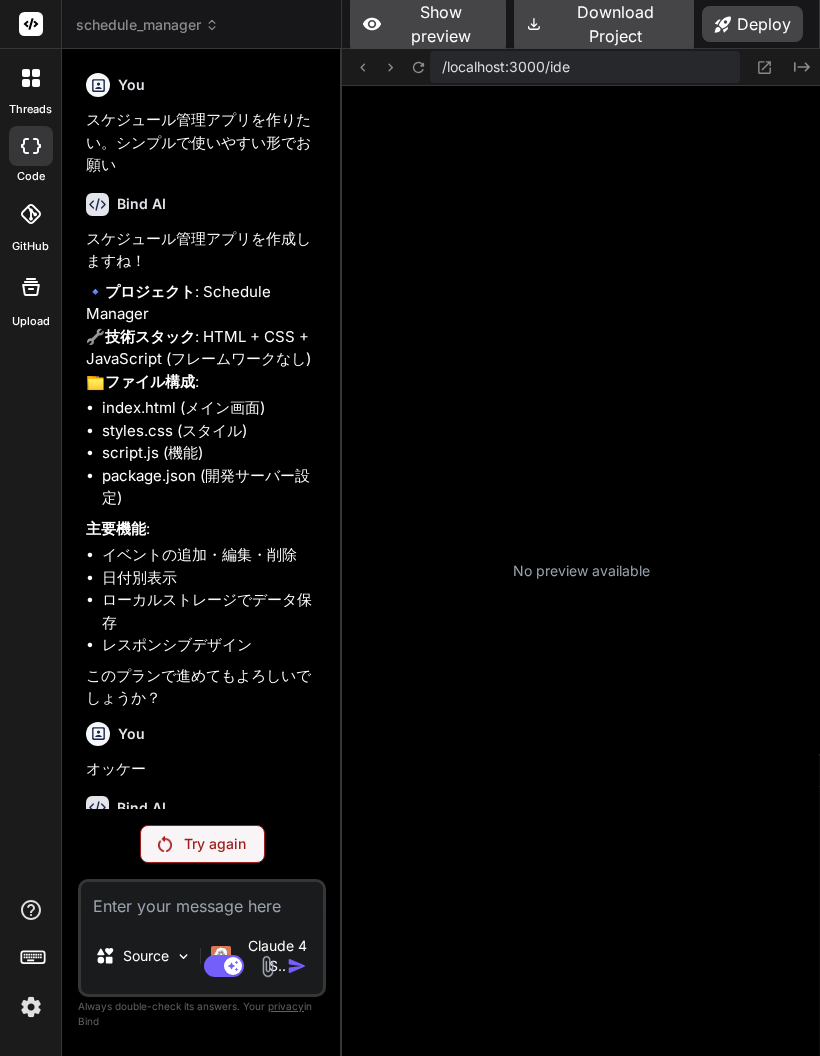scroll, scrollTop: 0, scrollLeft: 0, axis: both 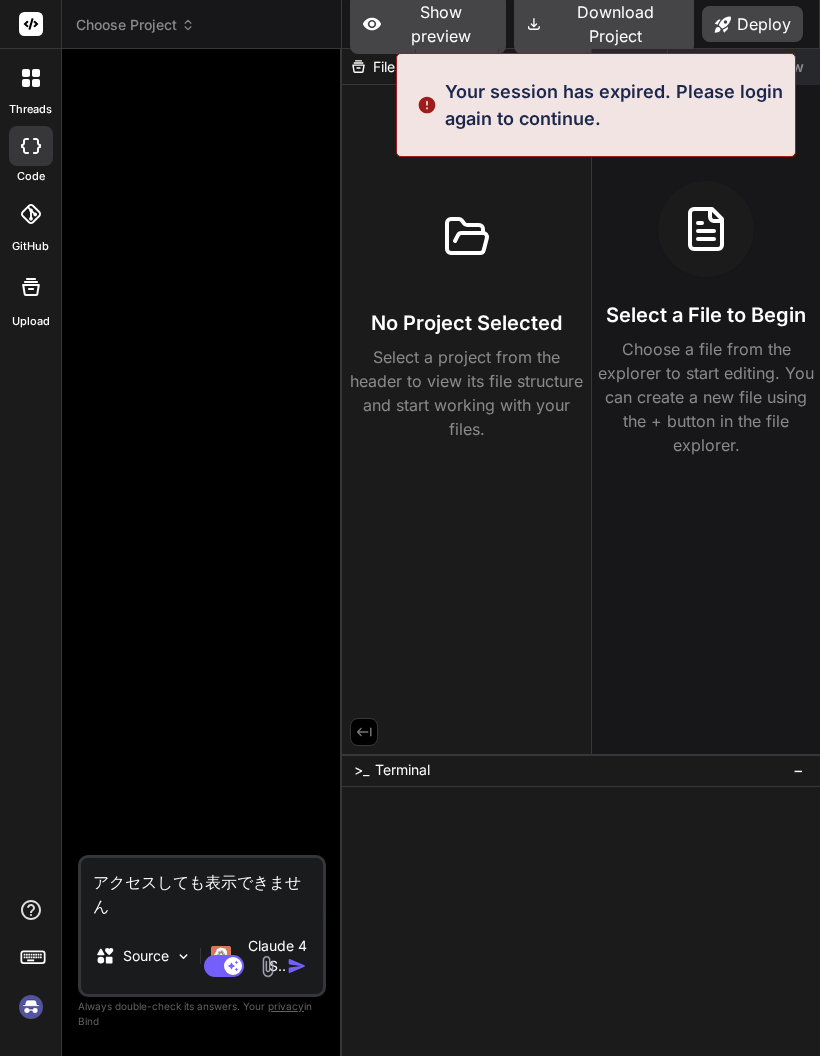click at bounding box center [30, 24] 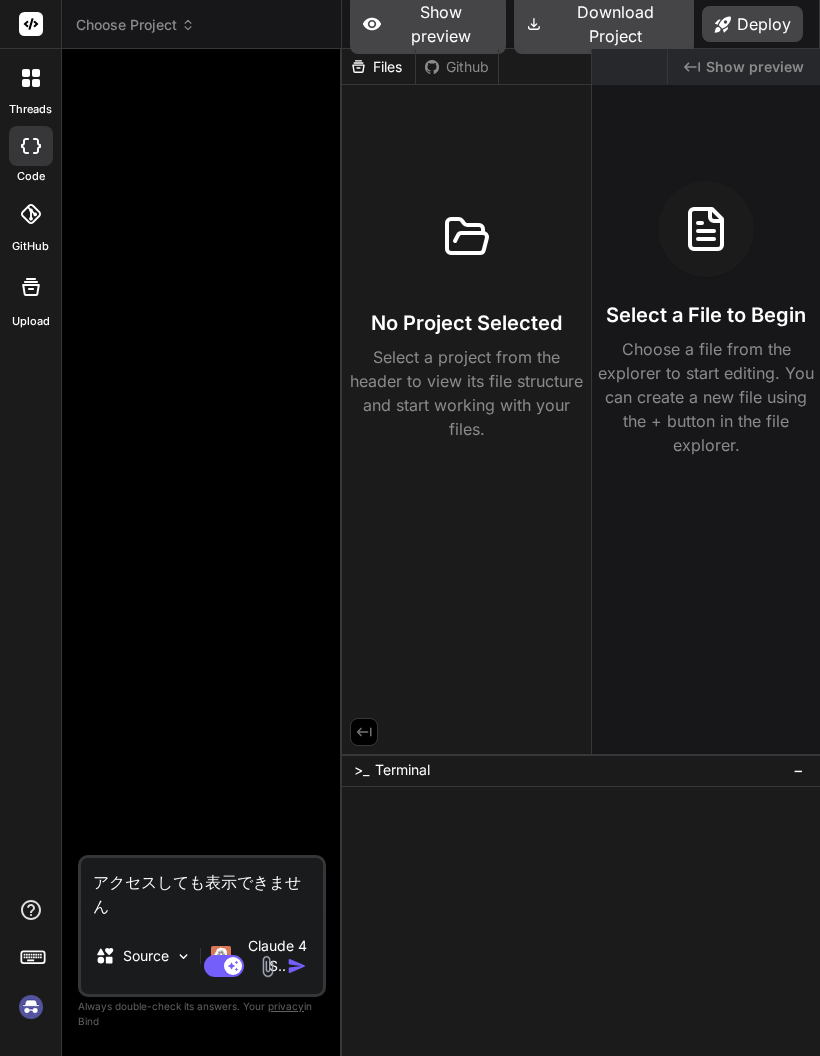 click 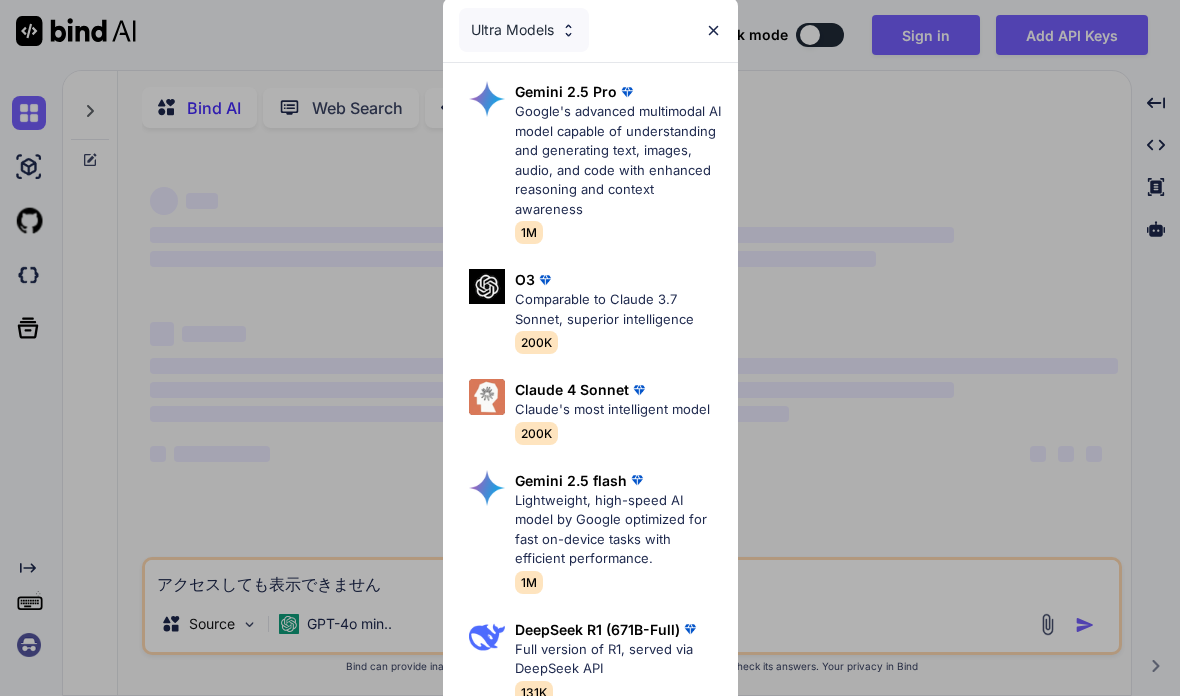 scroll, scrollTop: 0, scrollLeft: 0, axis: both 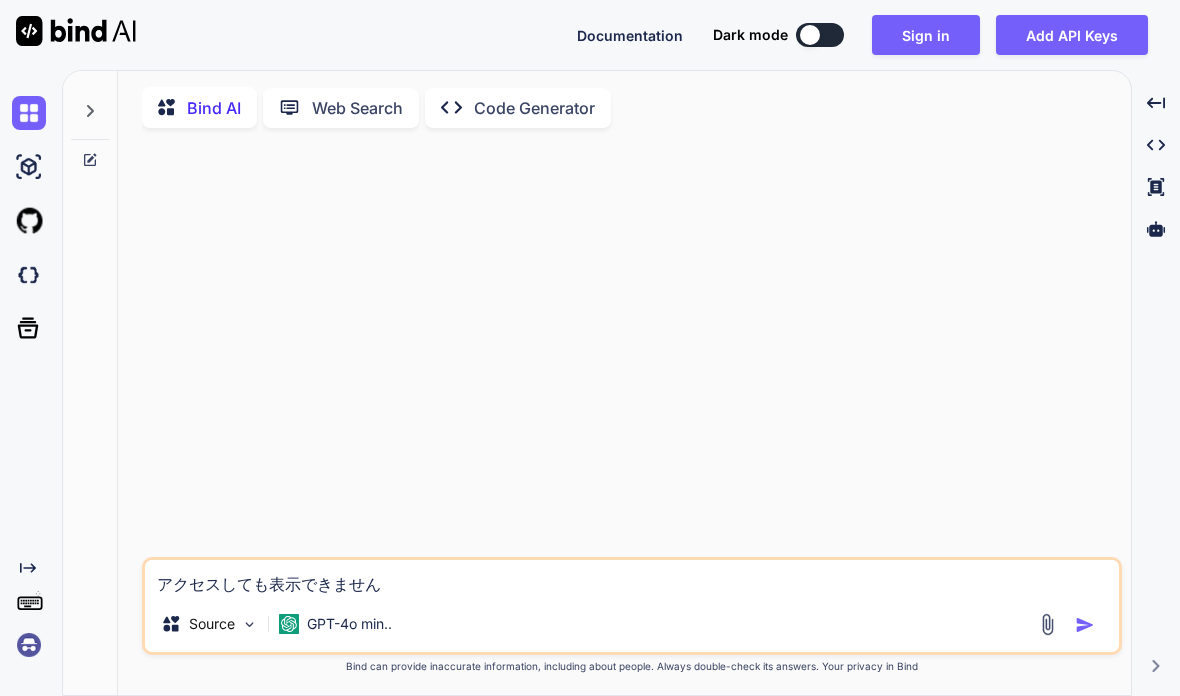 type on "x" 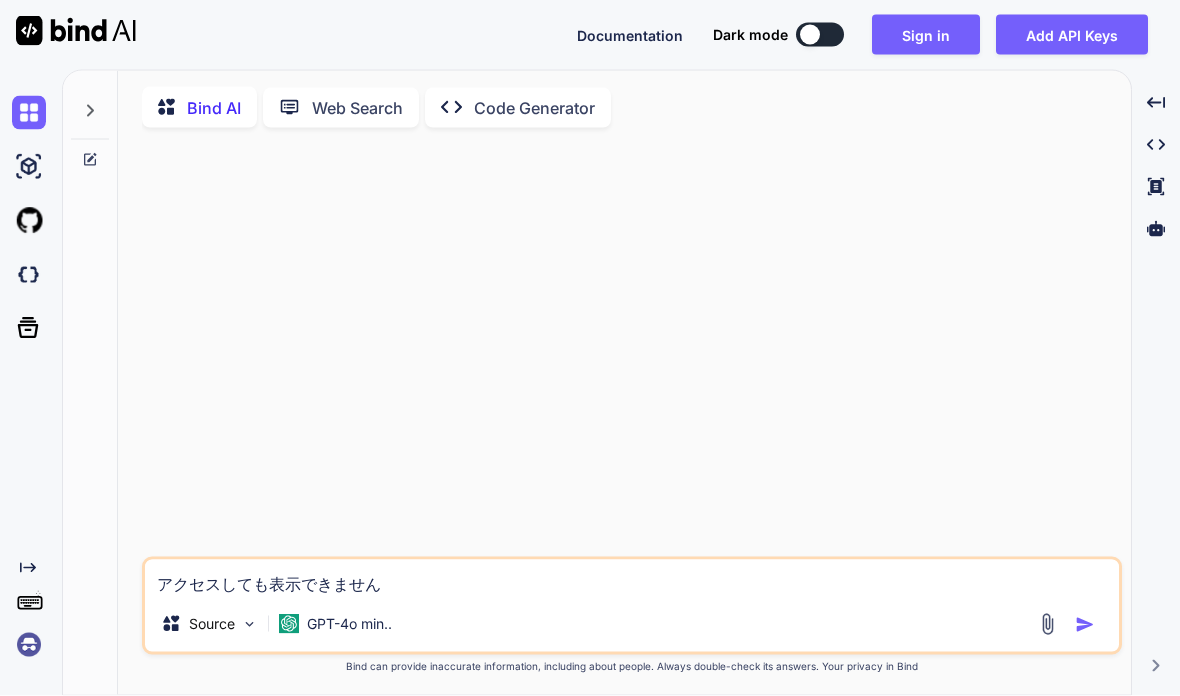scroll, scrollTop: 80, scrollLeft: 0, axis: vertical 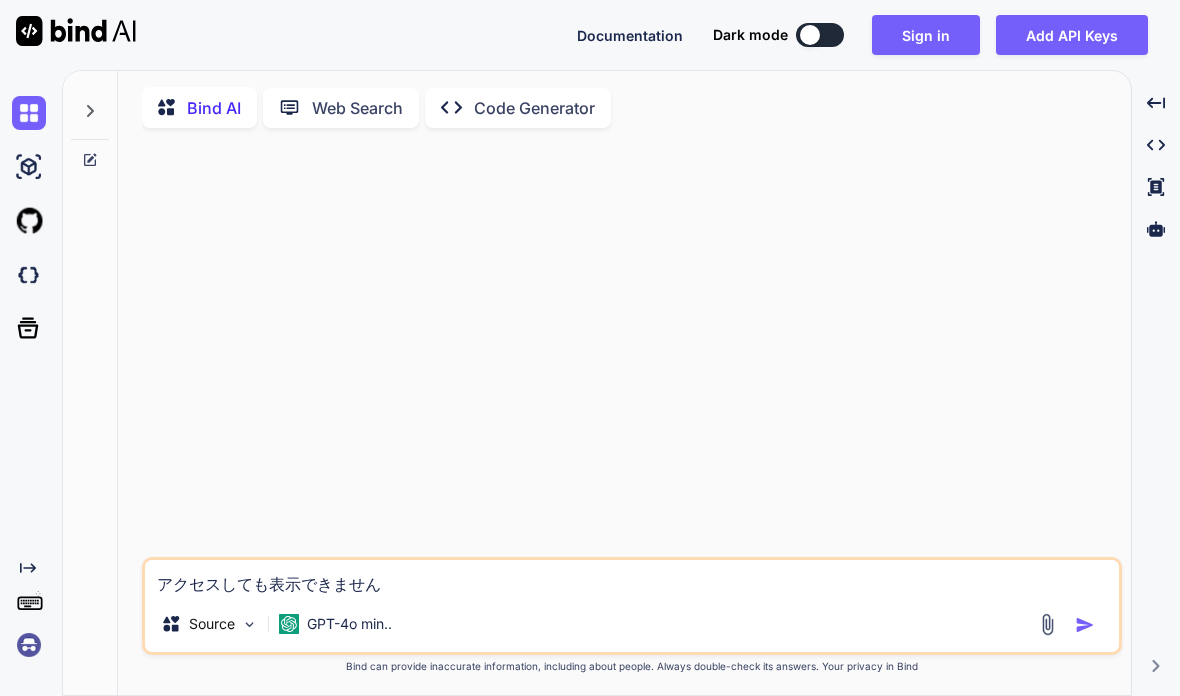 click at bounding box center (29, 645) 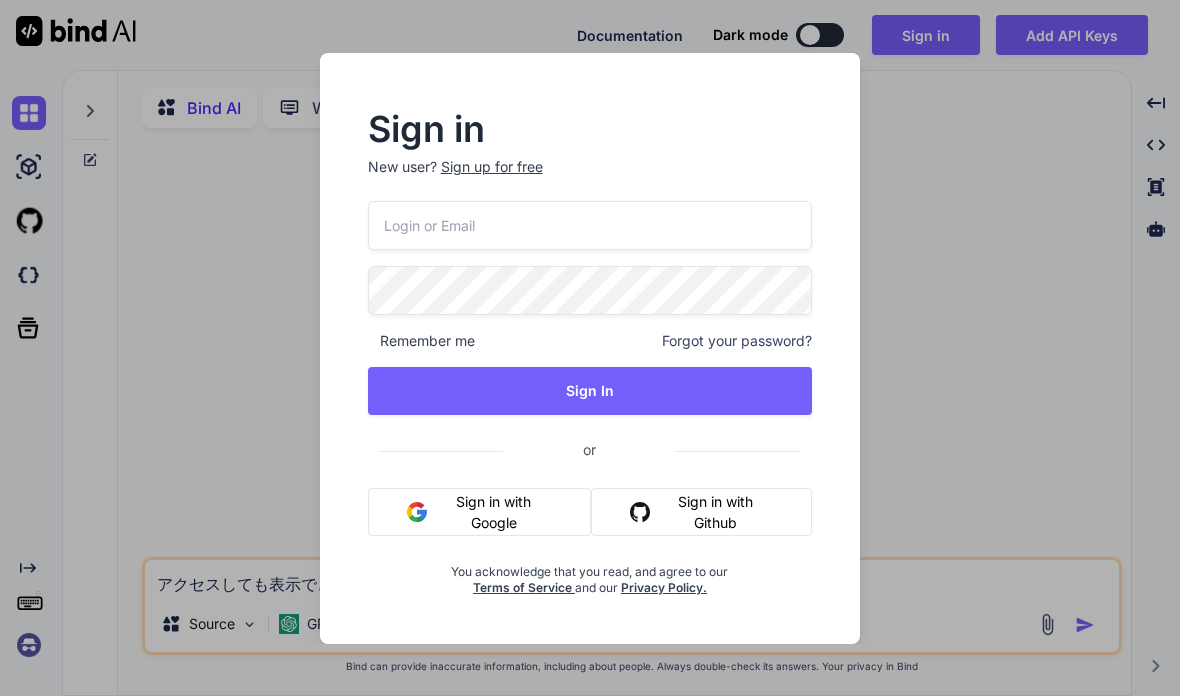 click at bounding box center (590, 225) 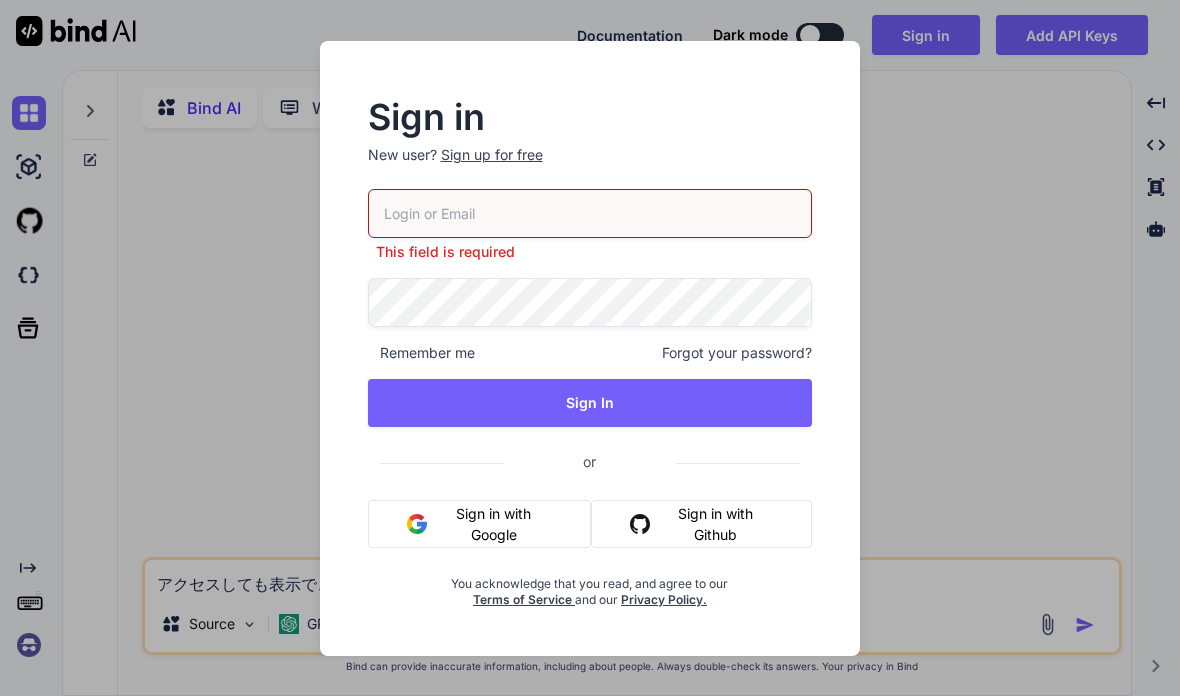 type on "kajita@slice-co.jp" 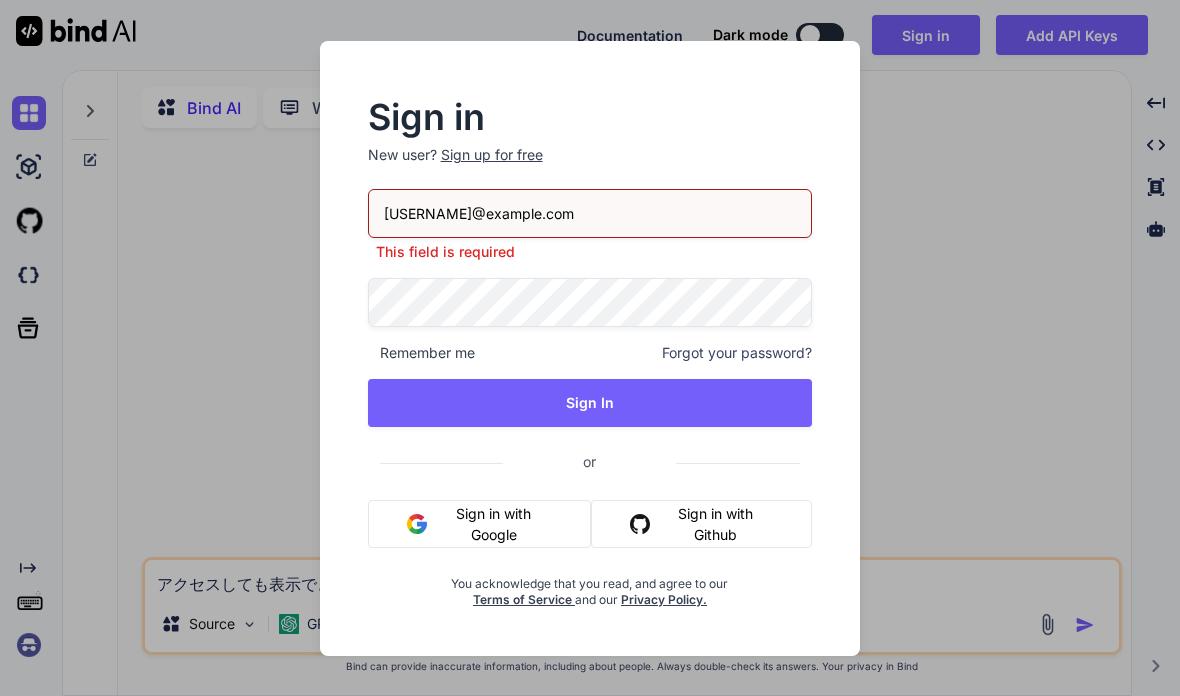 scroll, scrollTop: 79, scrollLeft: 0, axis: vertical 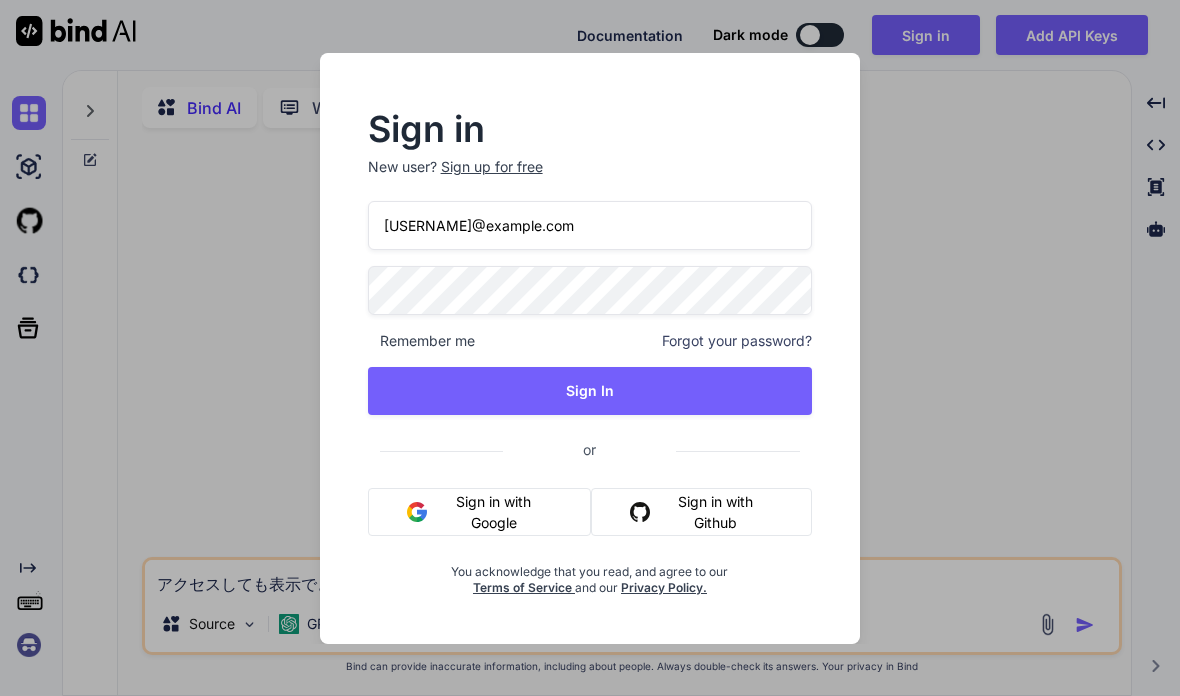 click on "Sign In" at bounding box center (590, 391) 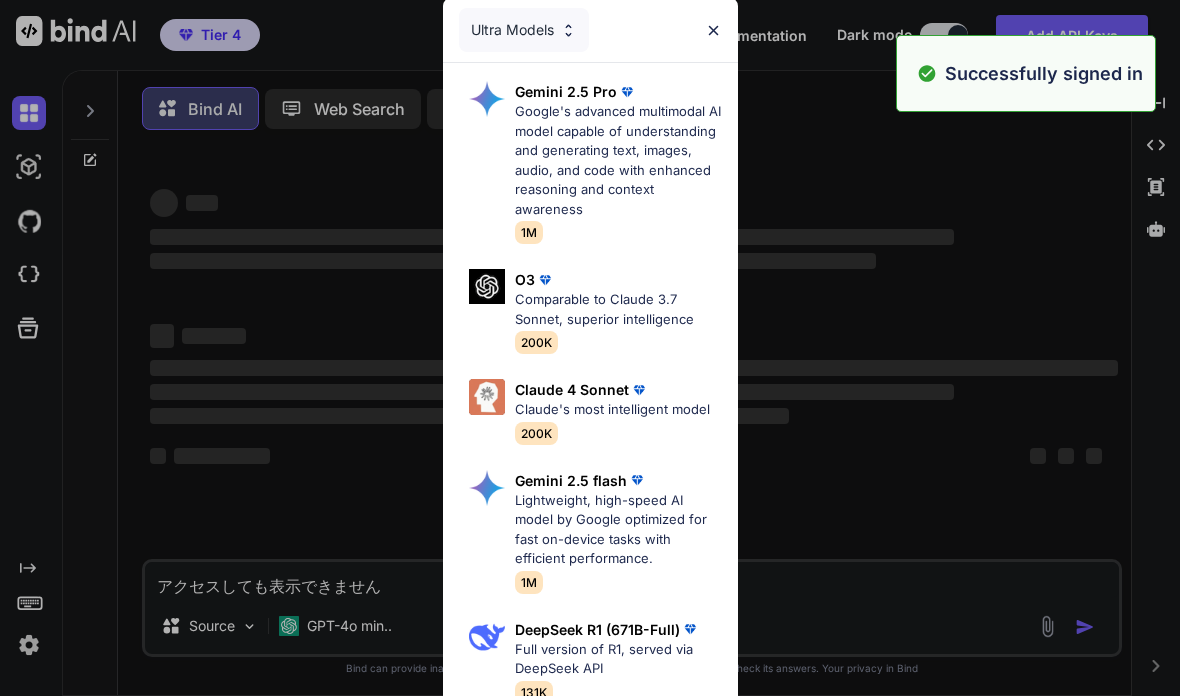 scroll, scrollTop: 0, scrollLeft: 0, axis: both 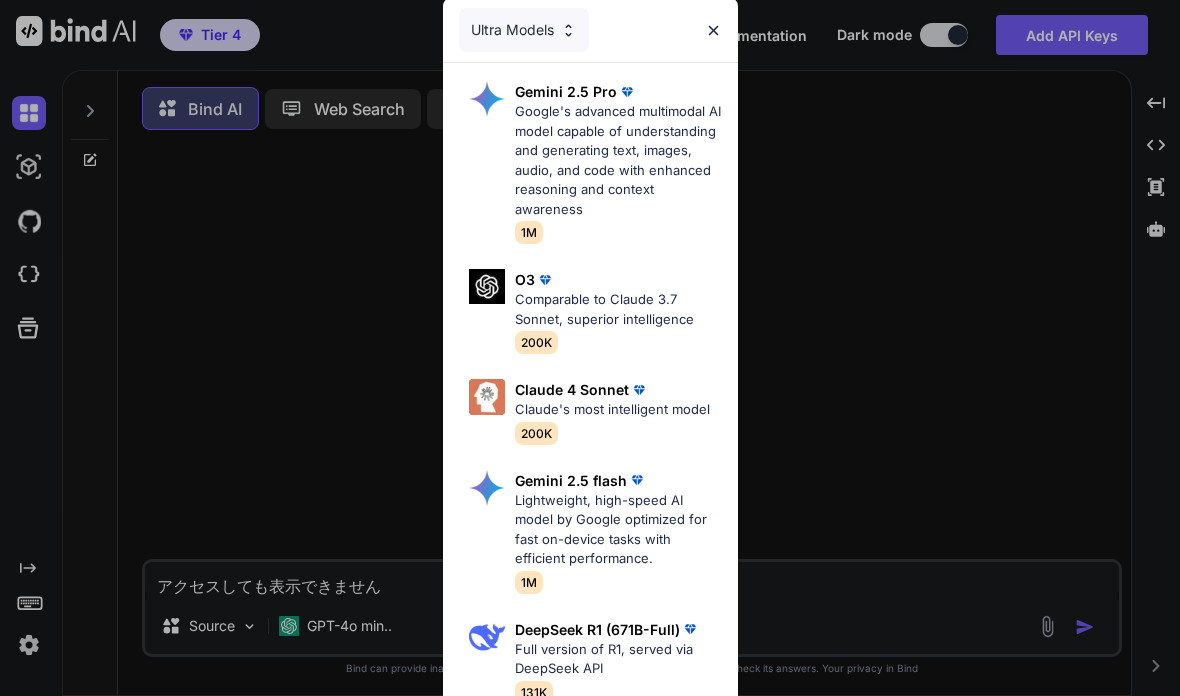 click on "Google's advanced multimodal AI model capable of understanding and generating text, images, audio, and code with enhanced reasoning and context awareness" at bounding box center (618, 160) 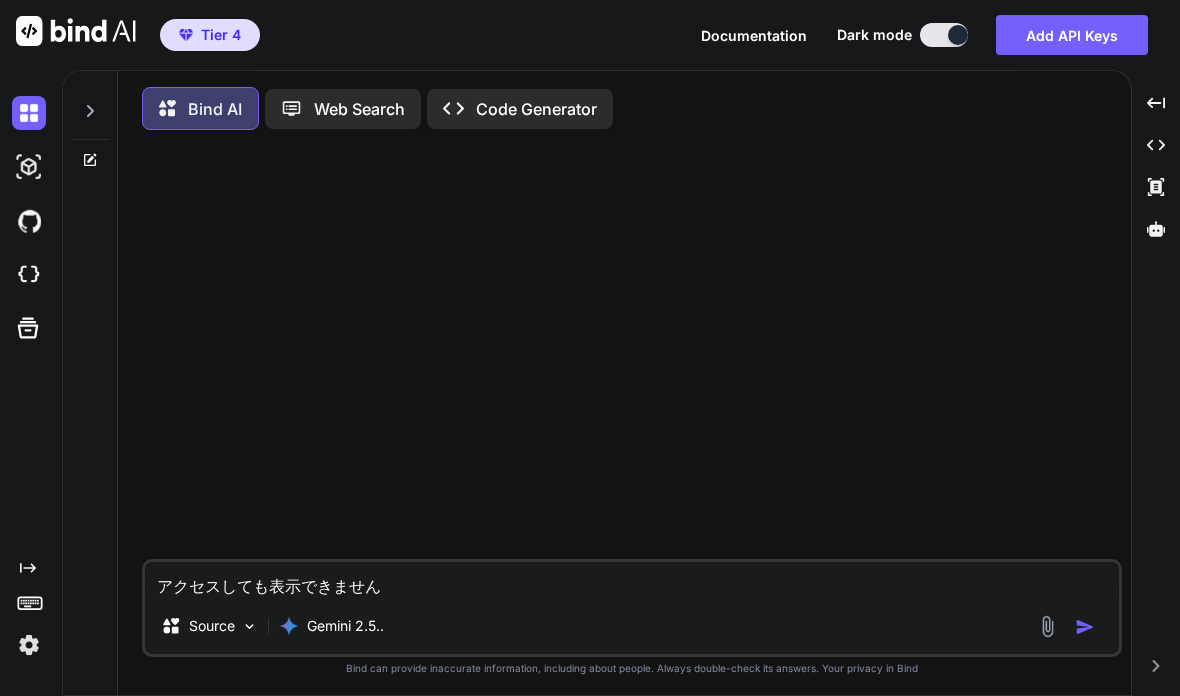 click at bounding box center [29, 275] 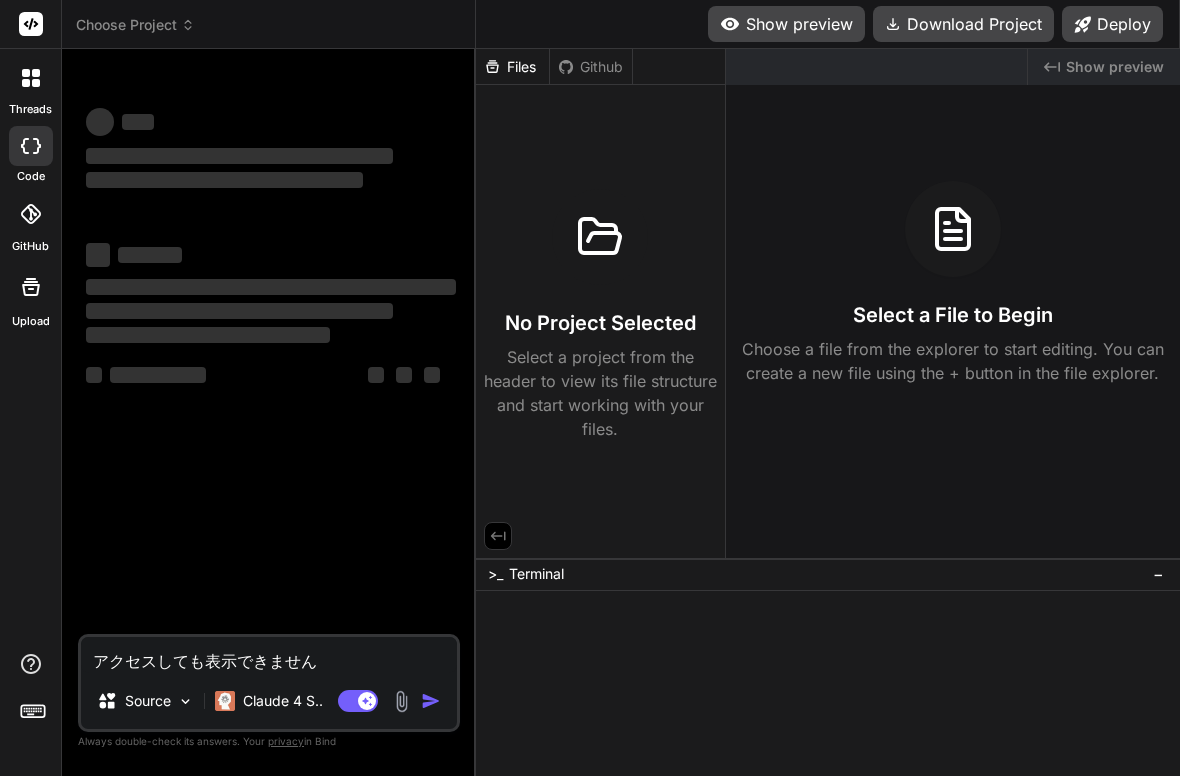 scroll, scrollTop: 0, scrollLeft: 0, axis: both 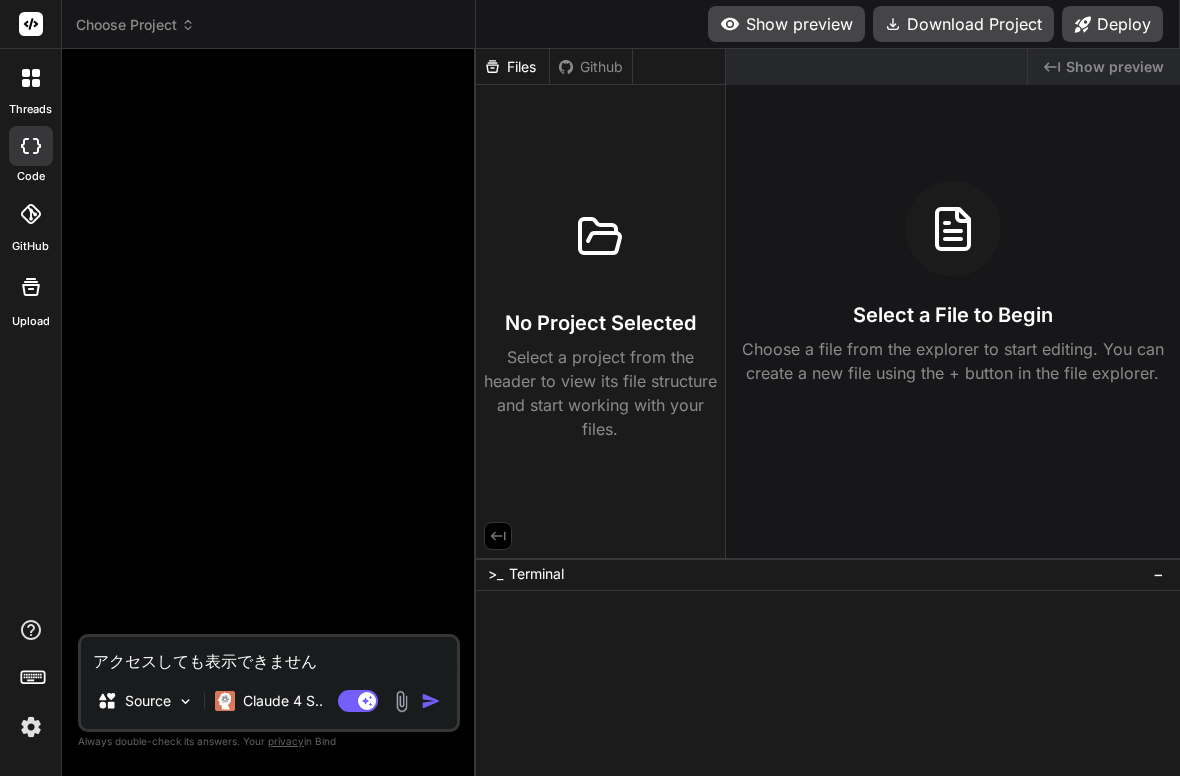 type on "x" 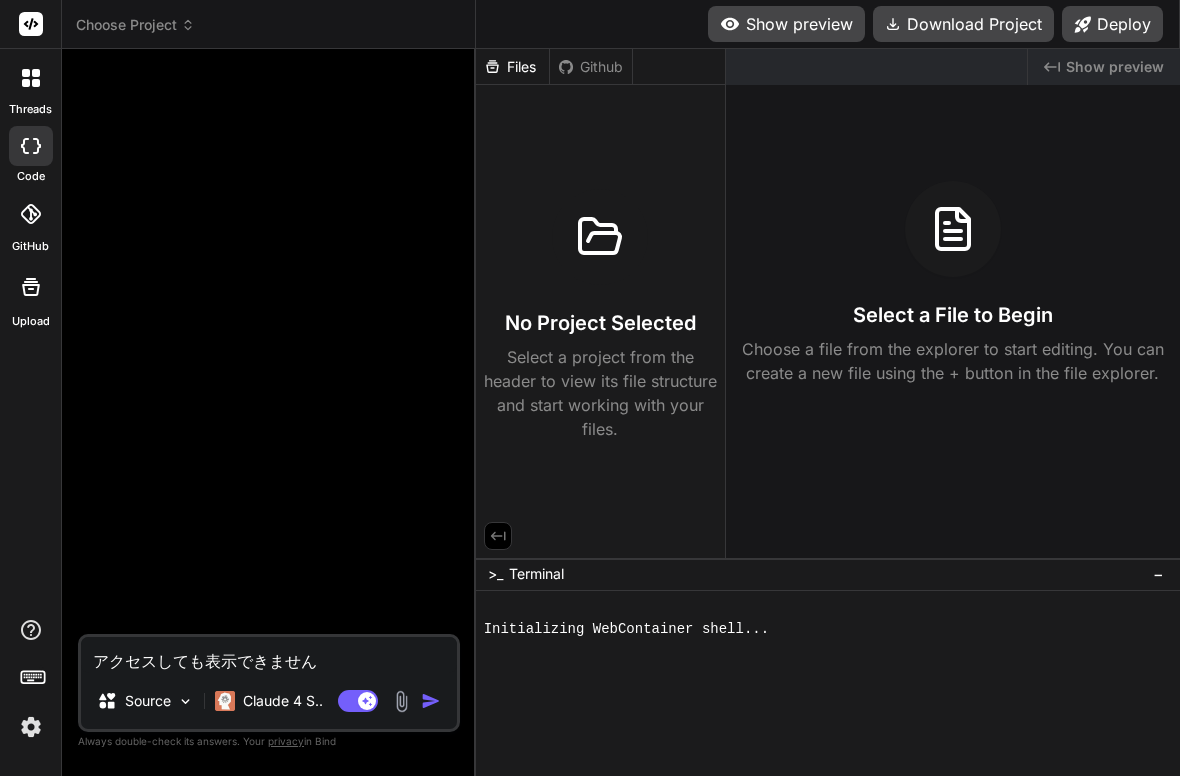 click on "Choose Project" at bounding box center [135, 25] 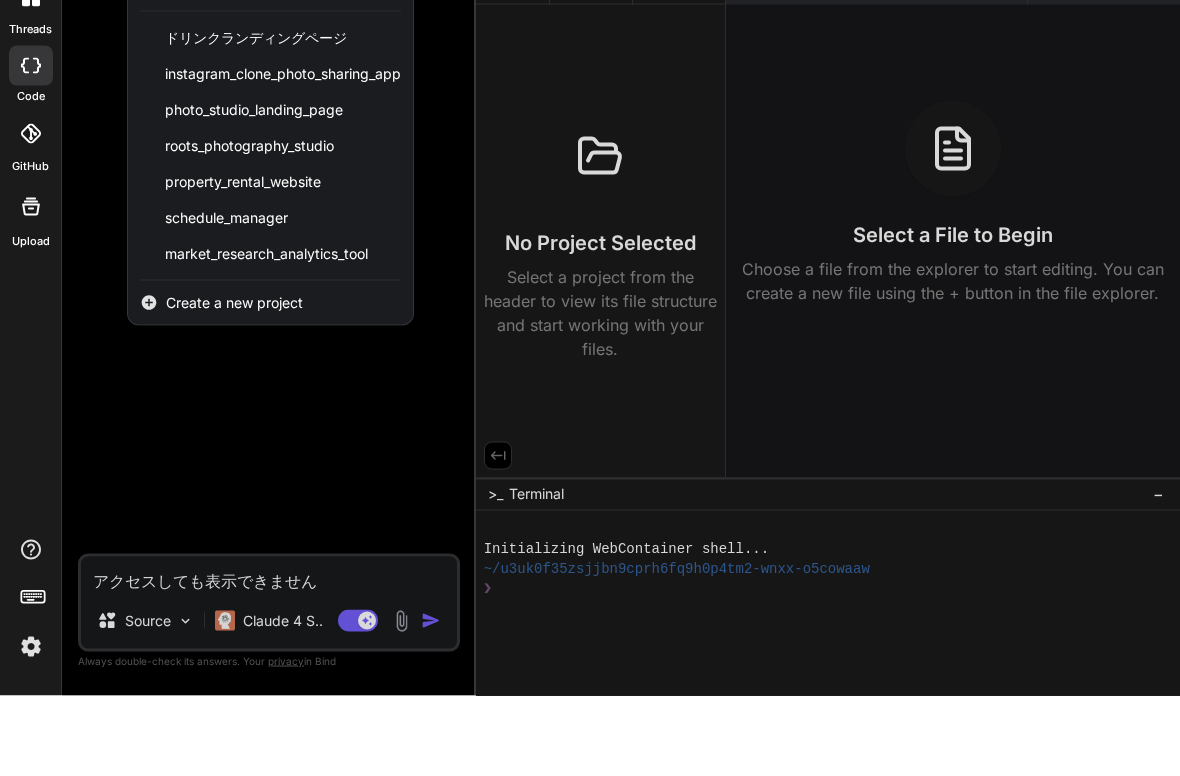 scroll, scrollTop: 44, scrollLeft: 0, axis: vertical 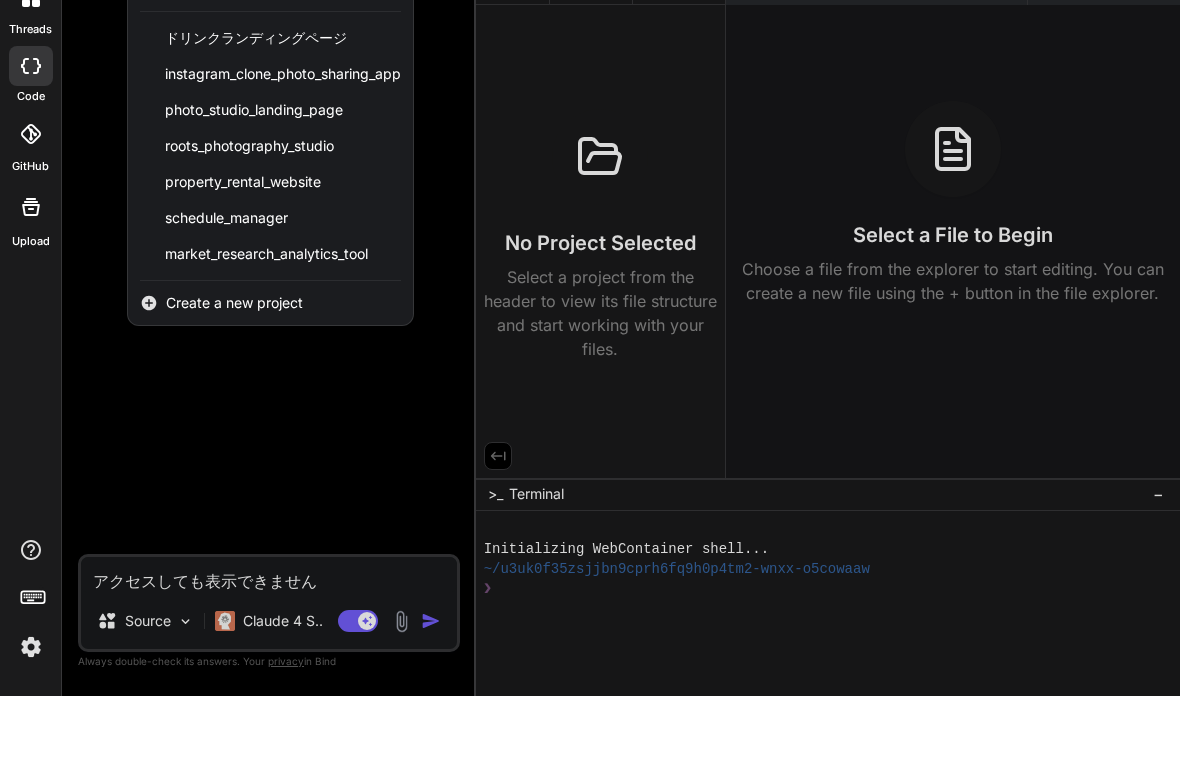 click at bounding box center [590, 388] 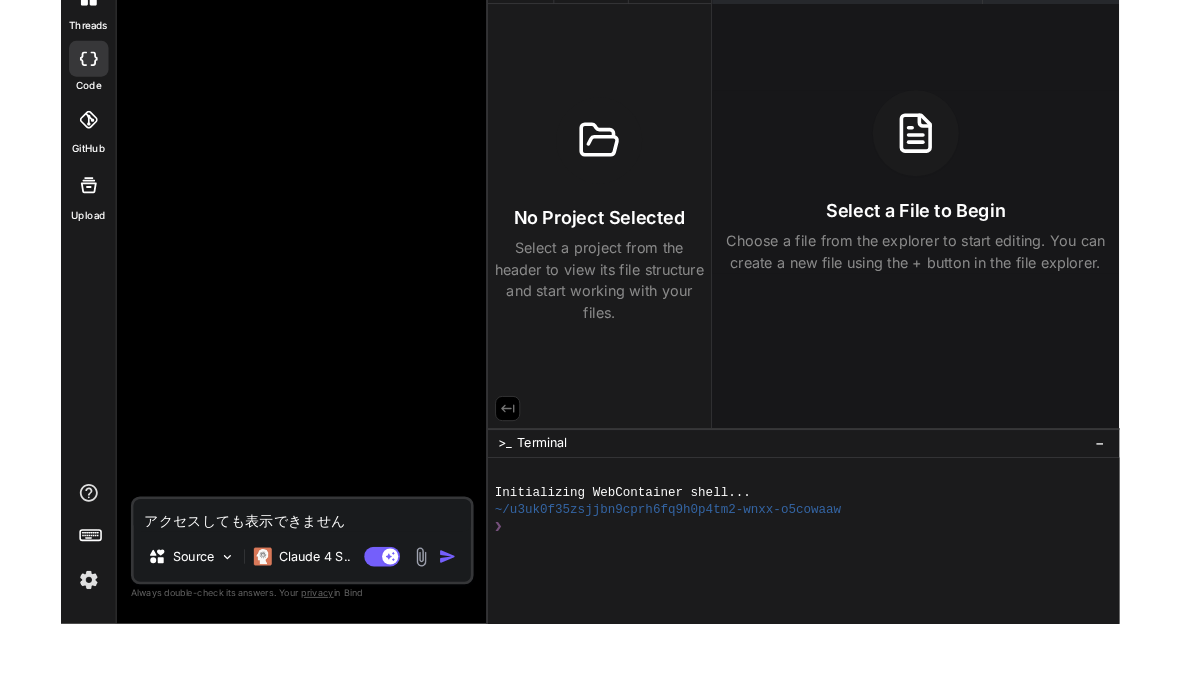 scroll, scrollTop: 44, scrollLeft: 0, axis: vertical 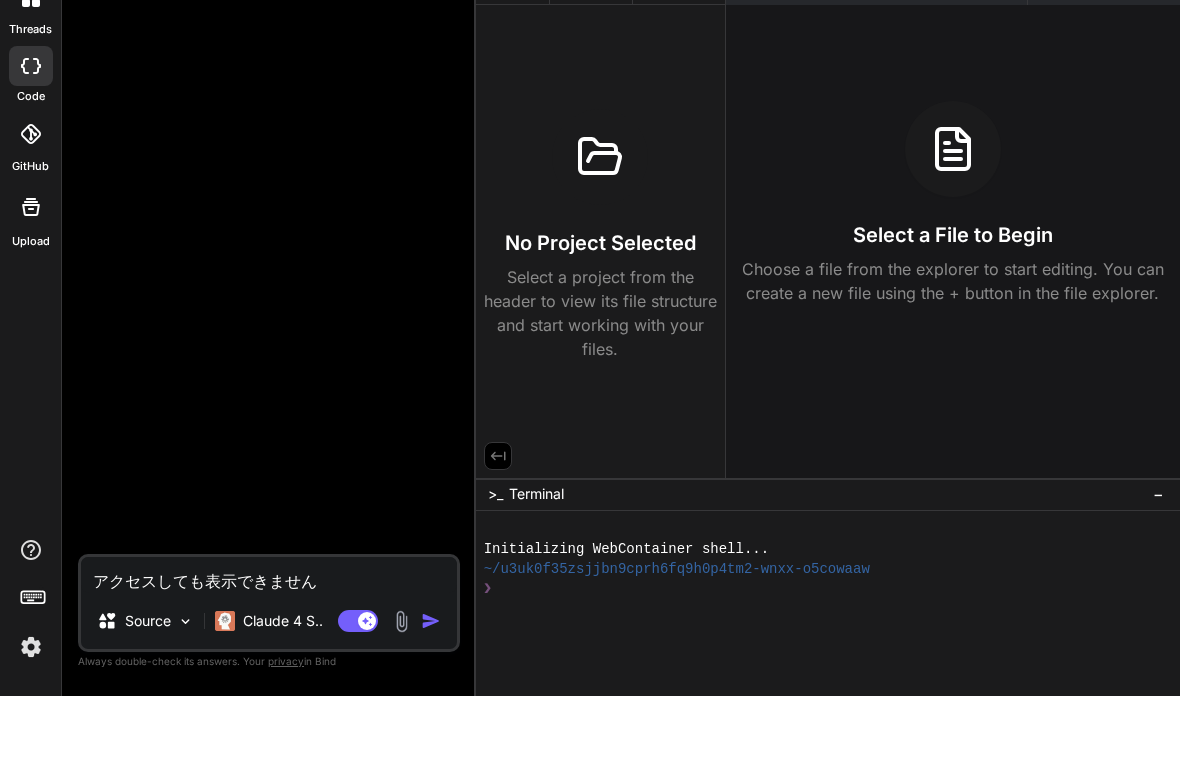 click on "アクセスしても表示できません" at bounding box center [269, 655] 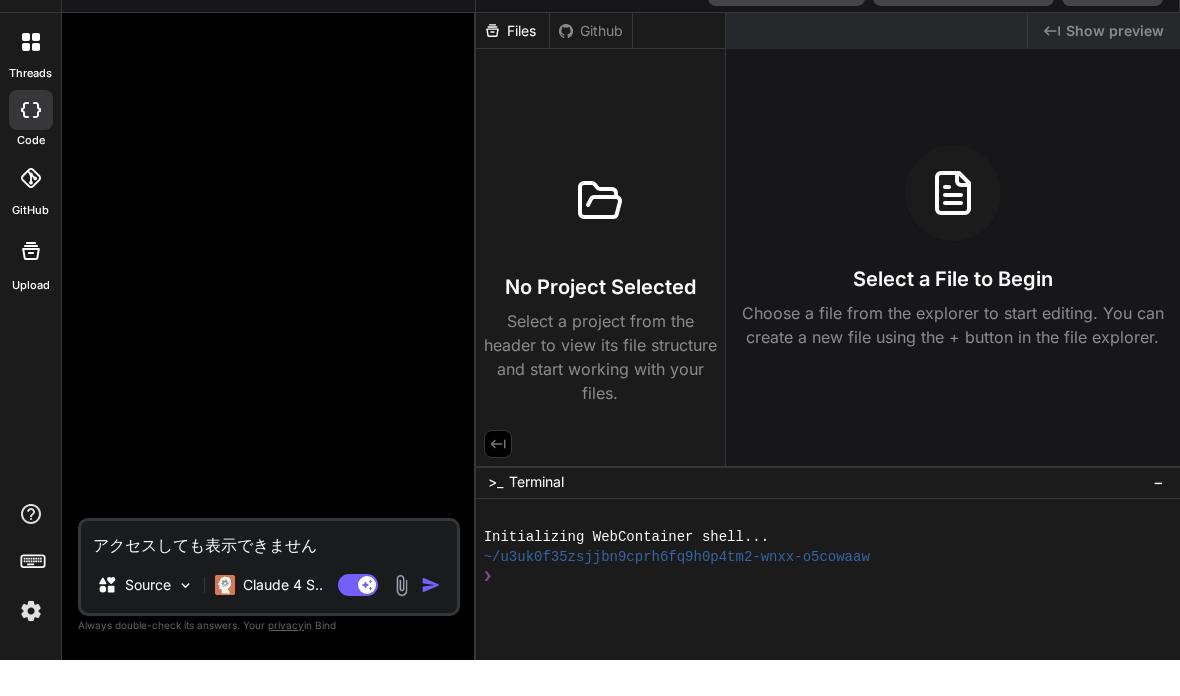 type on "アクセスしても表示できkません" 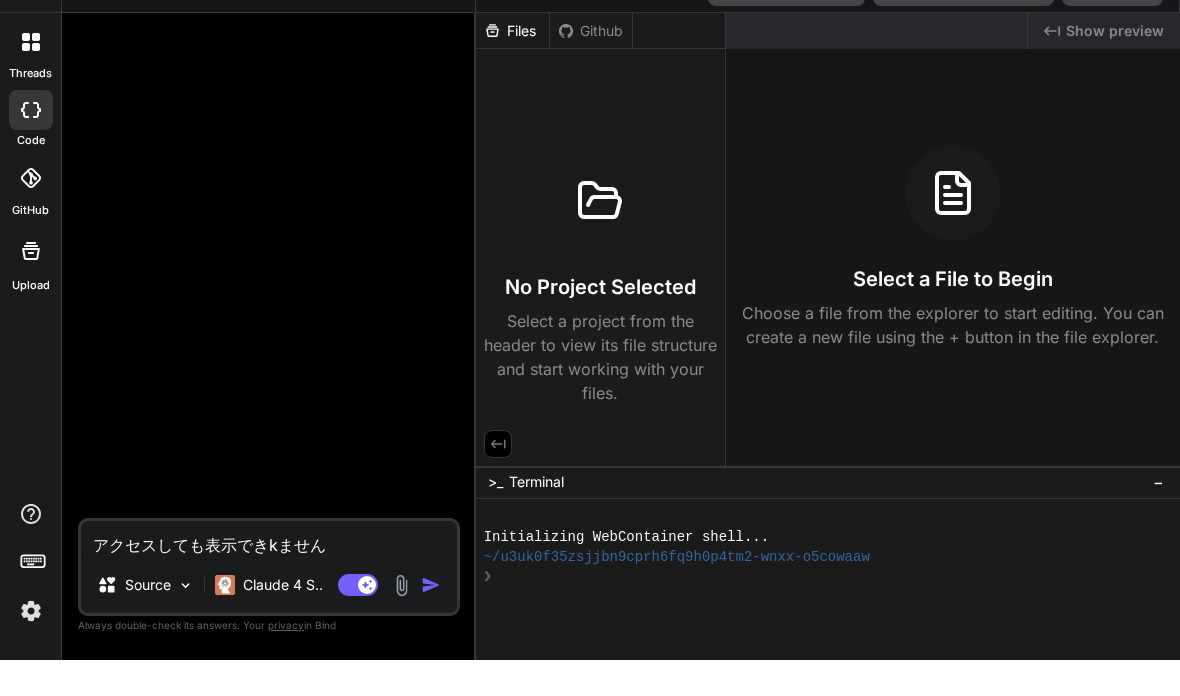 type on "x" 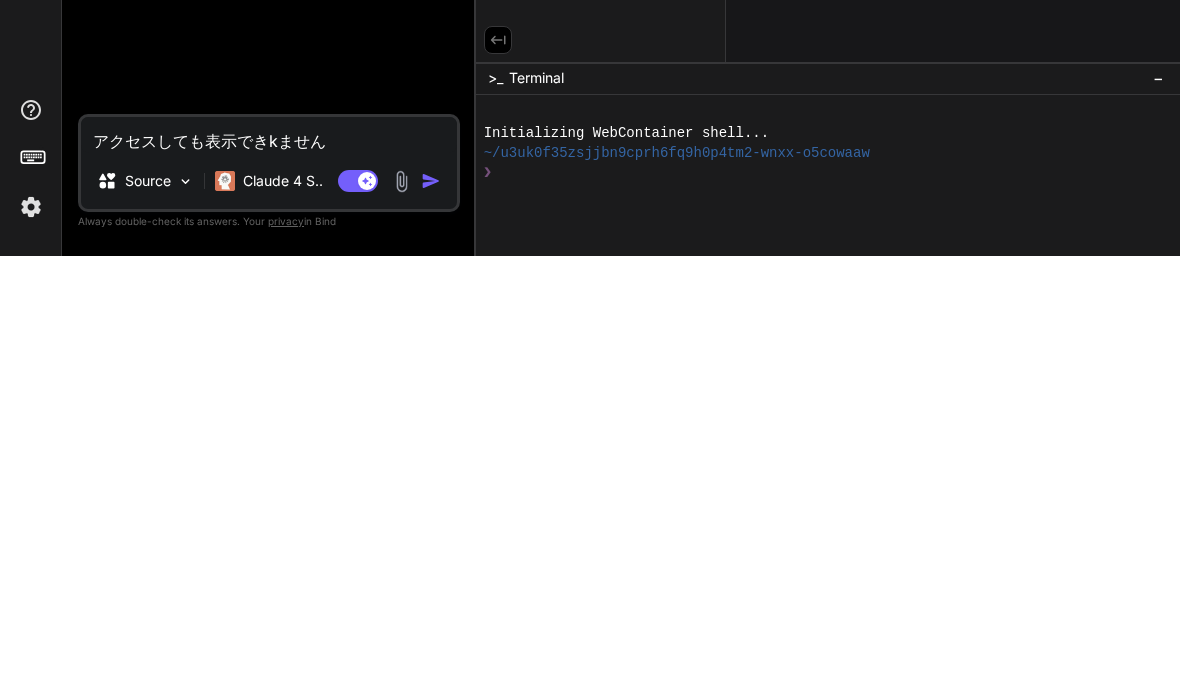 type on "アクセスしても表示できkoません" 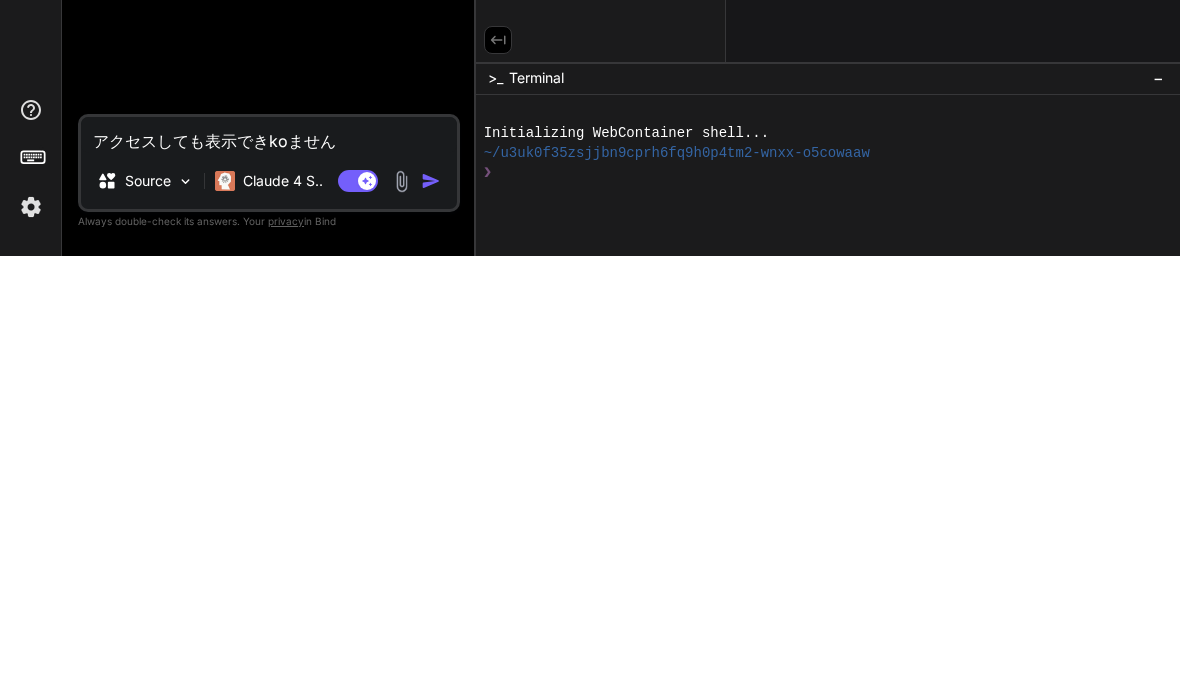 type on "アクセスしても表示できkません" 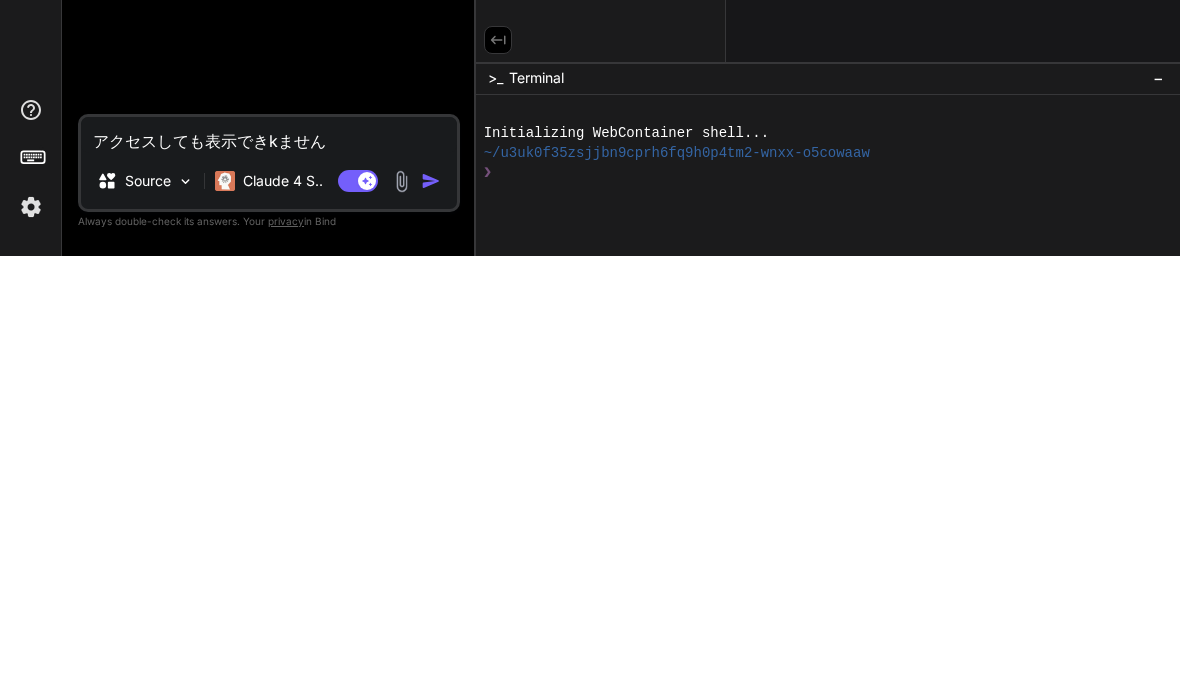 type on "x" 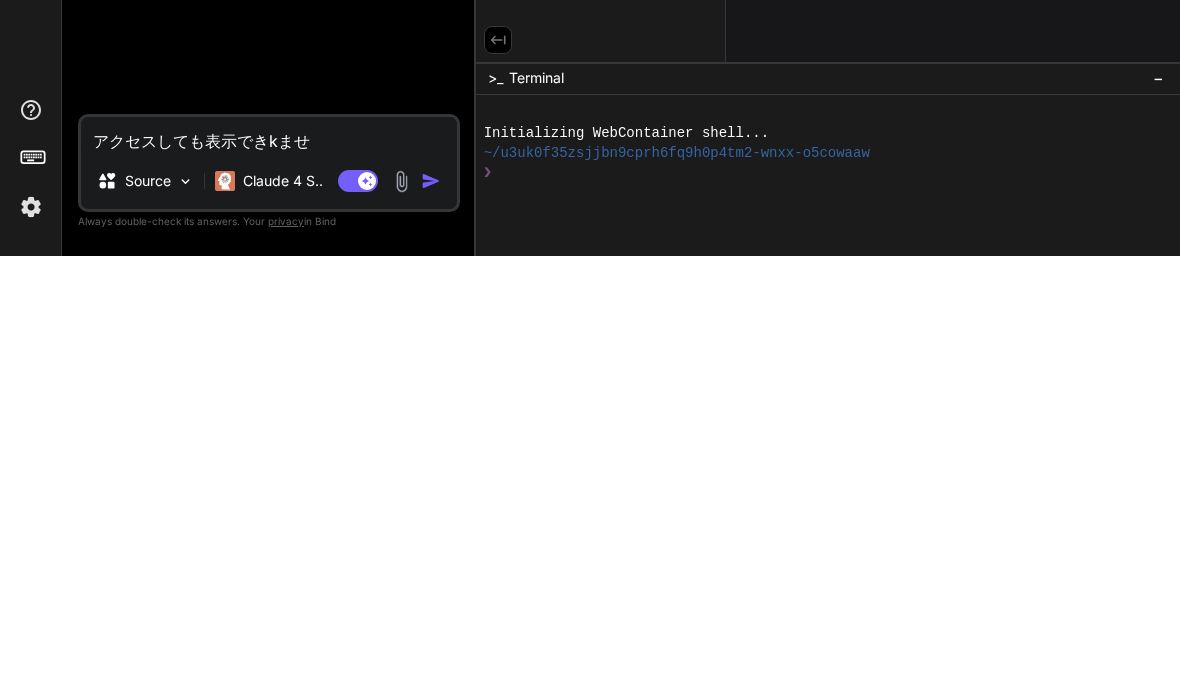 type on "アクセスしても表示できkま" 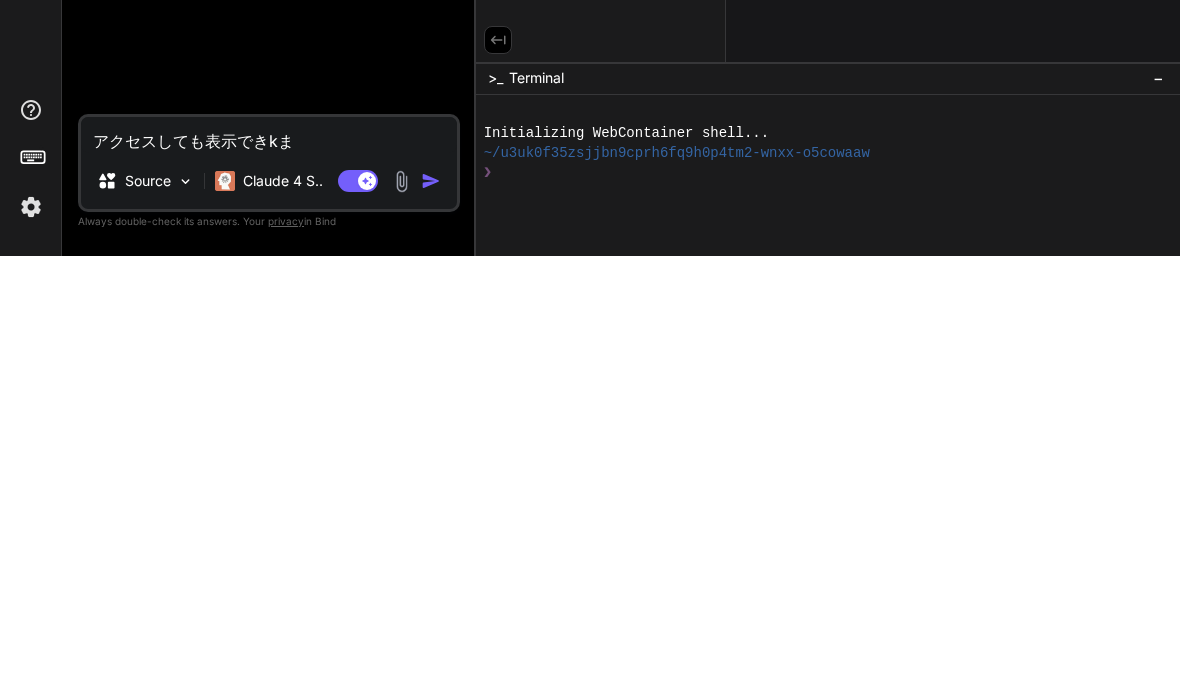 type on "アクセスしても表示できk" 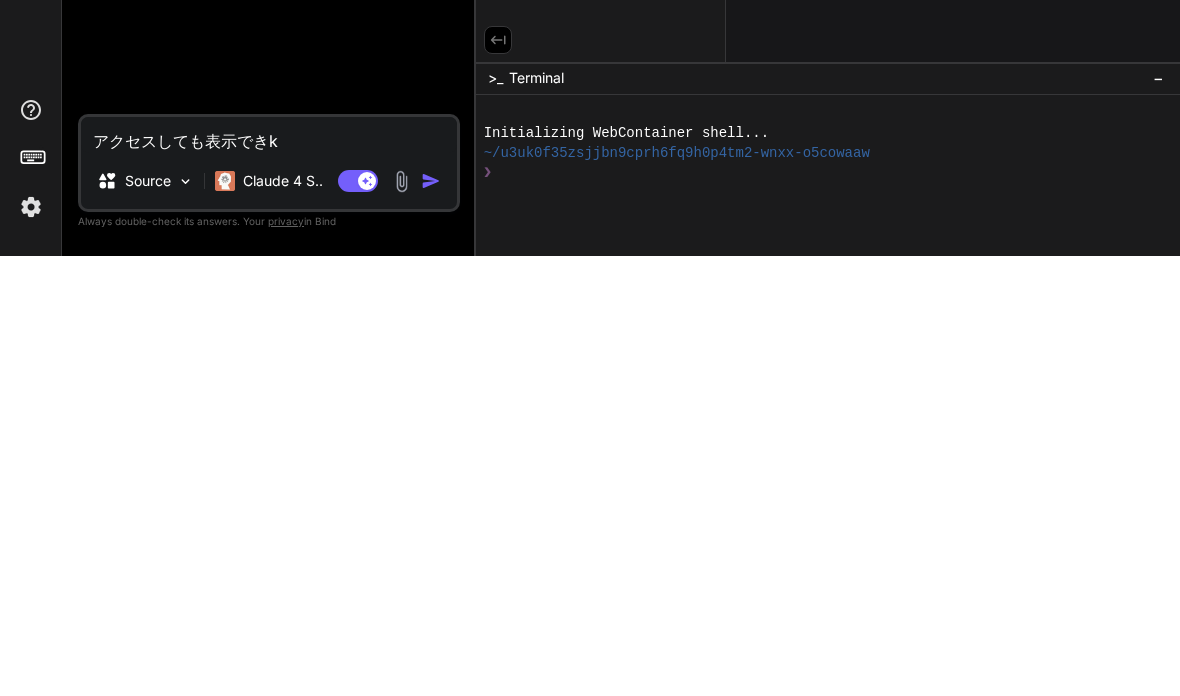 type on "アクセスしても表示でき" 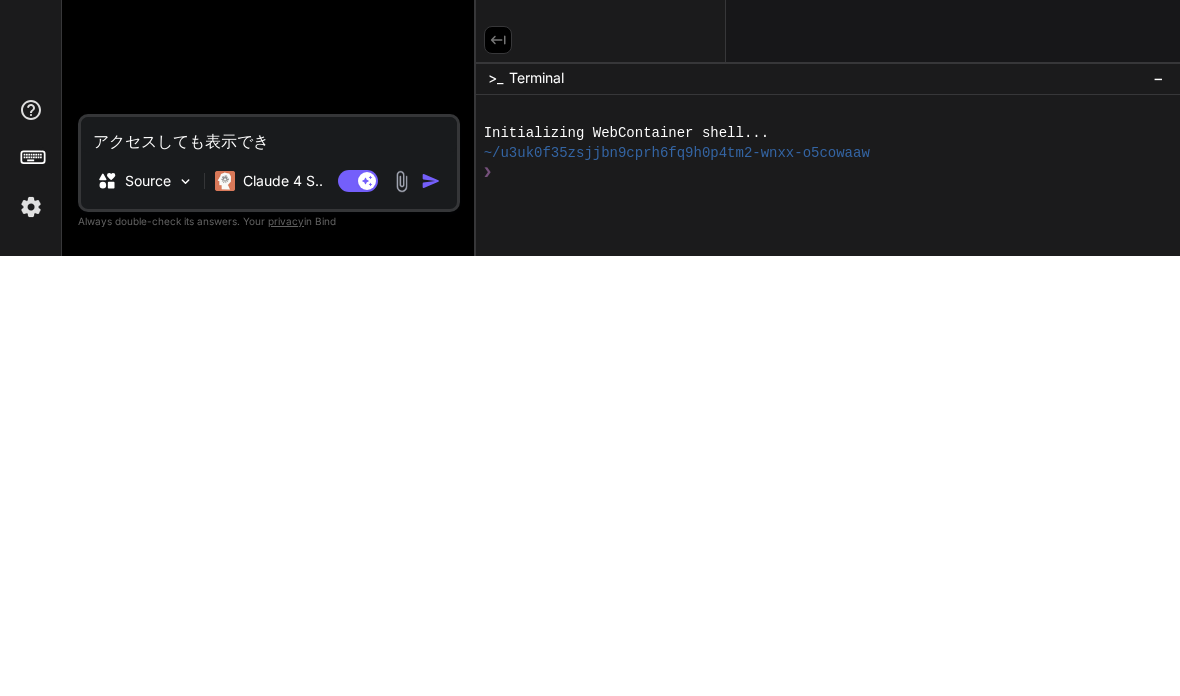 type on "アクセスしても表示で" 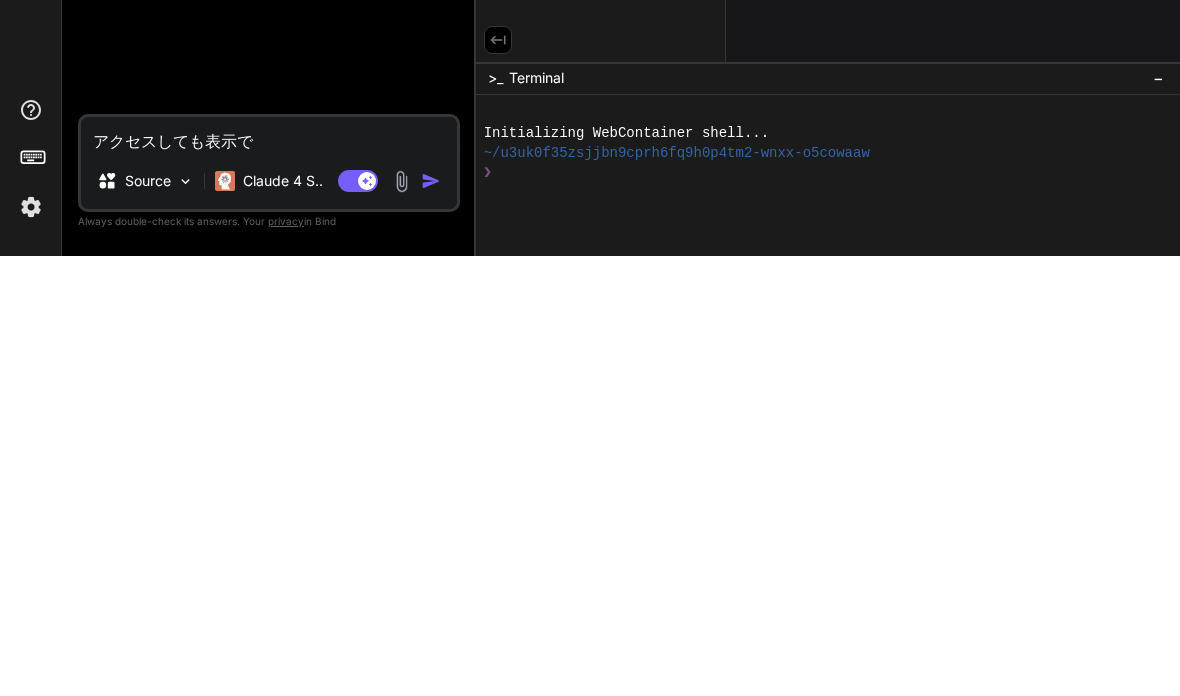 type on "アクセスしても表示" 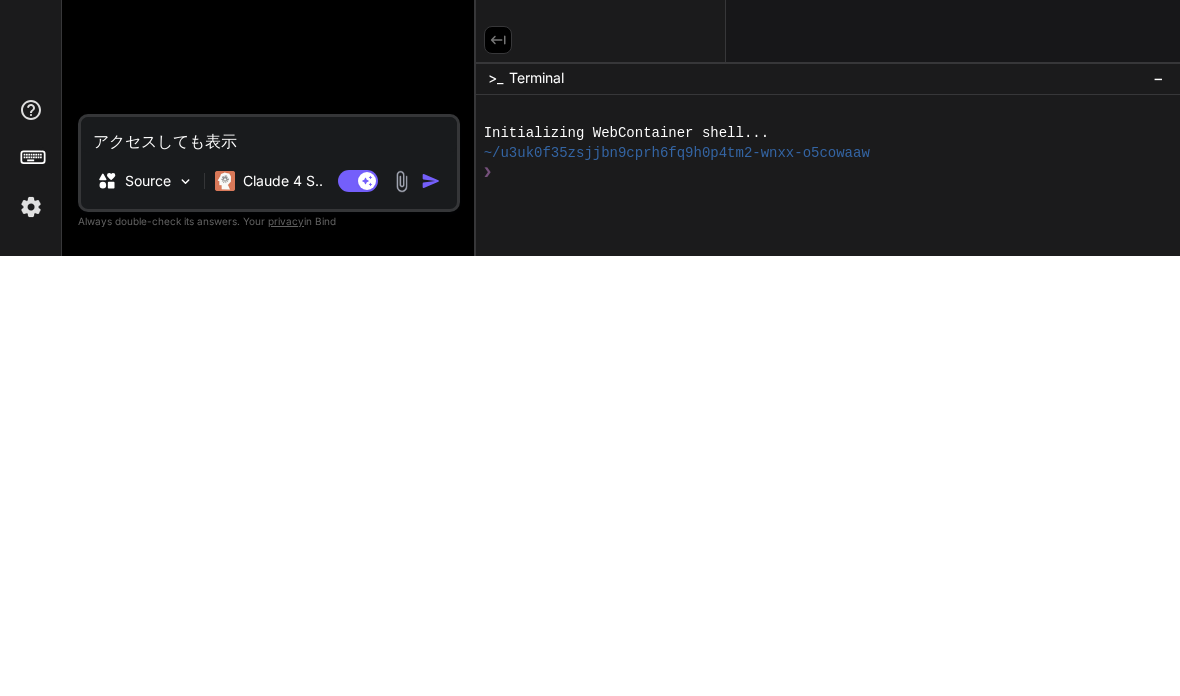 type on "アクセスしても表" 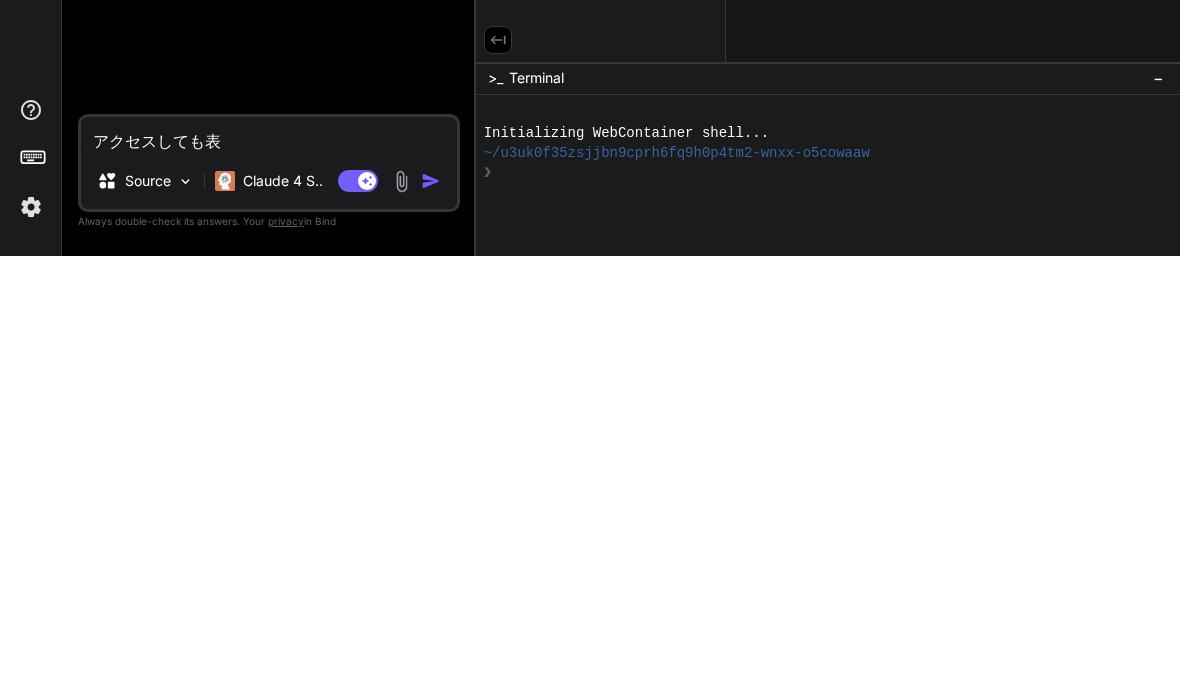 type on "アクセスしても" 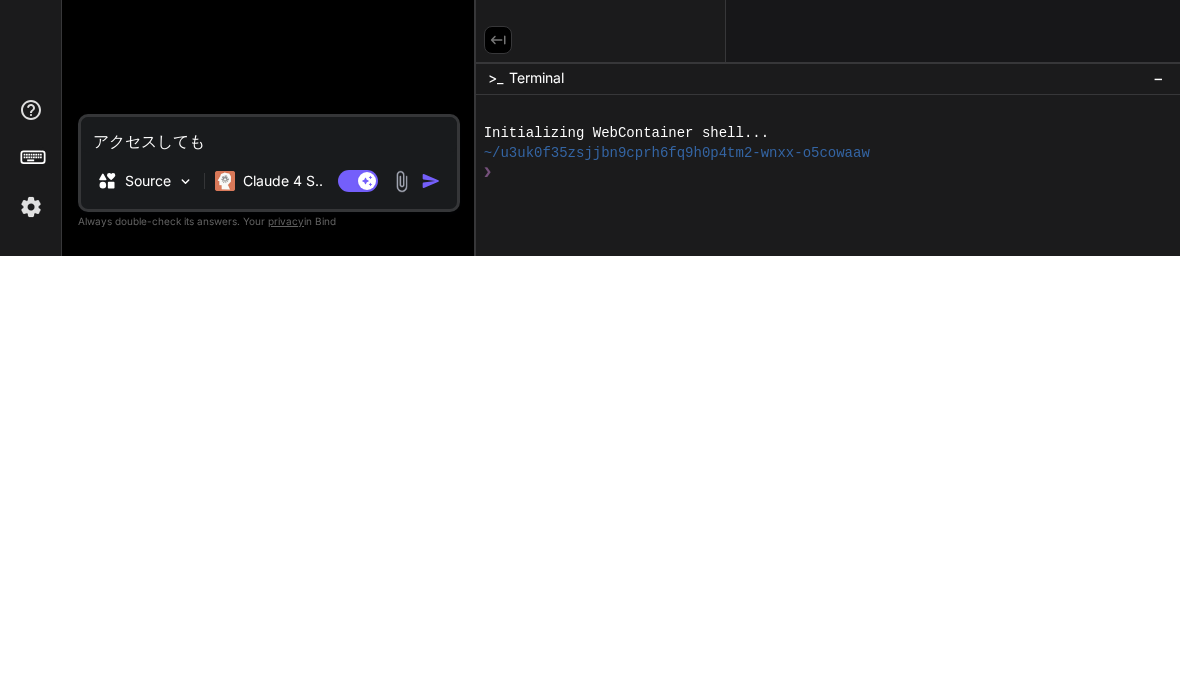 type on "アクセスして" 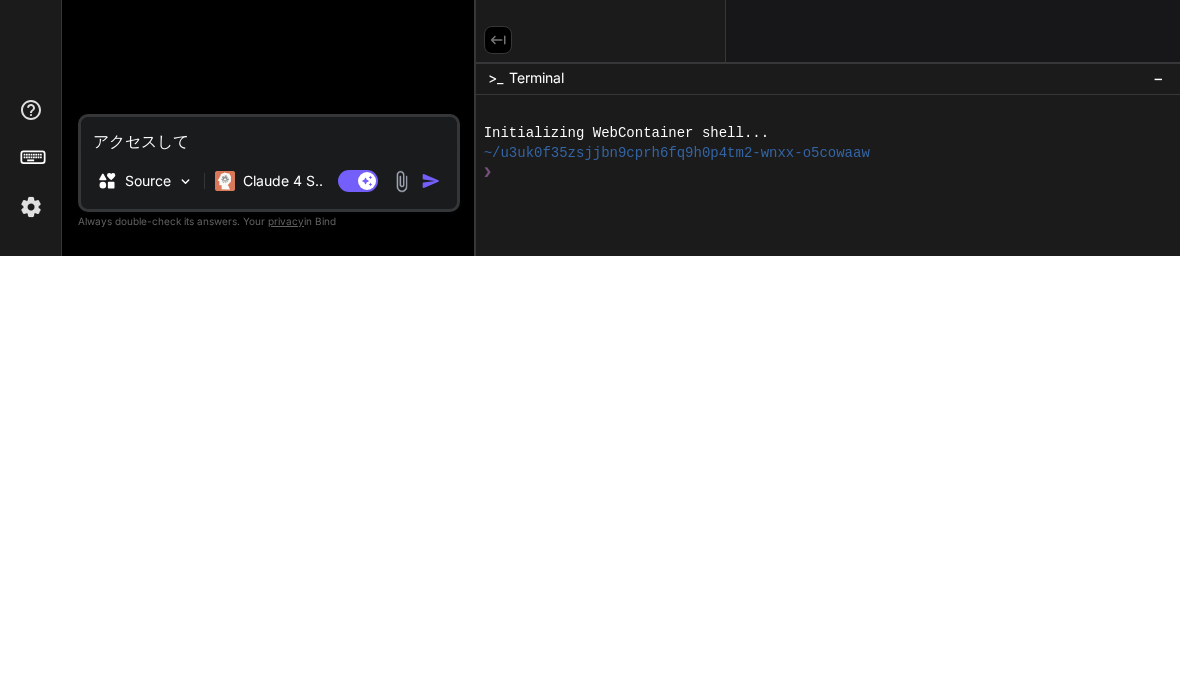type on "アクセスし" 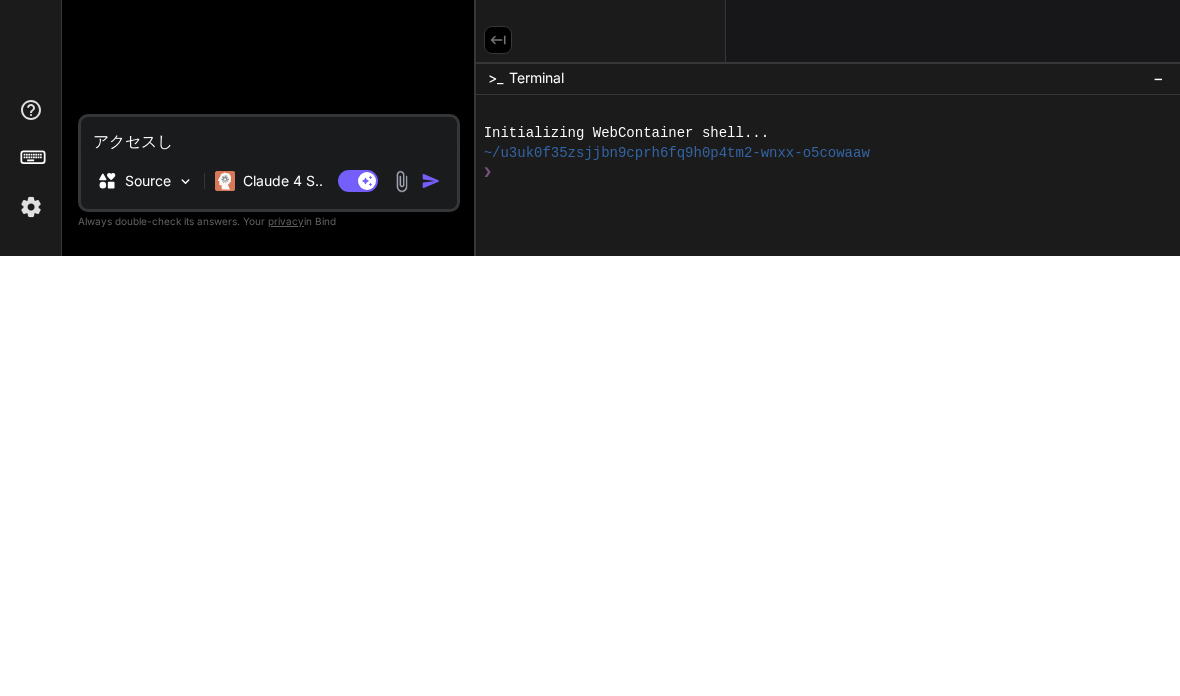 type on "アクセス" 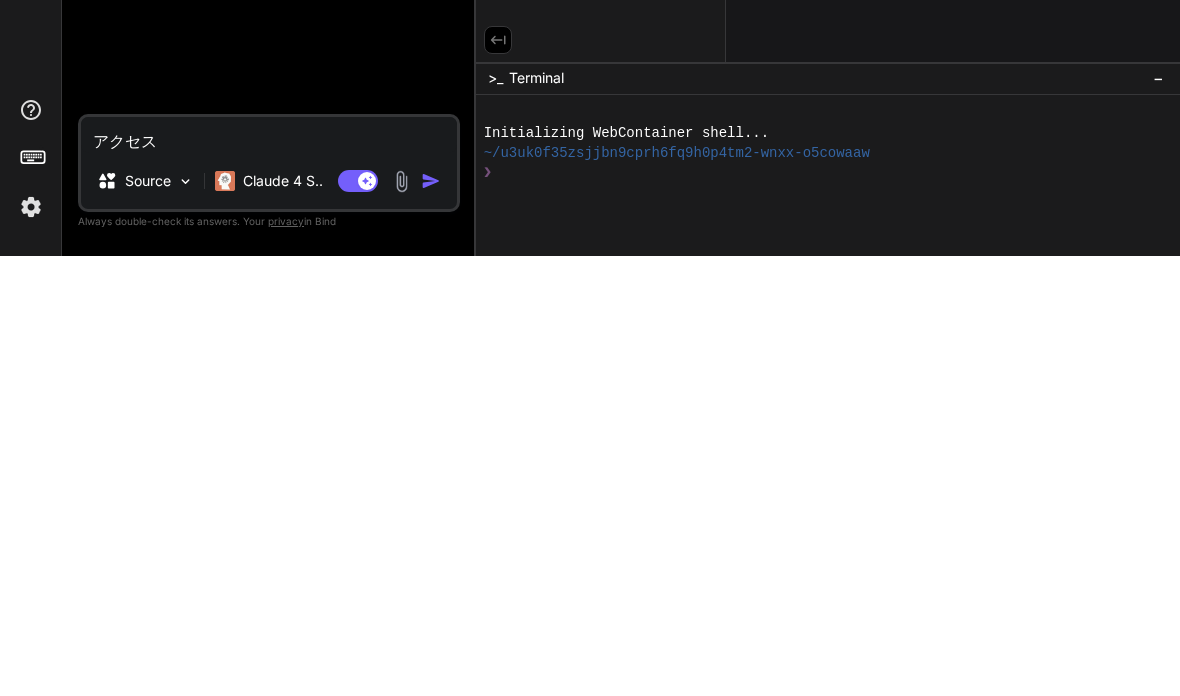 type on "アクセ" 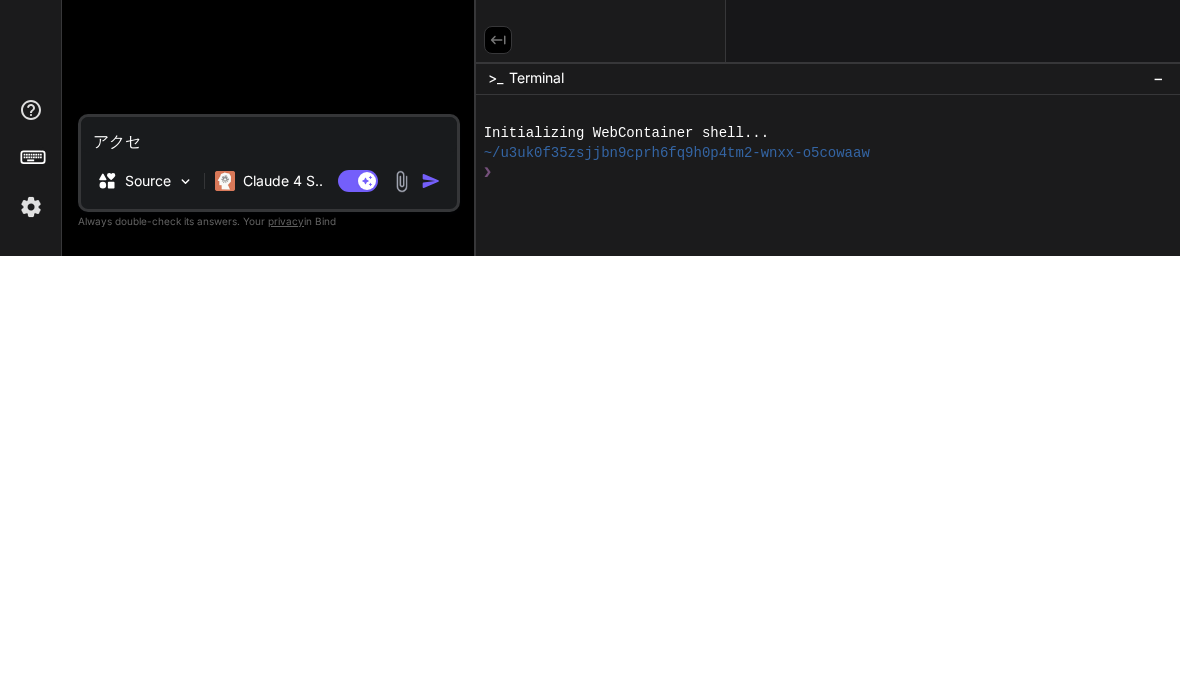 type on "x" 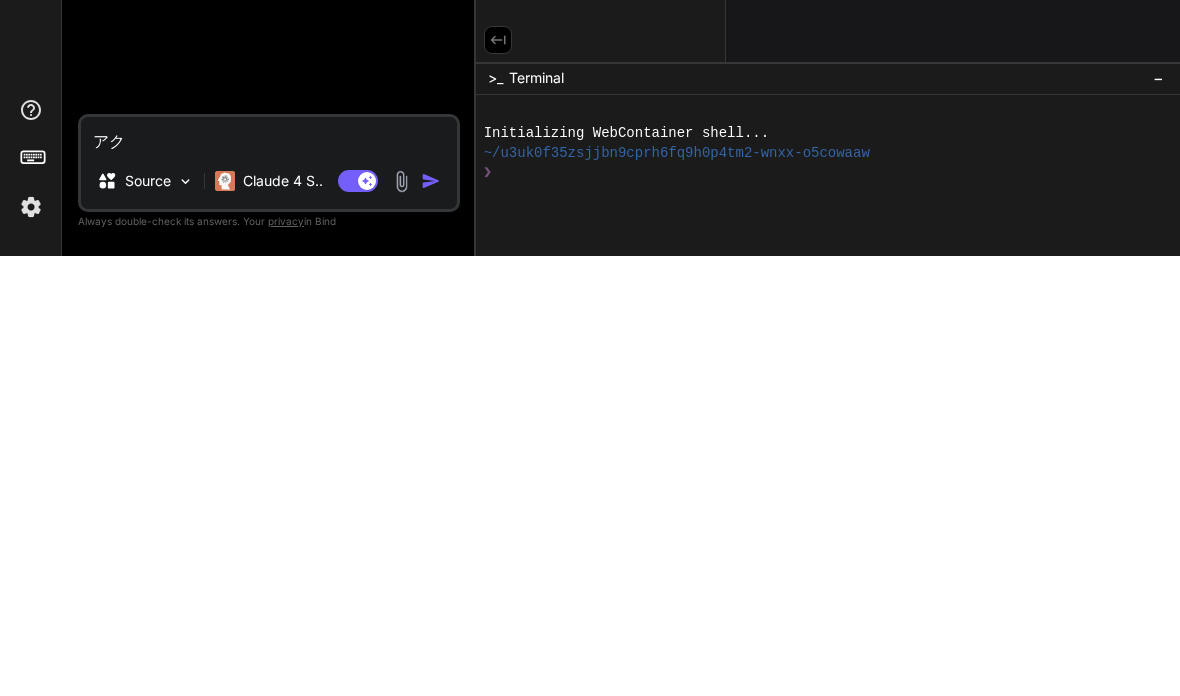 type on "ア" 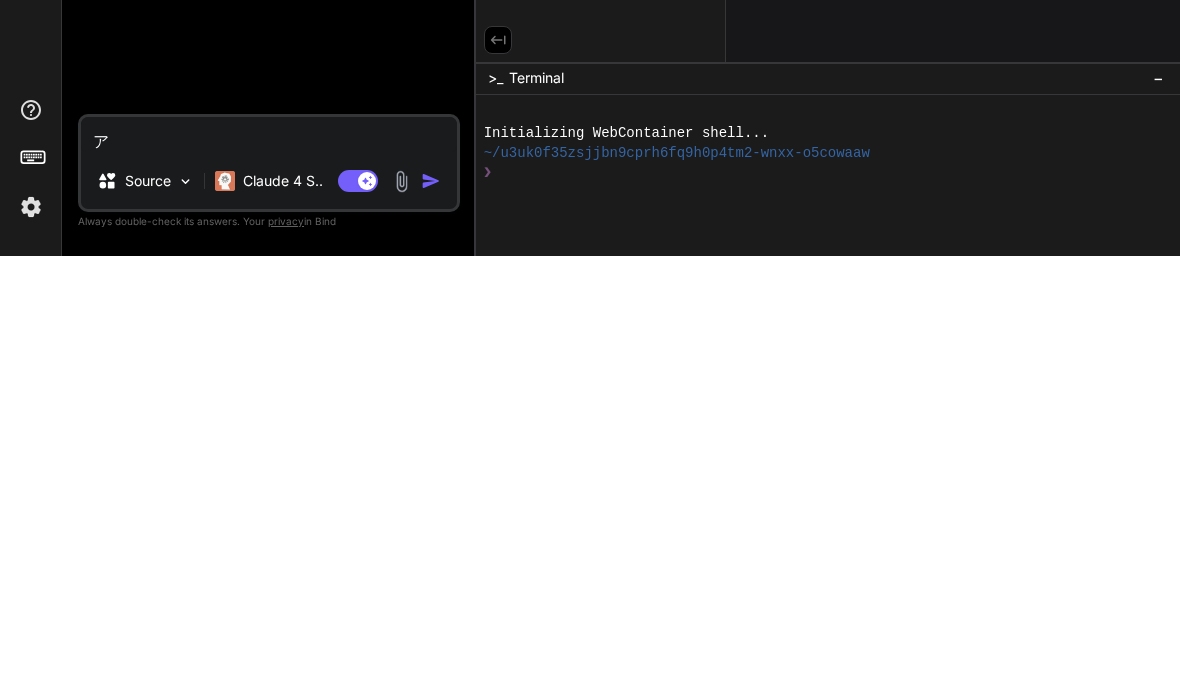 type 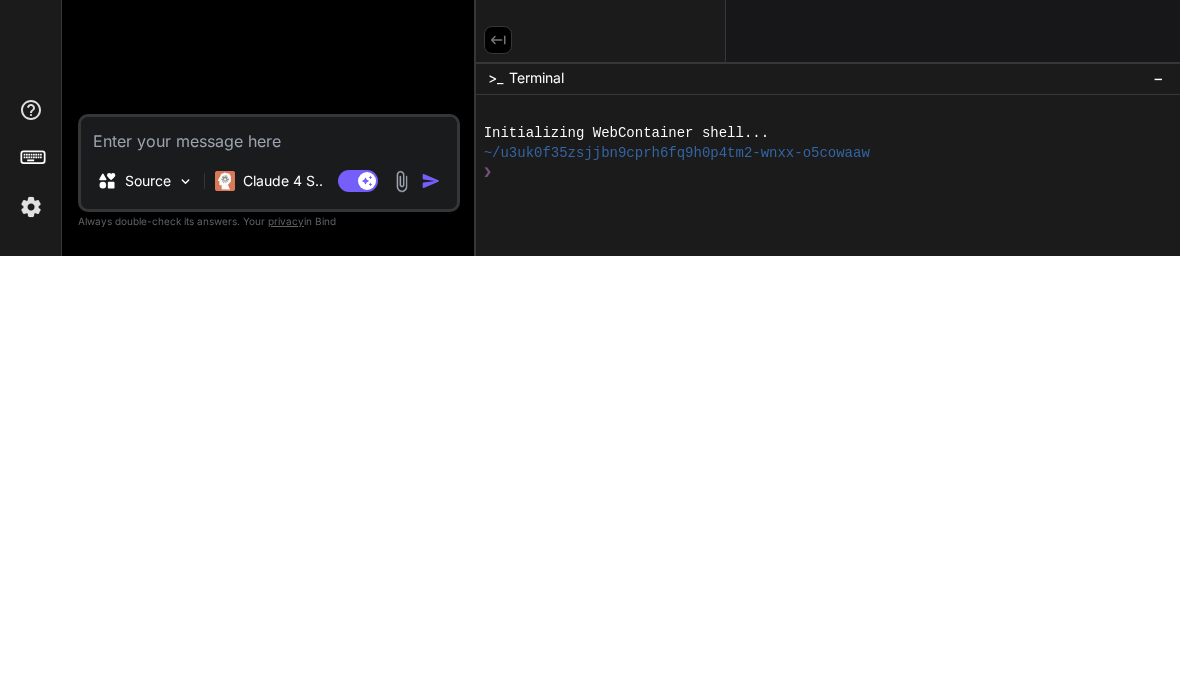 scroll, scrollTop: 0, scrollLeft: 0, axis: both 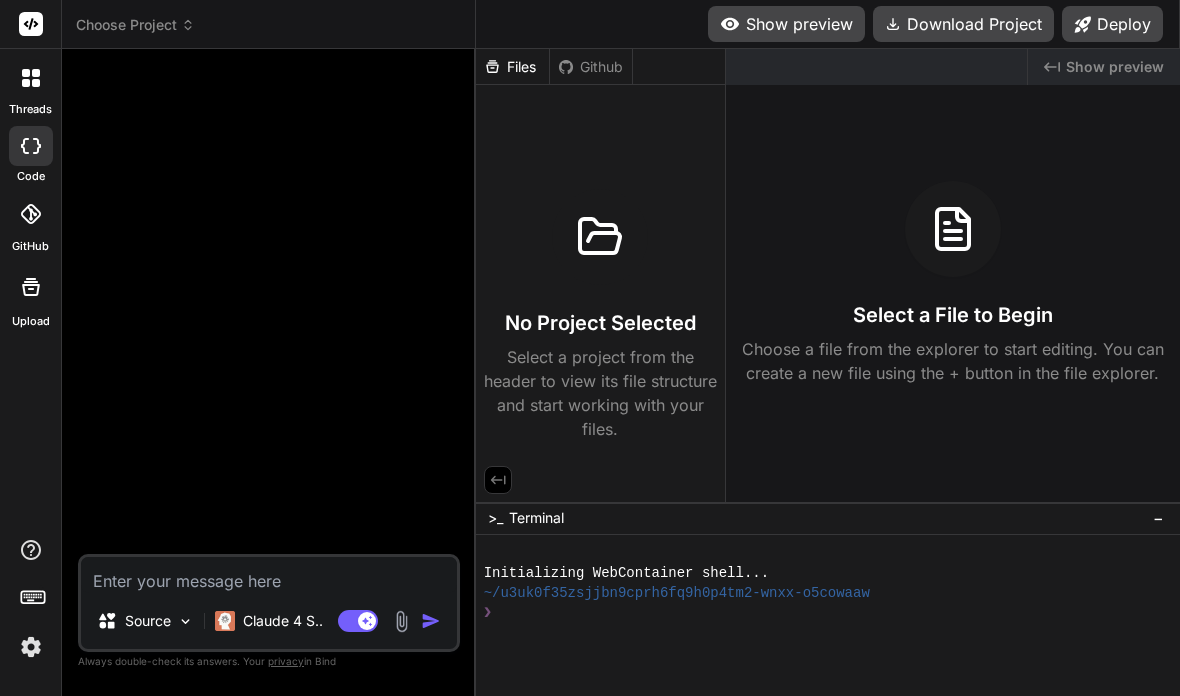 type 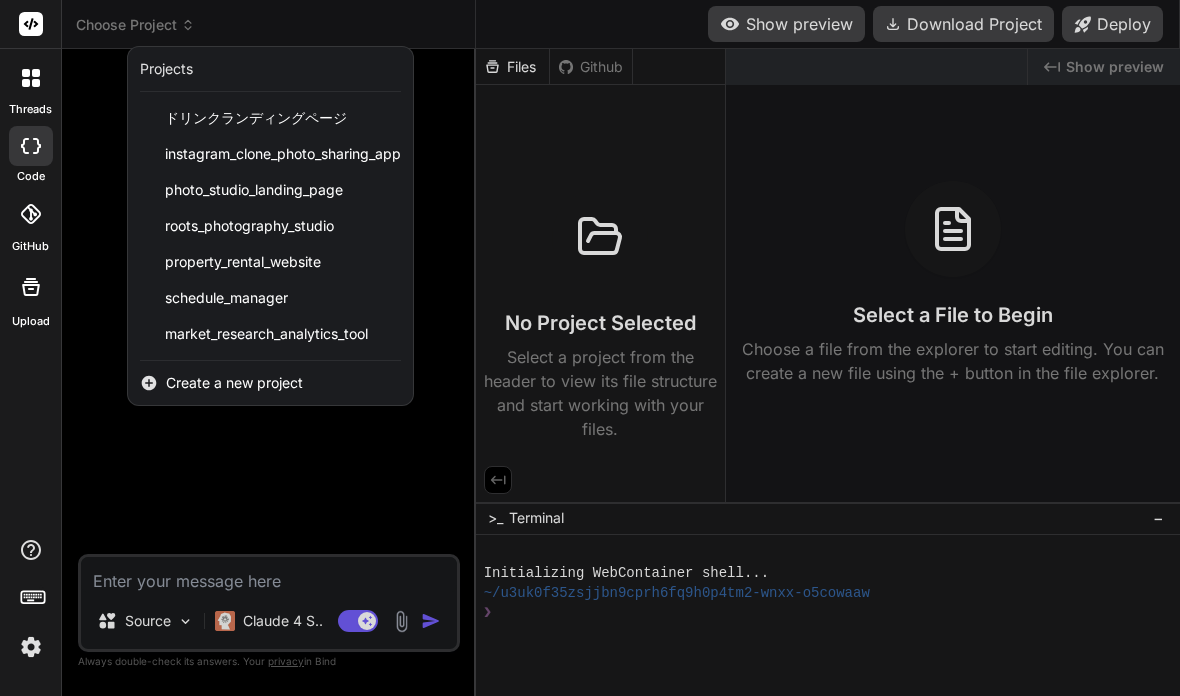 click on "Create a new project" at bounding box center [270, 383] 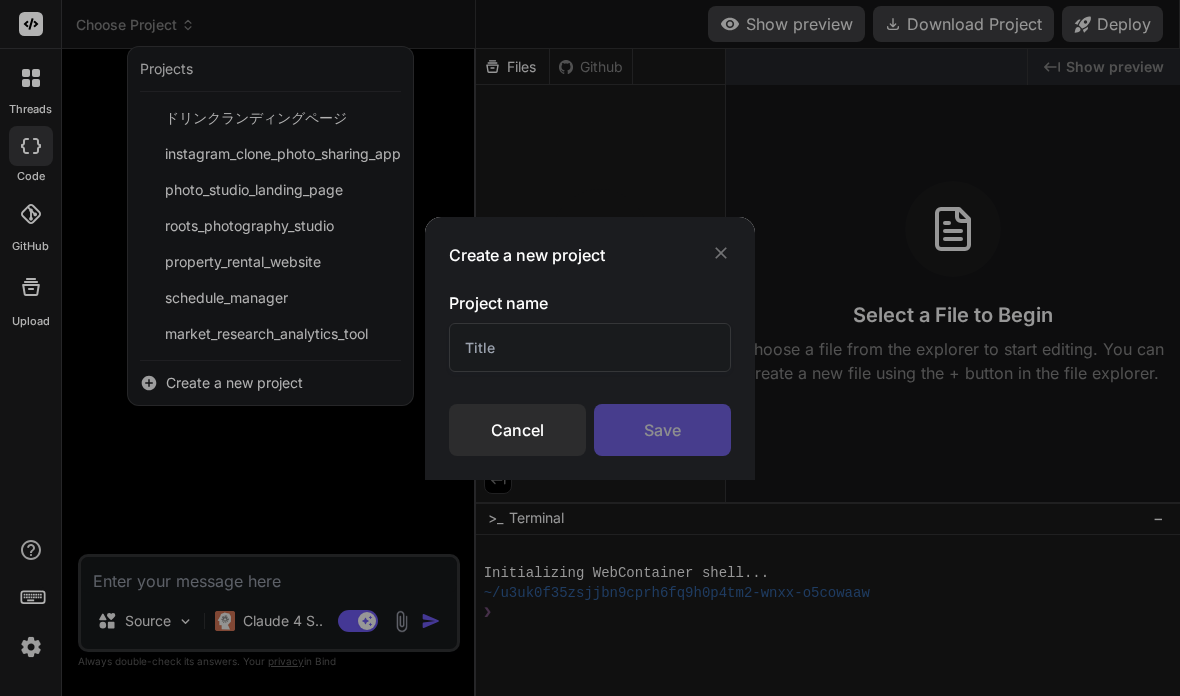 click at bounding box center (590, 347) 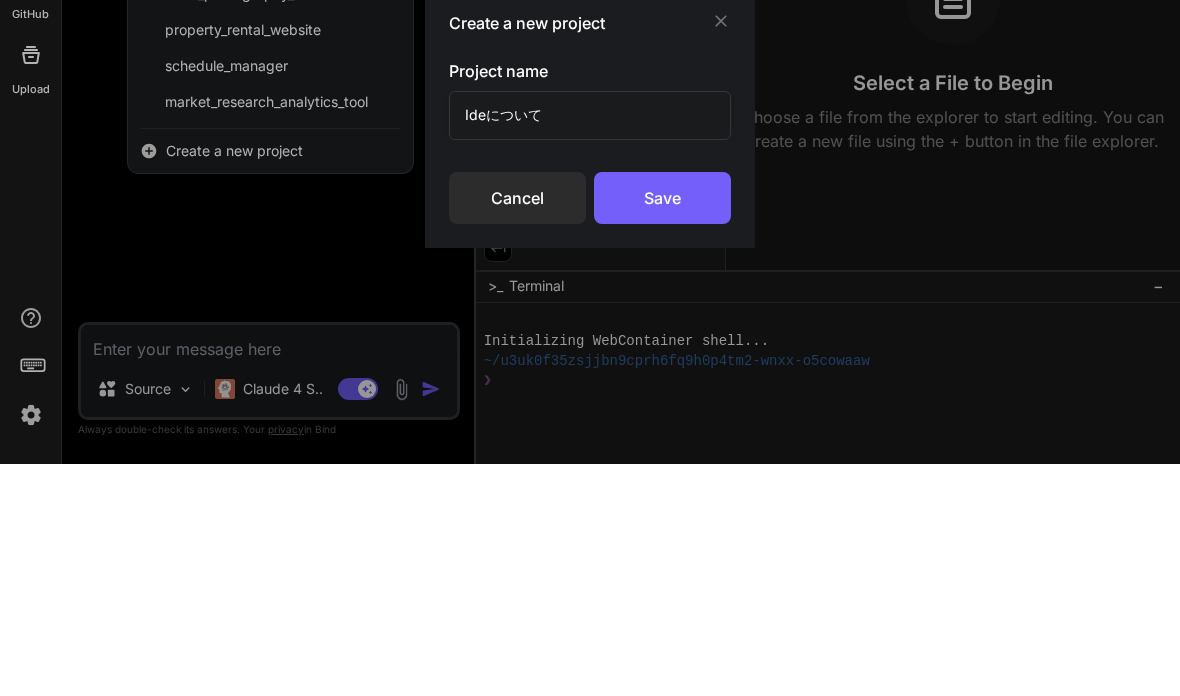 type on "Ideについて" 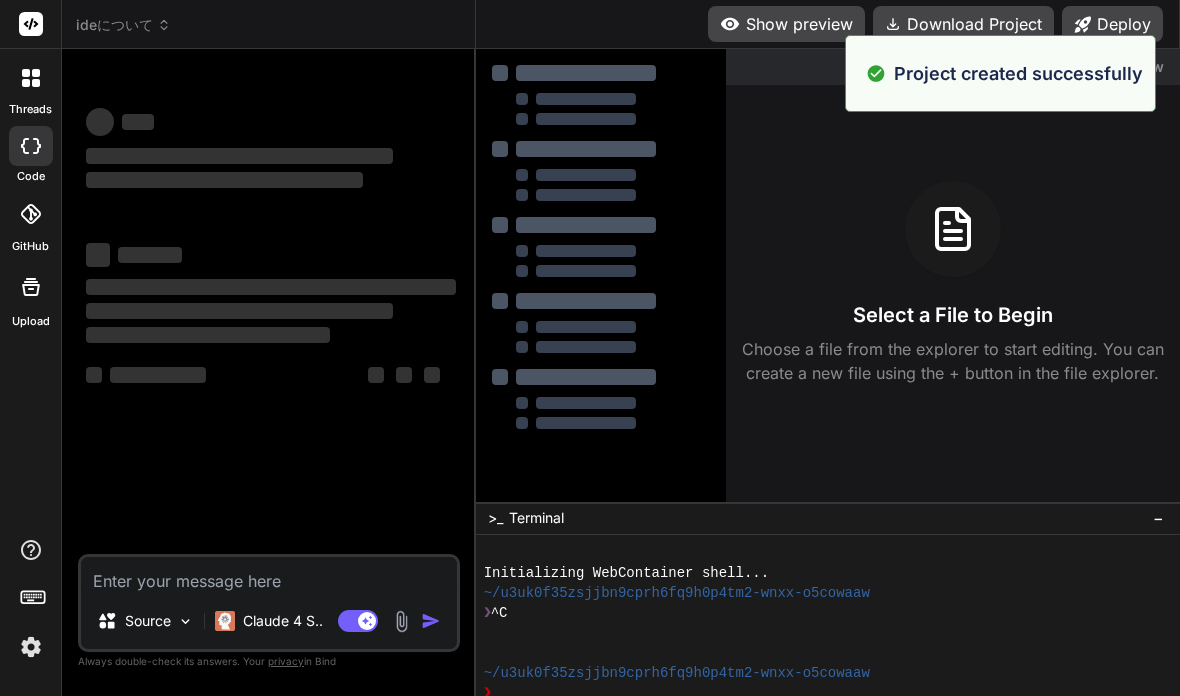 type on "x" 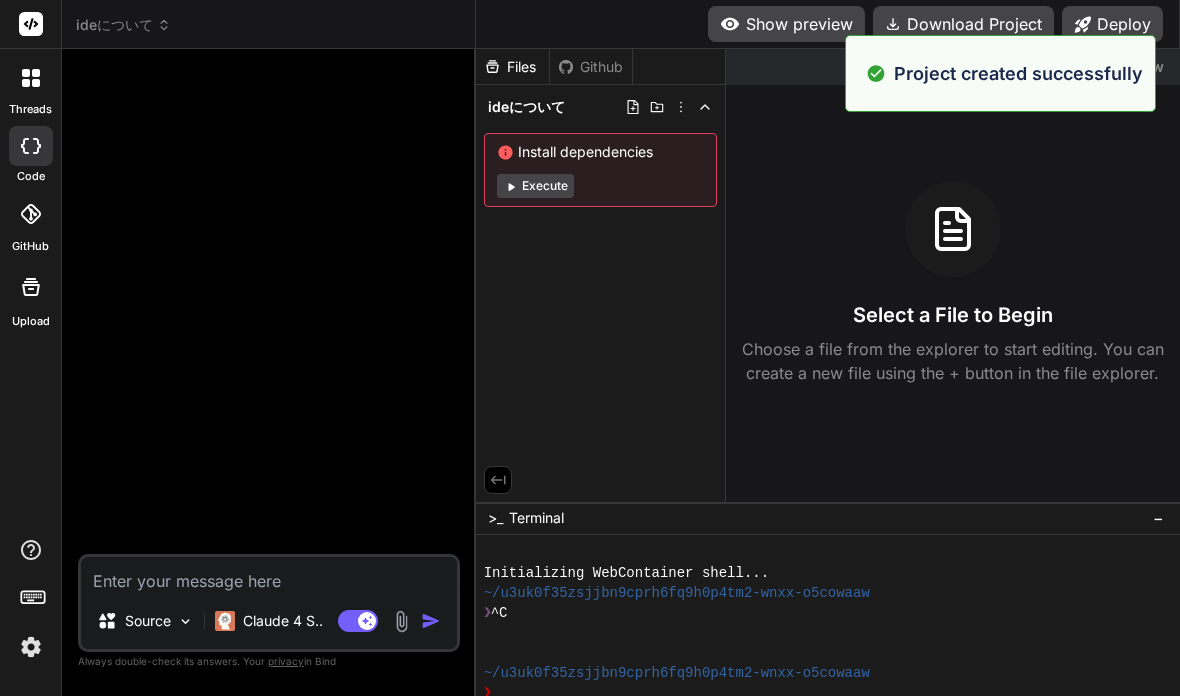 click at bounding box center [269, 575] 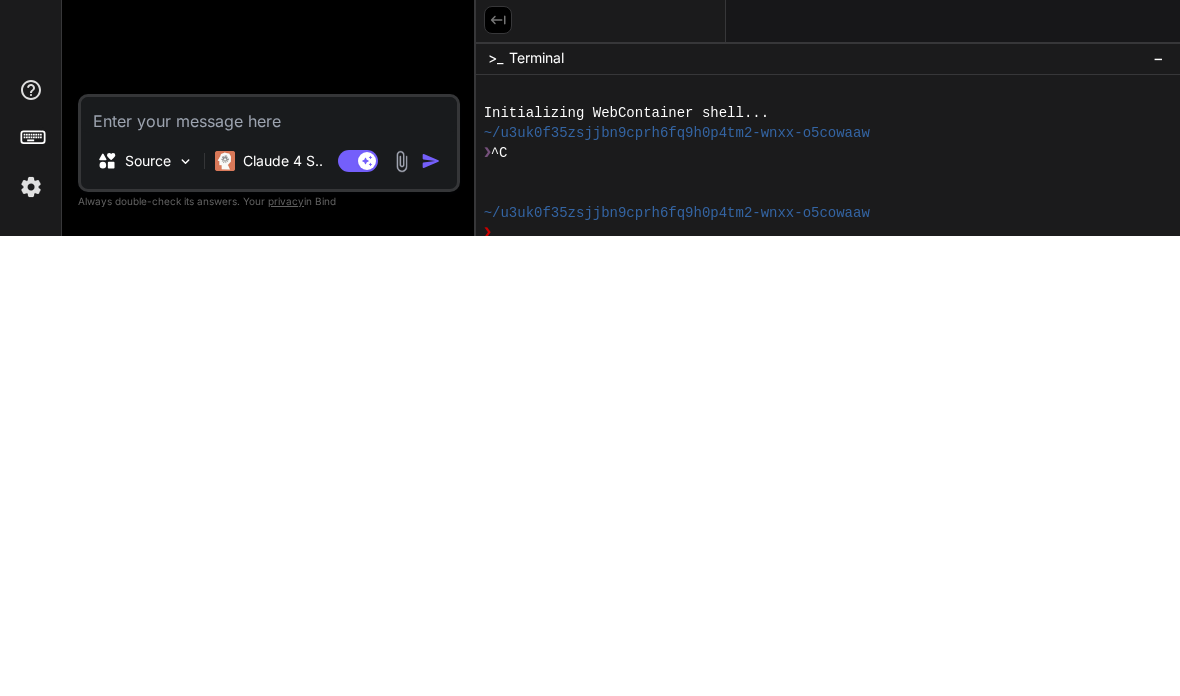 type on "k" 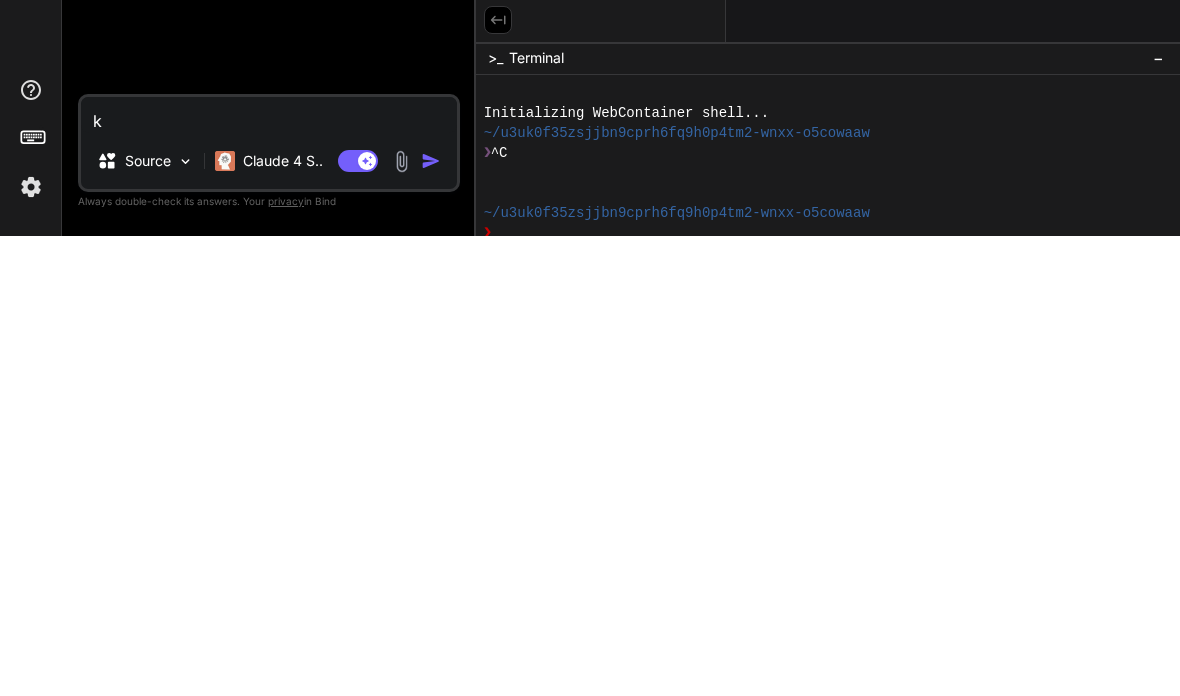 type on "こ" 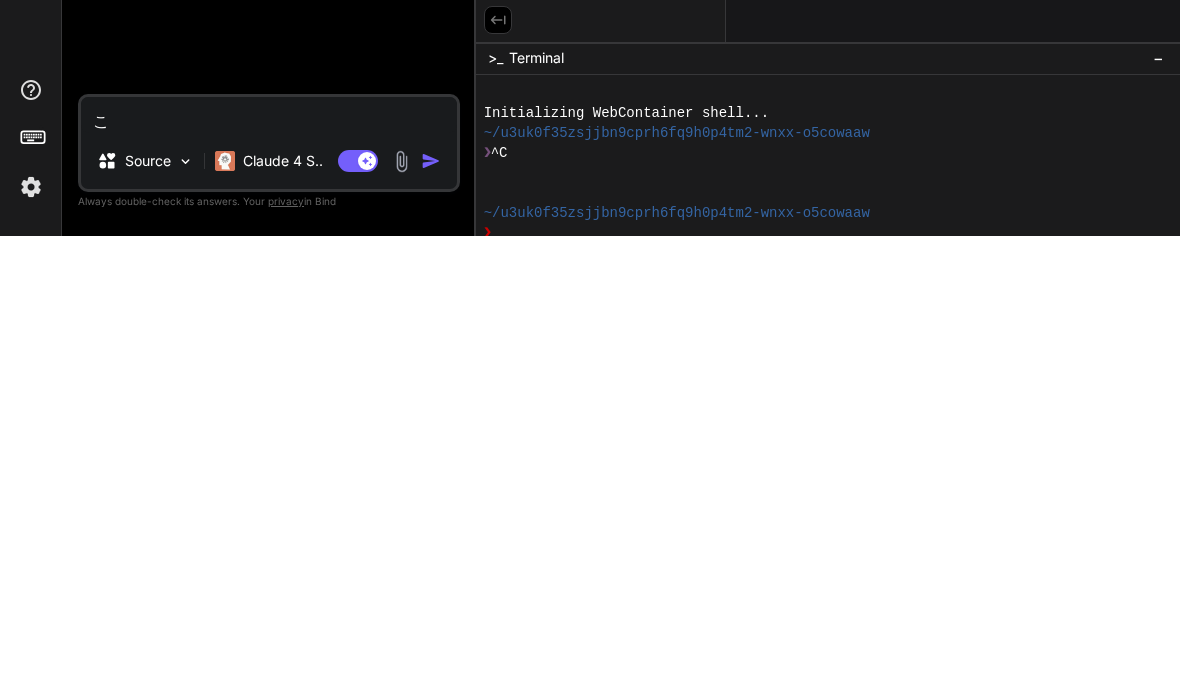 type on "こm" 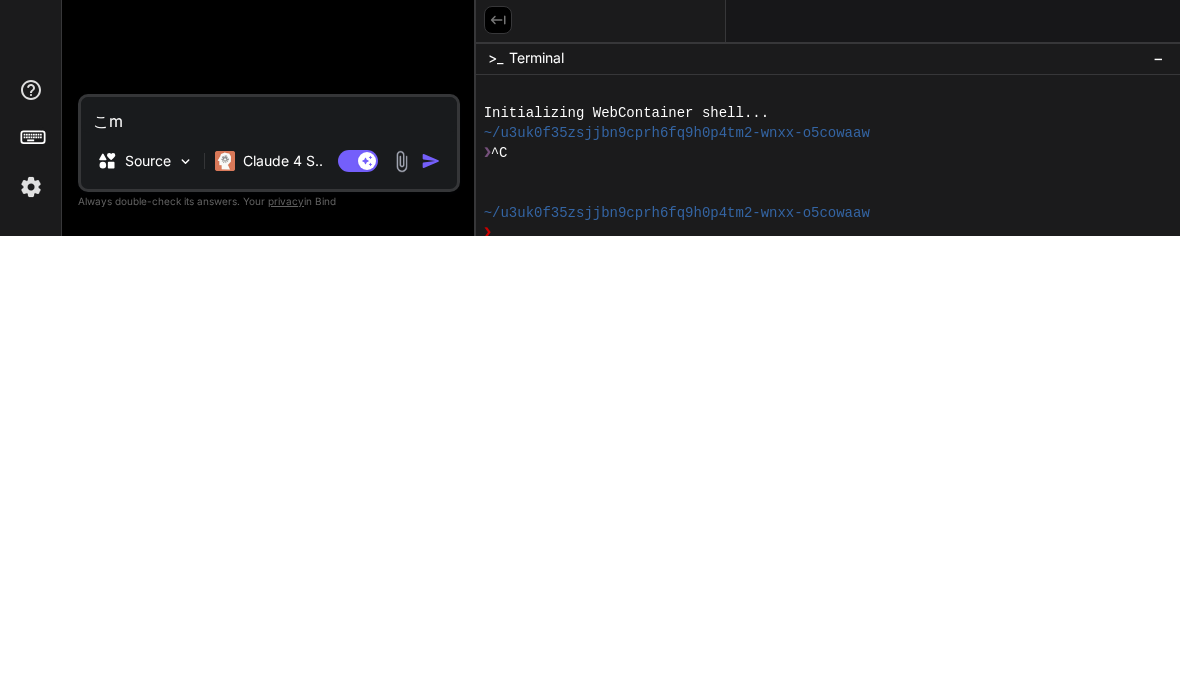 type on "x" 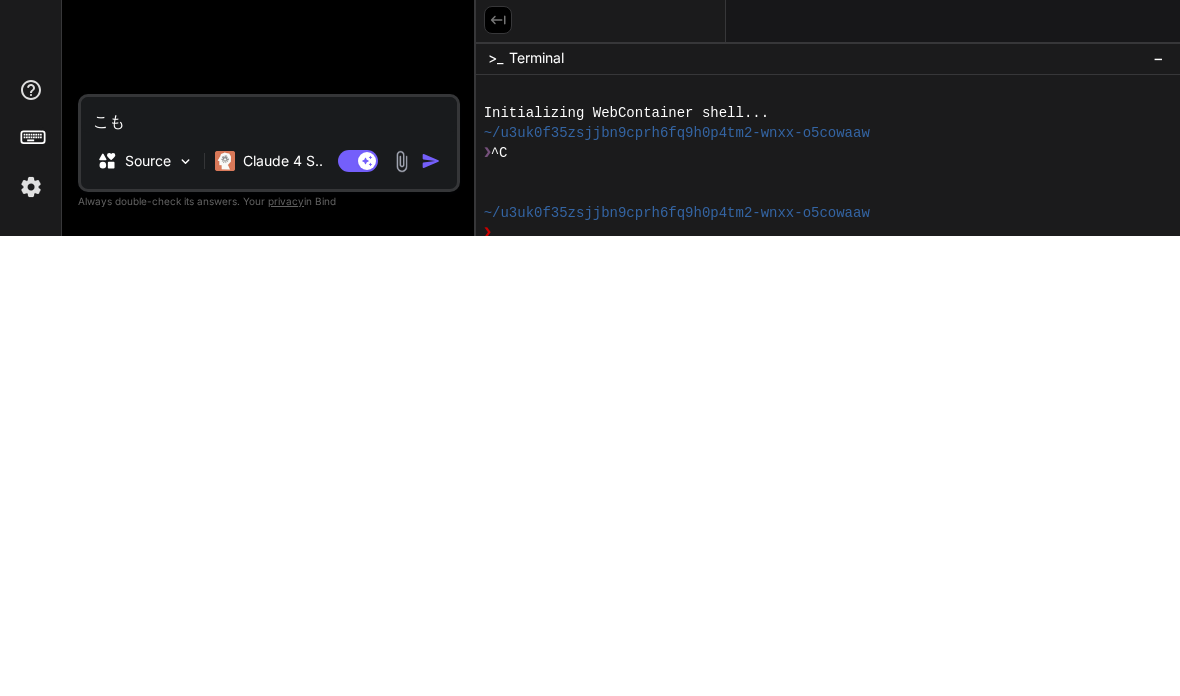 type on "こもい" 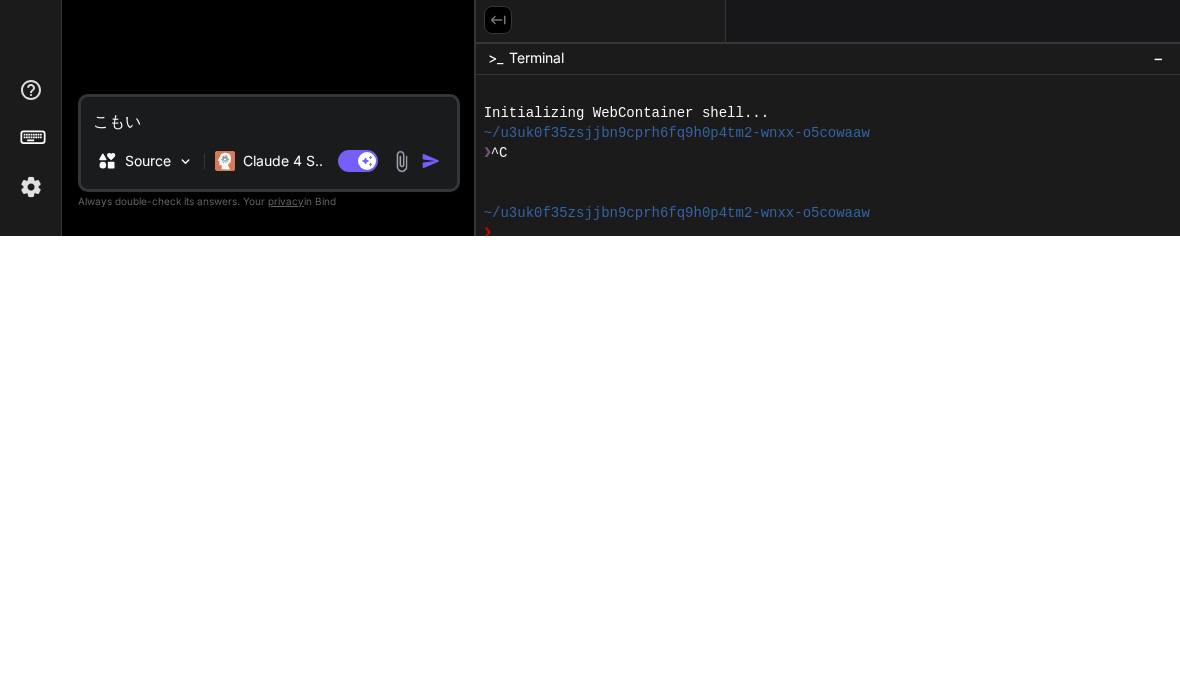 type on "x" 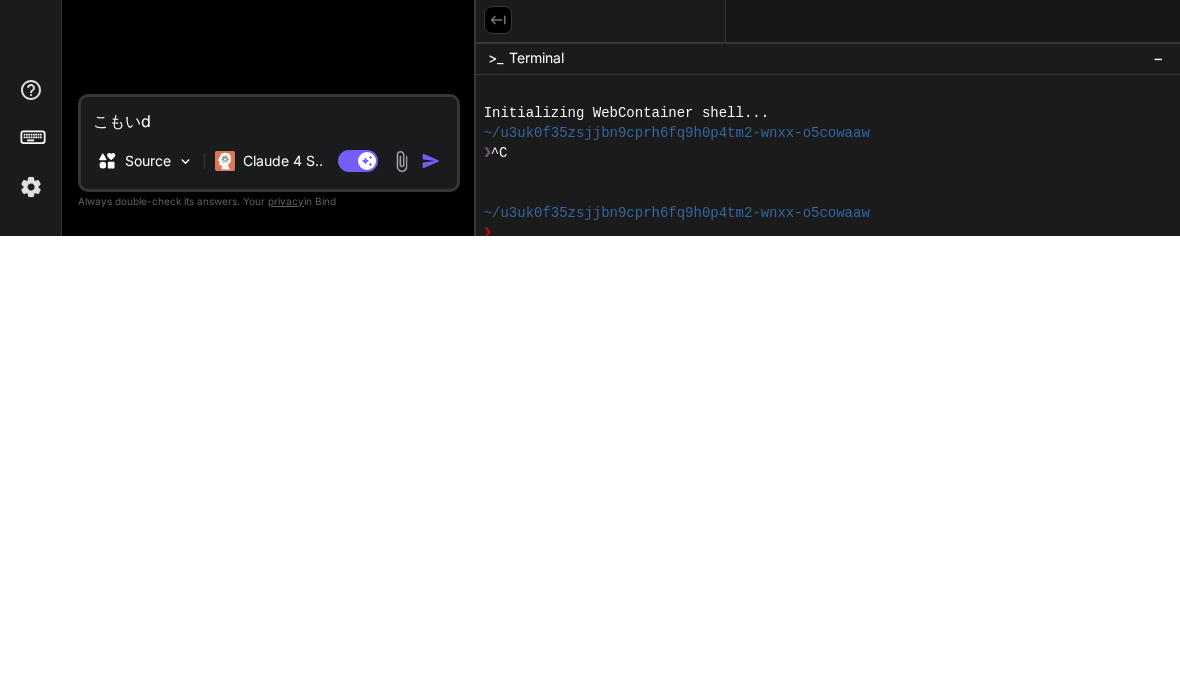 type on "x" 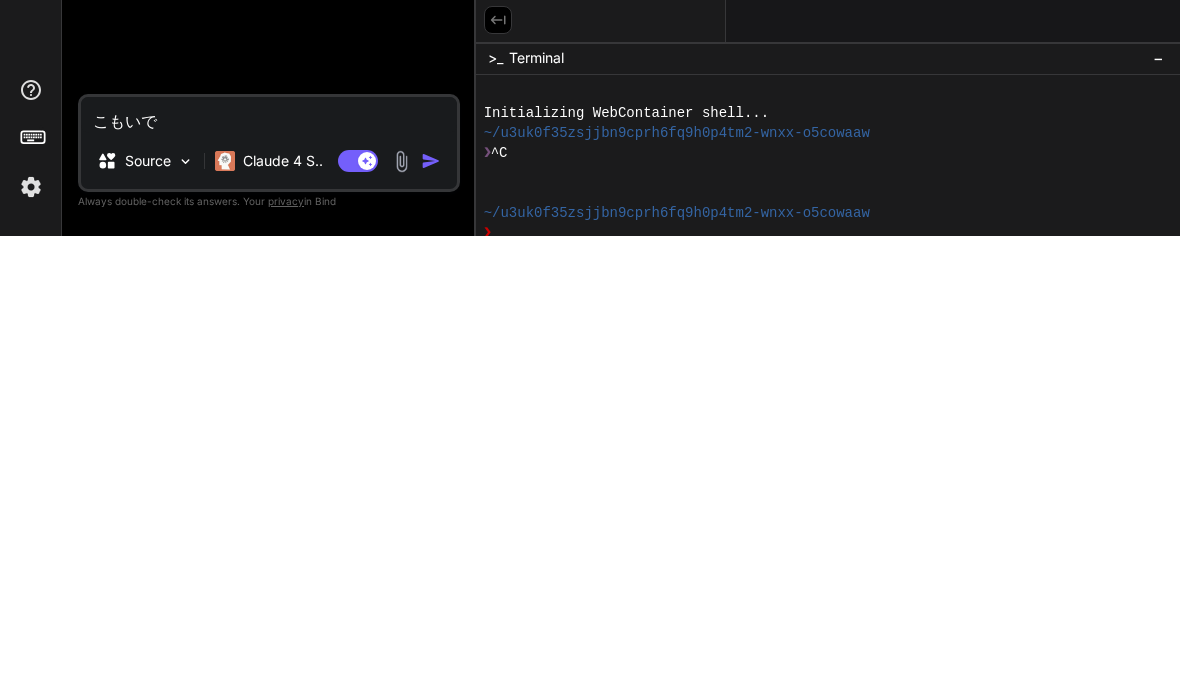 type on "x" 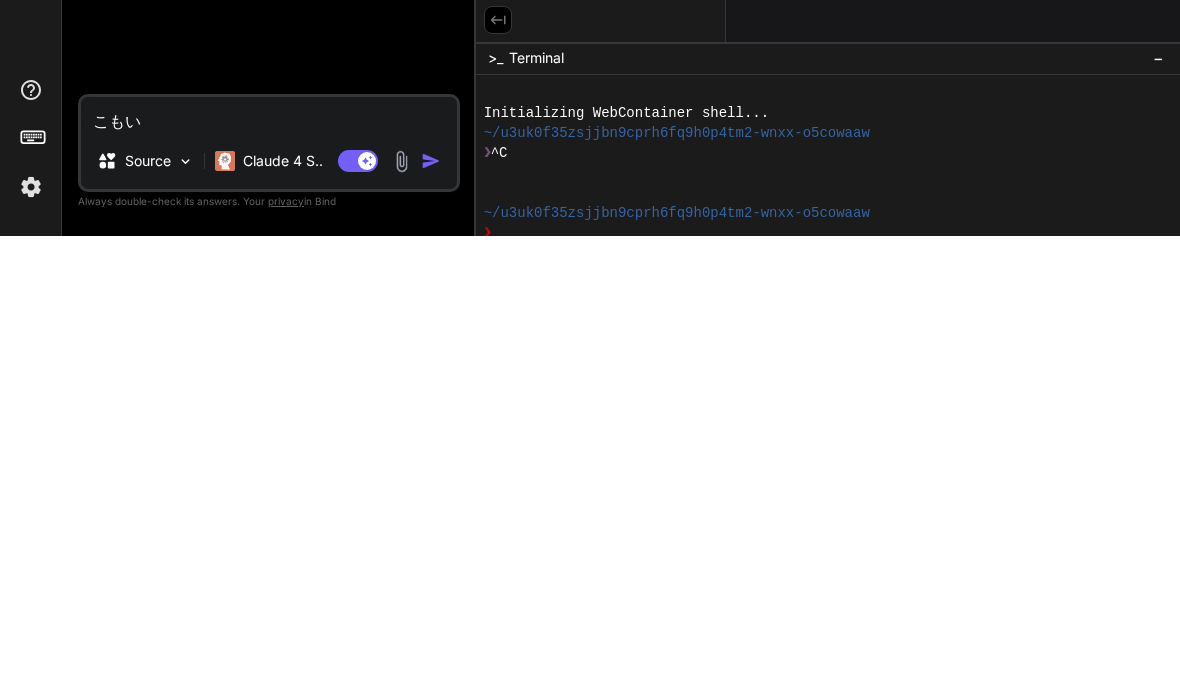 type on "こも" 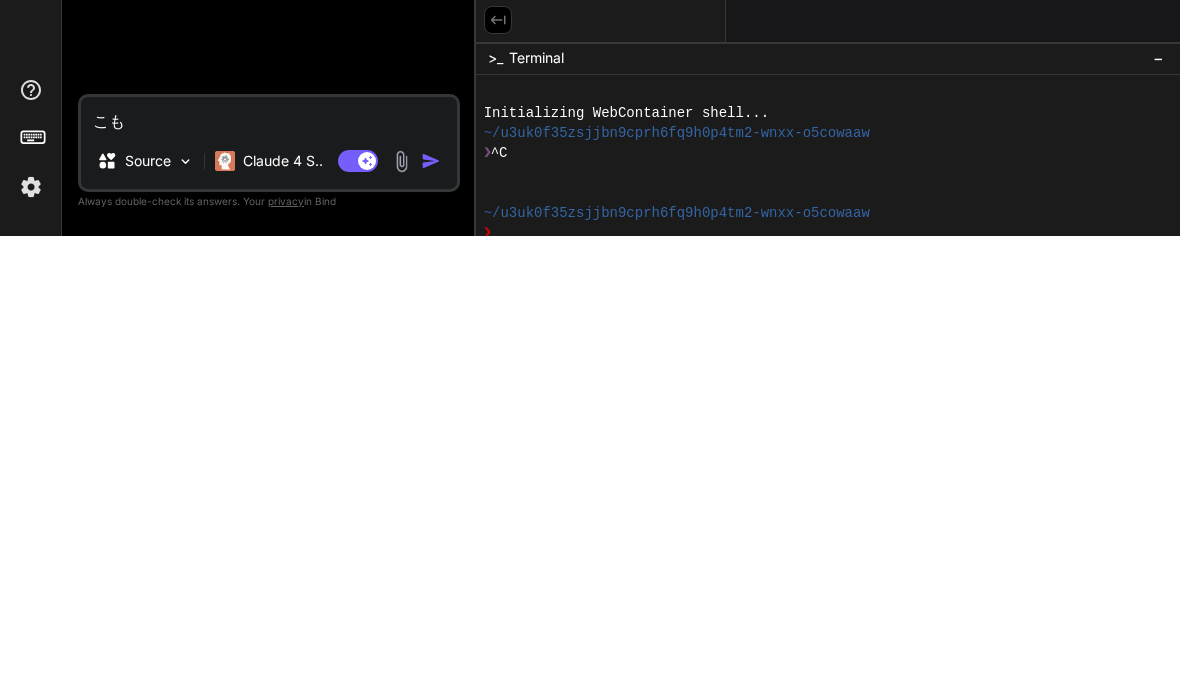 type on "x" 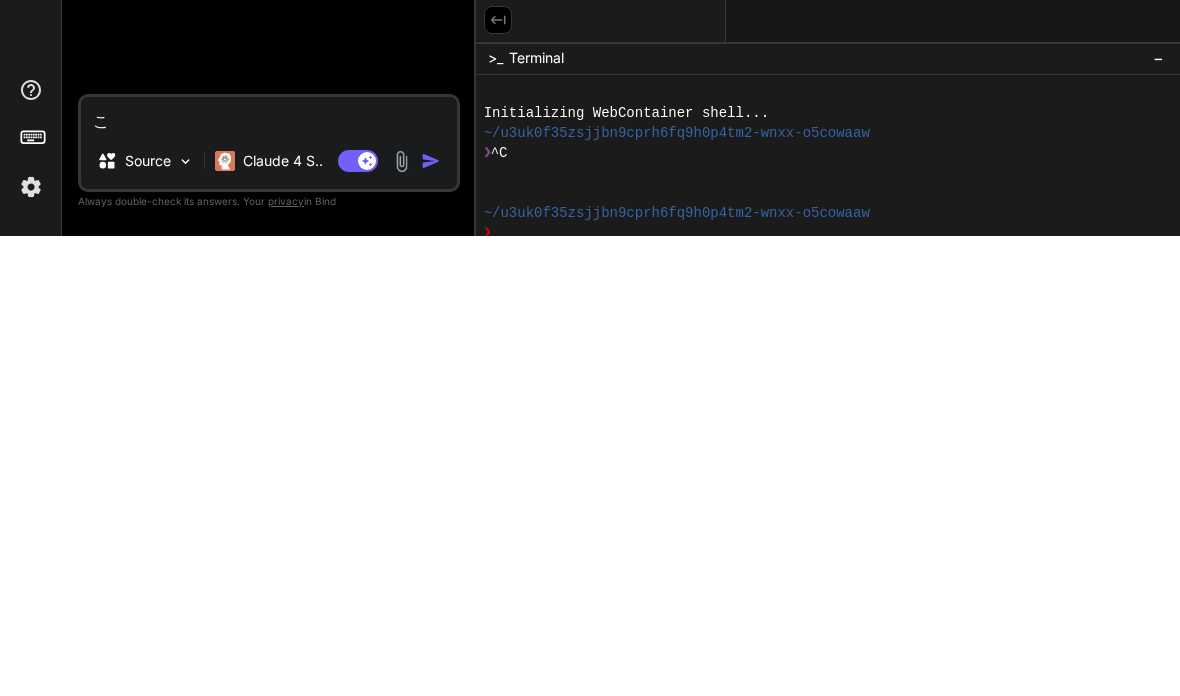 type on "x" 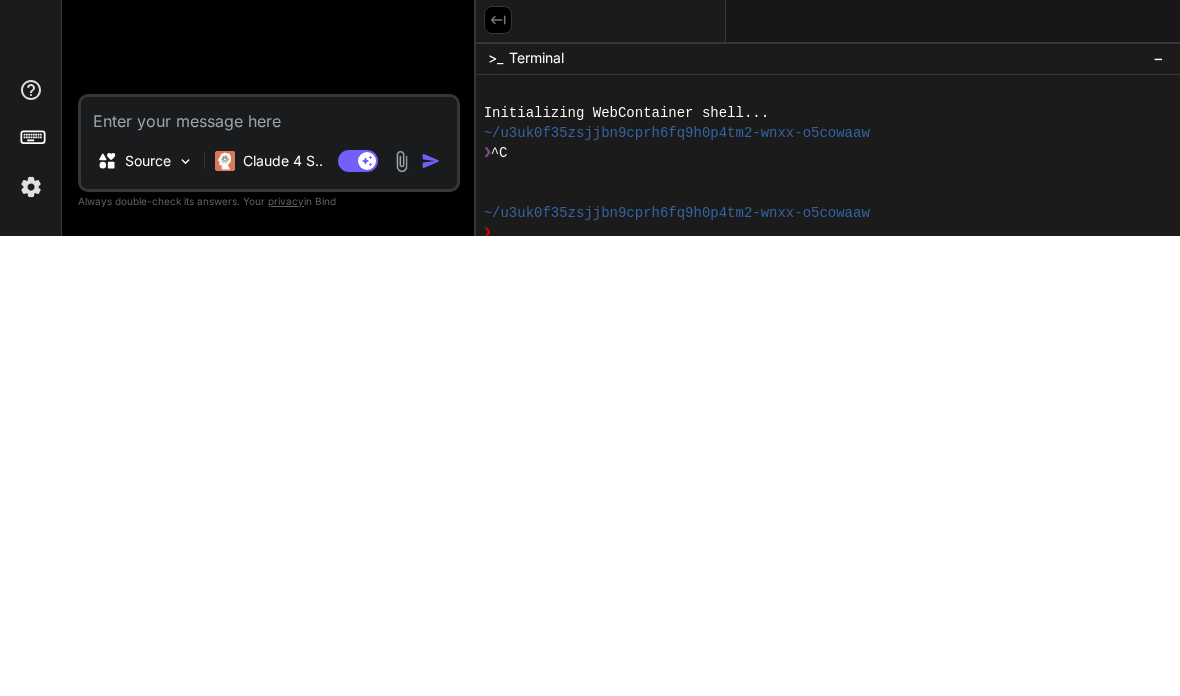 type on "x" 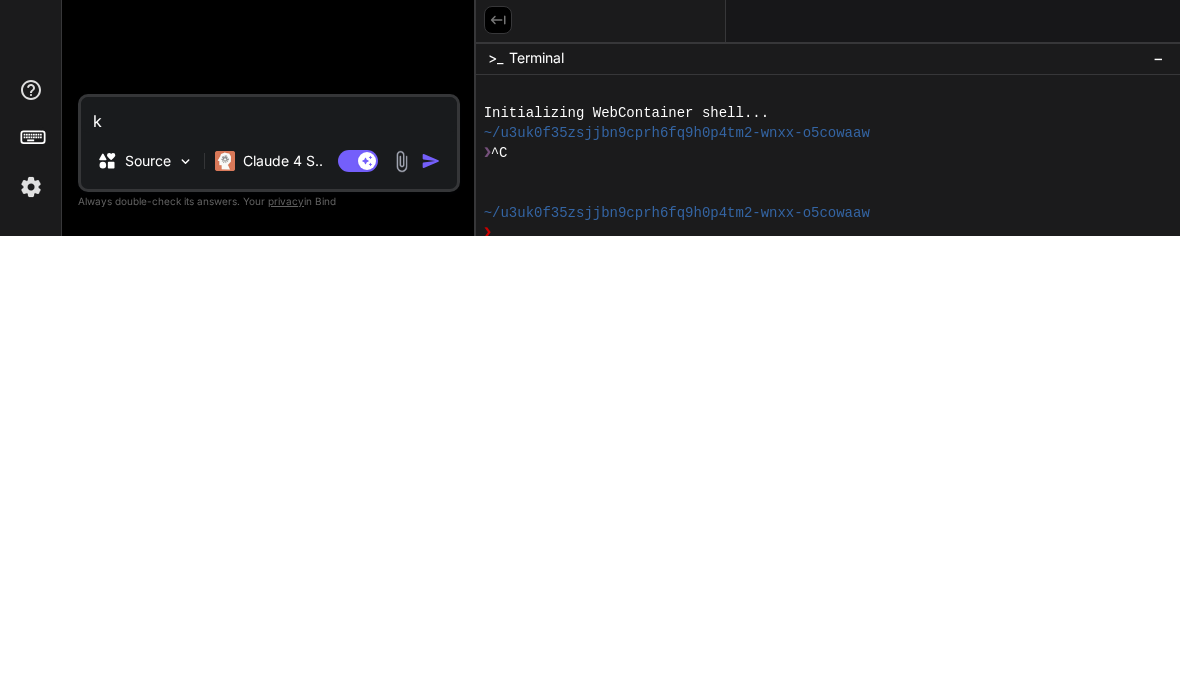 type on "こ" 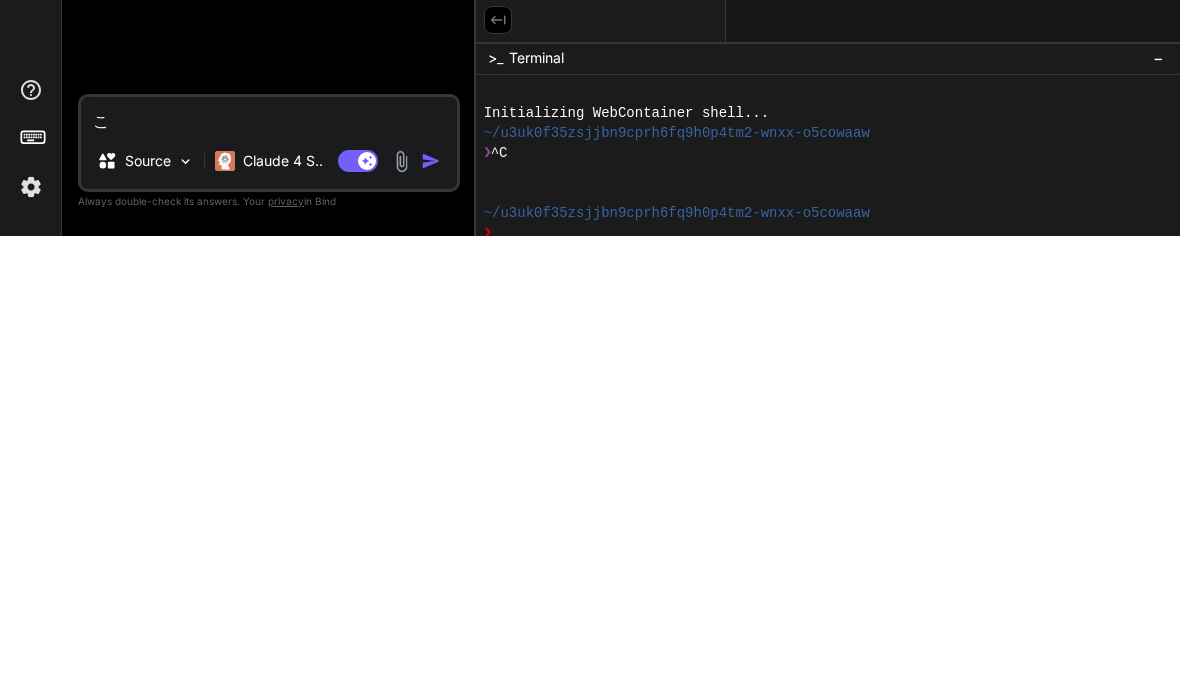 type on "こn" 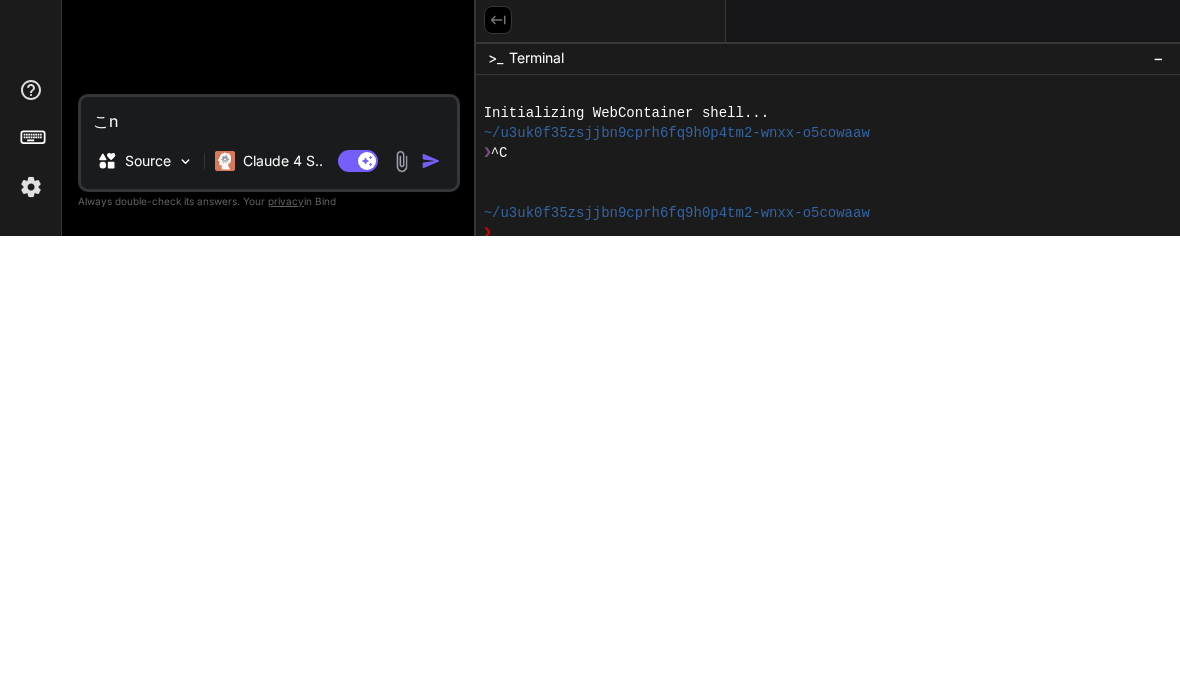 type on "x" 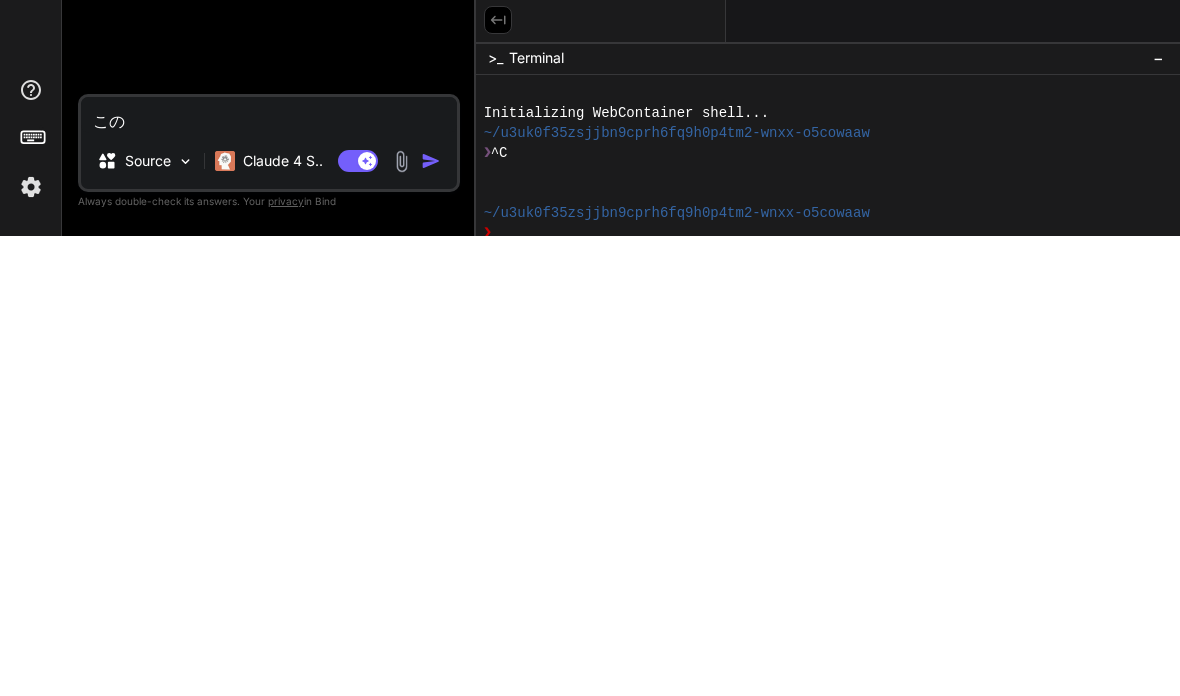 type on "x" 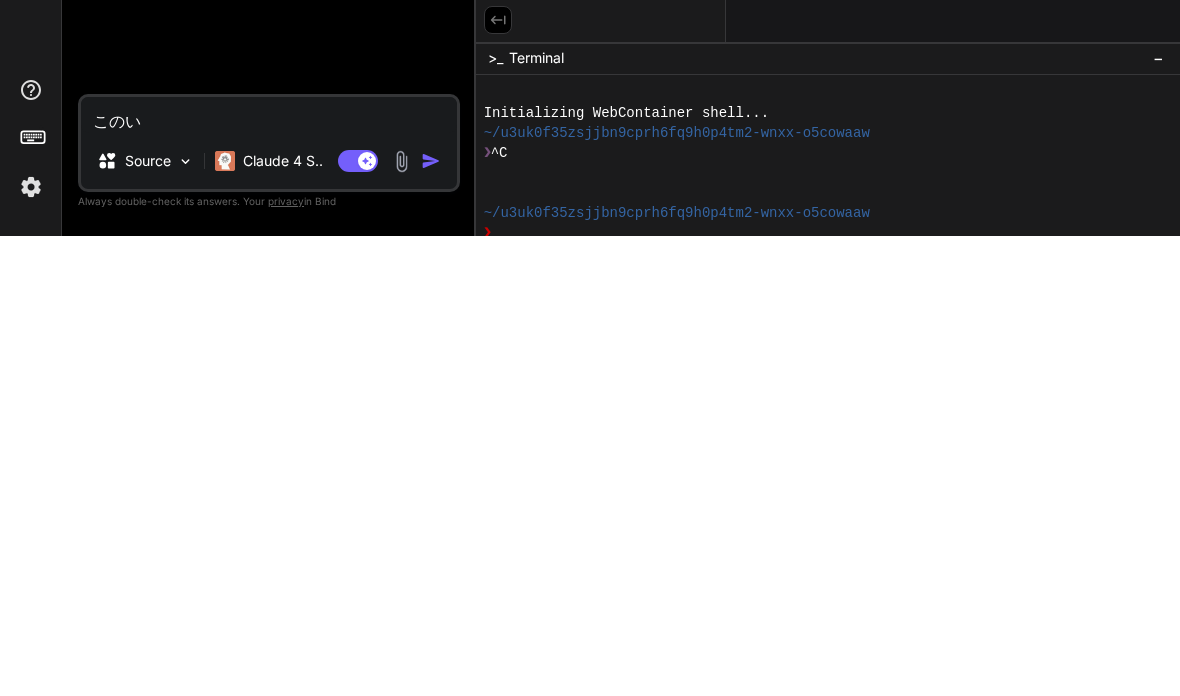 type on "x" 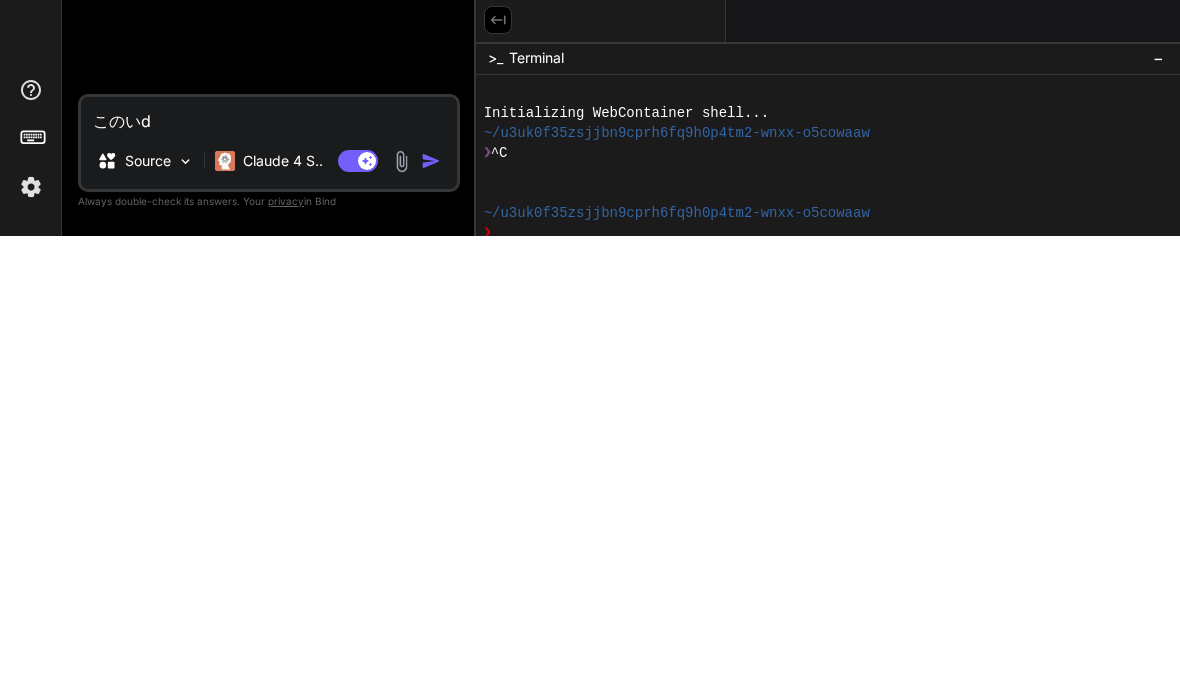 type on "x" 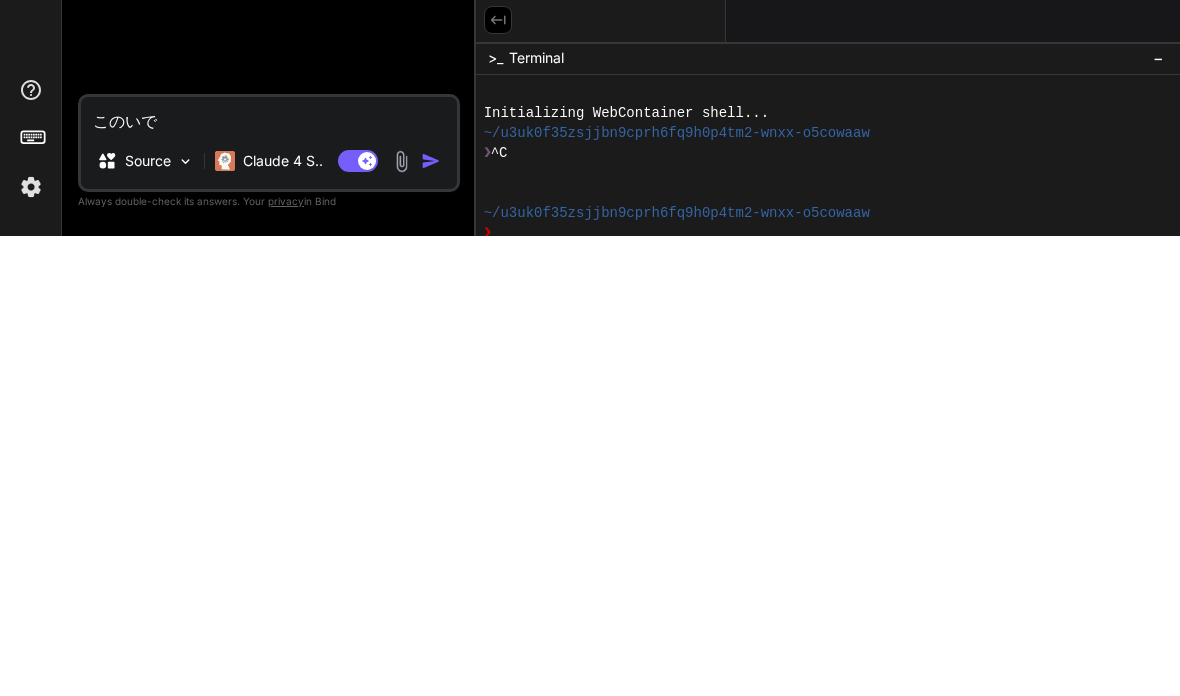 type on "x" 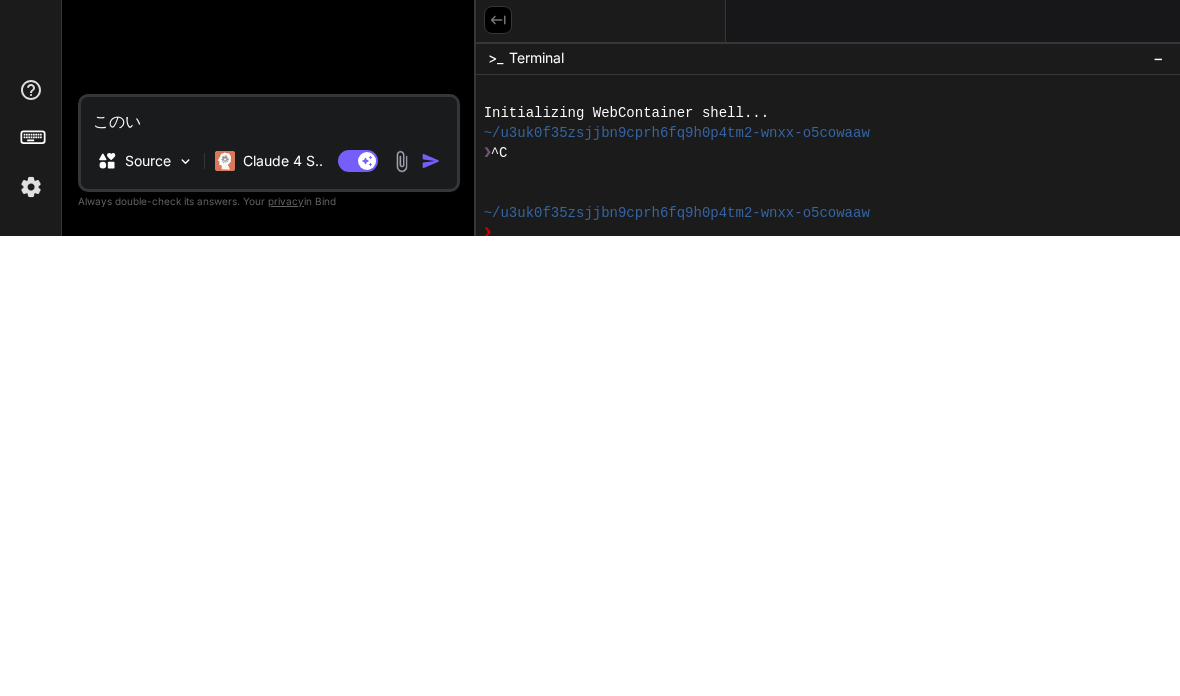 type on "この" 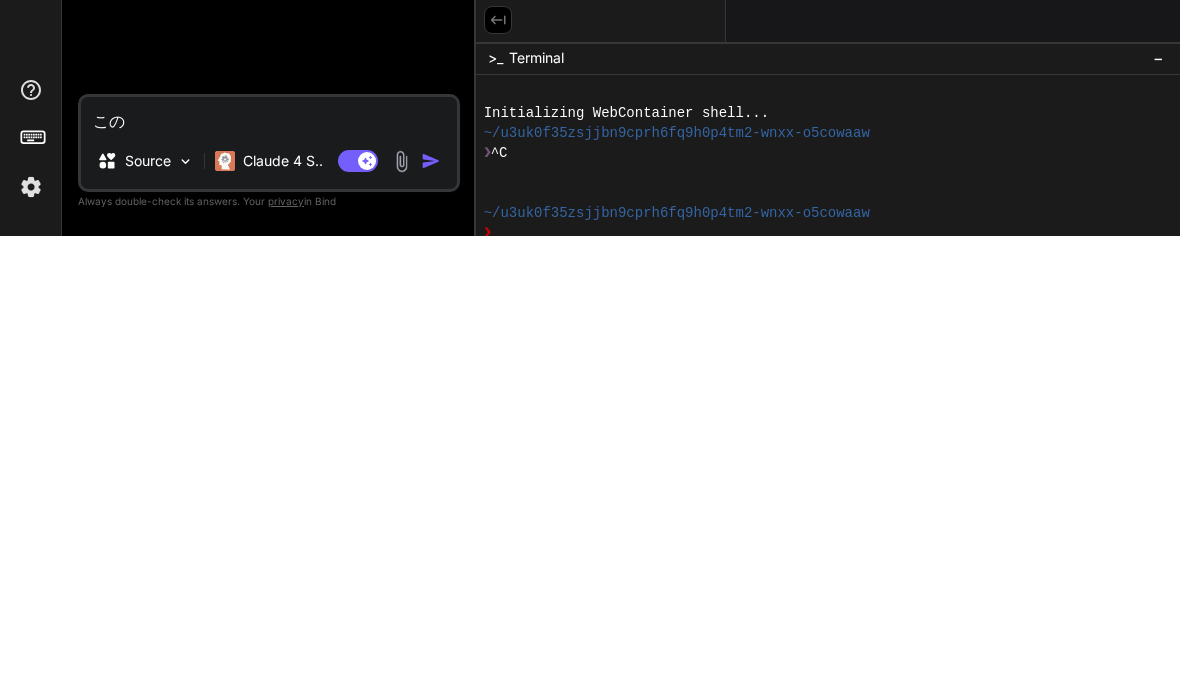 type on "x" 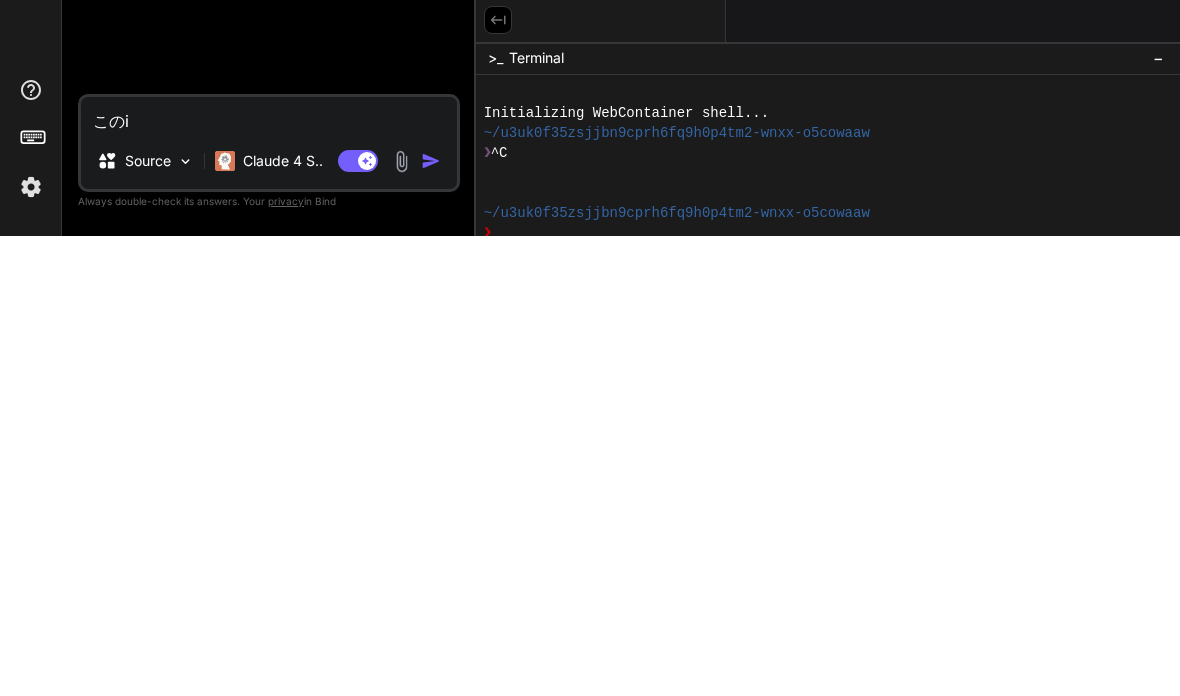 type on "このid" 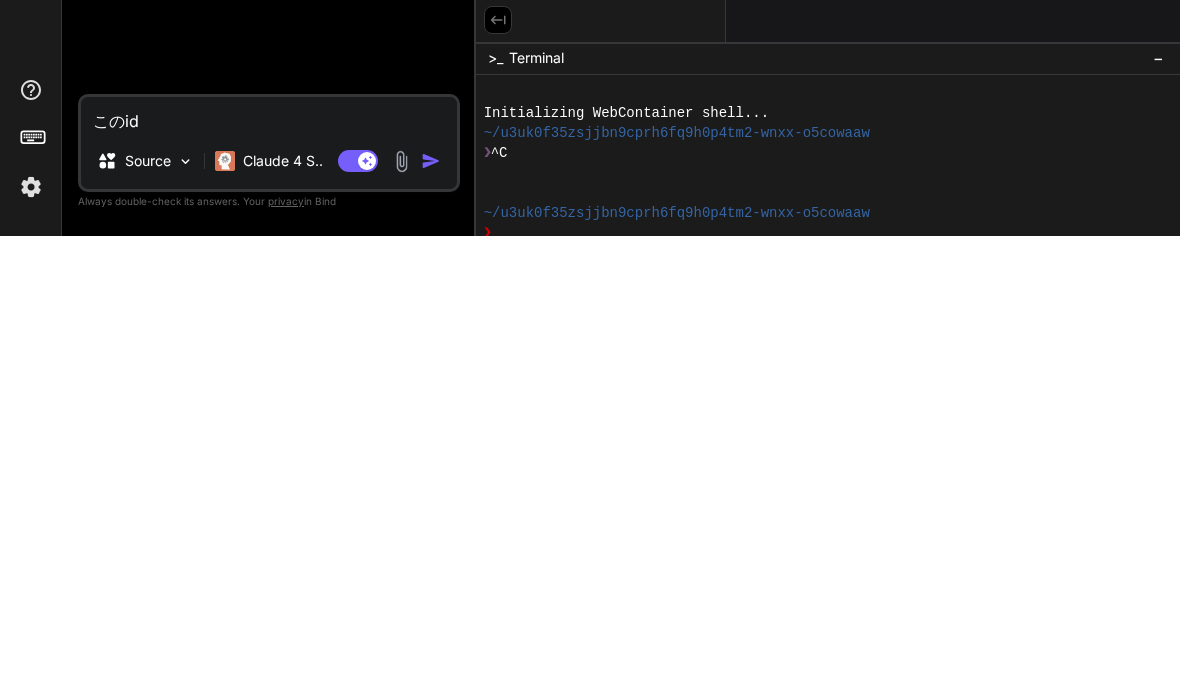 type on "x" 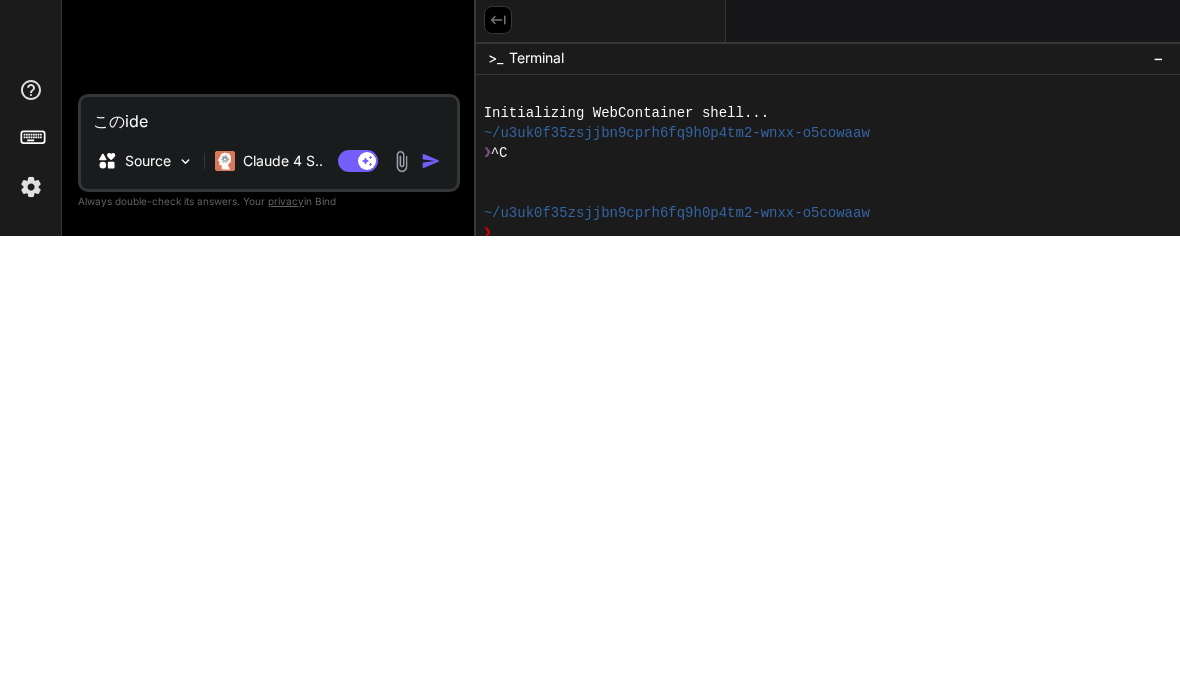 type on "このides" 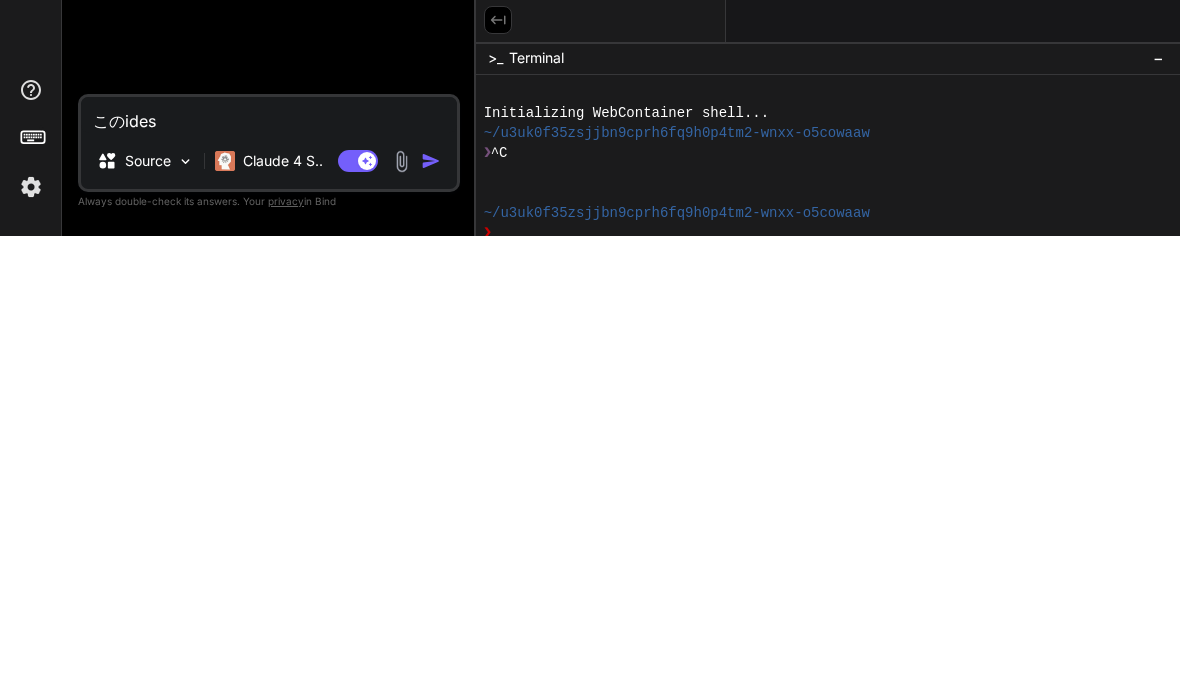 type on "このide" 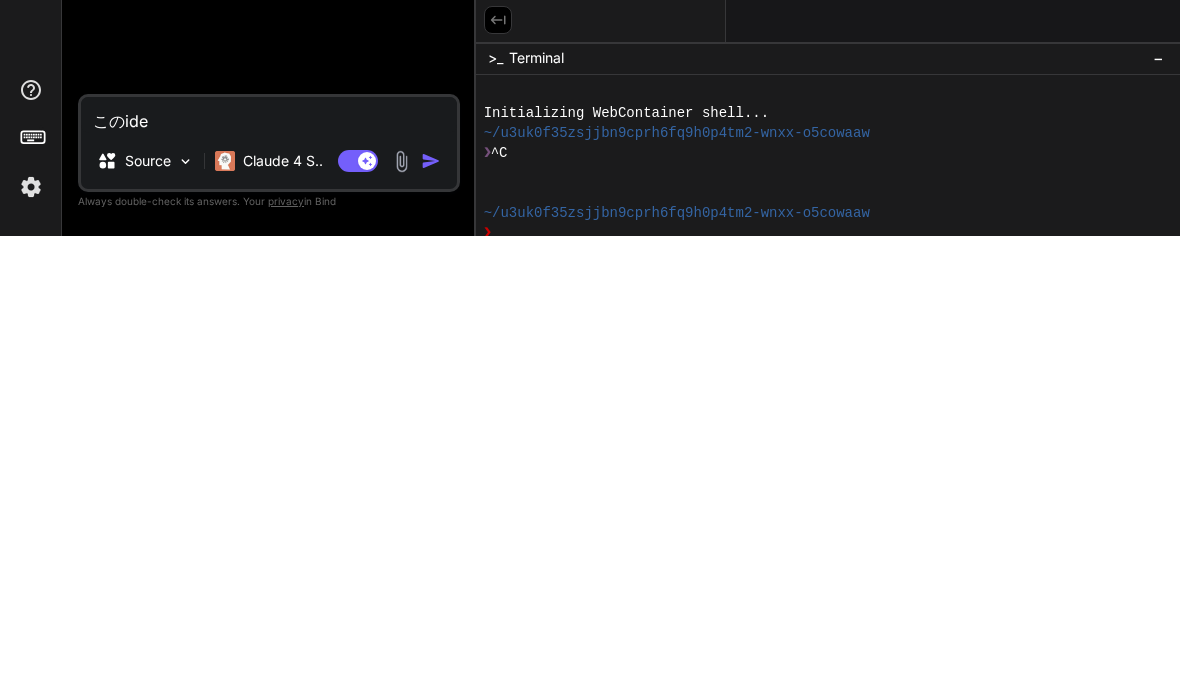 type on "このided" 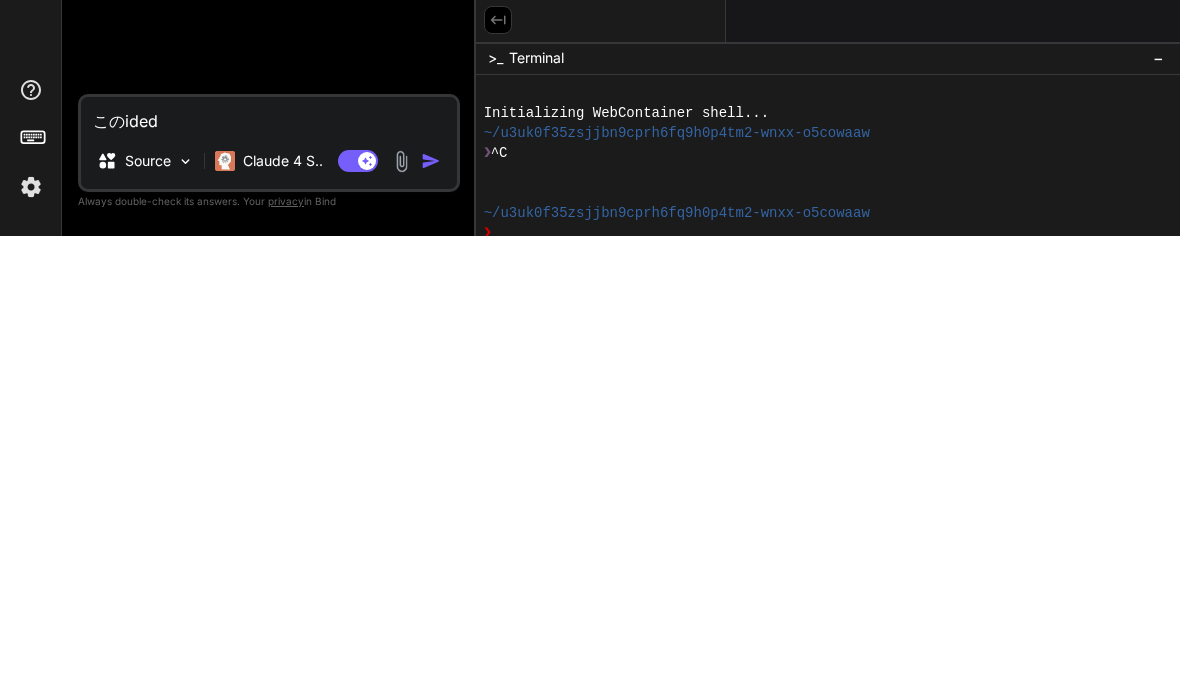 type on "x" 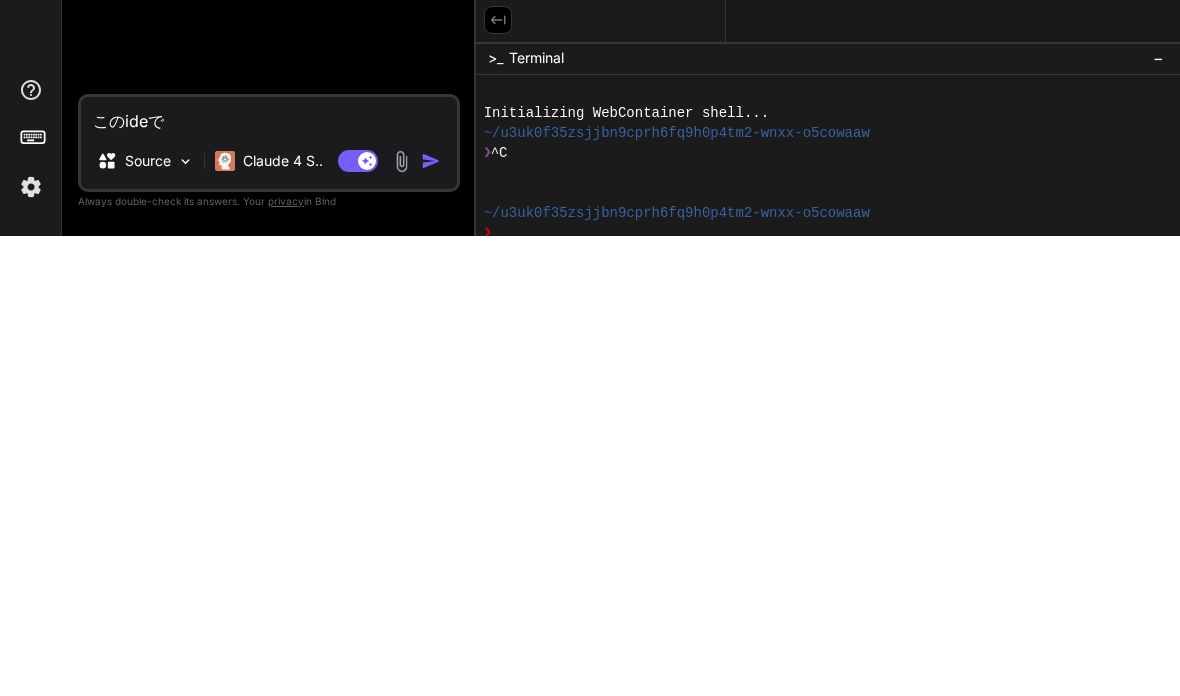 type on "x" 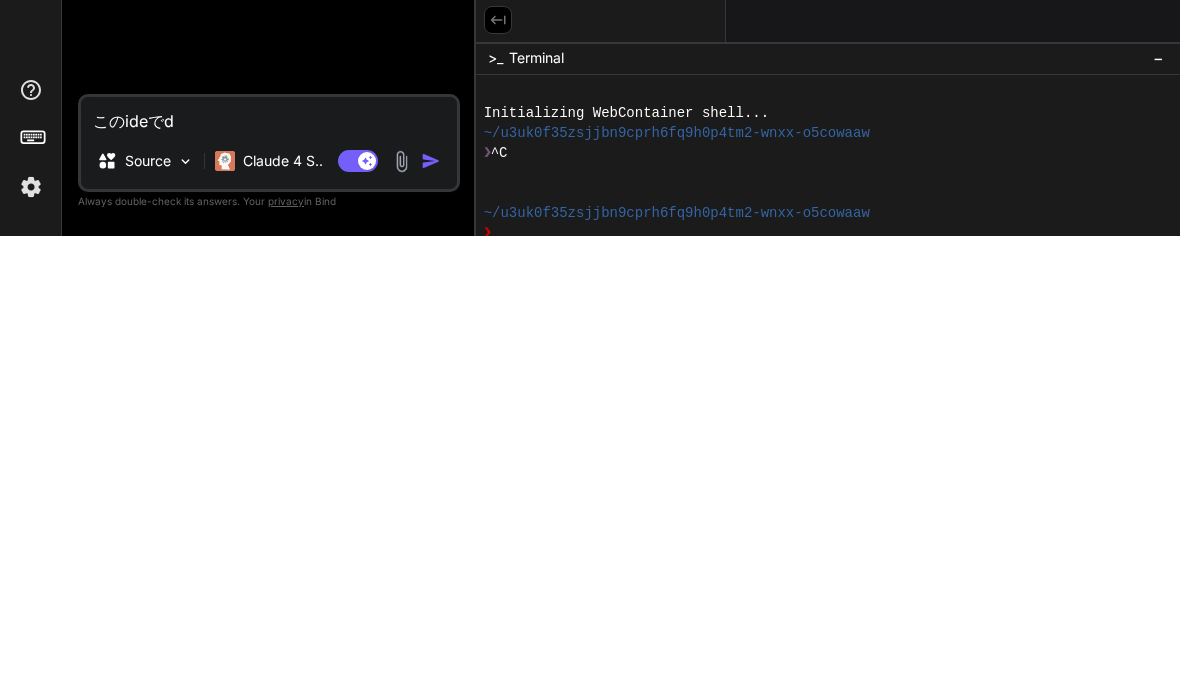 type on "このideでで" 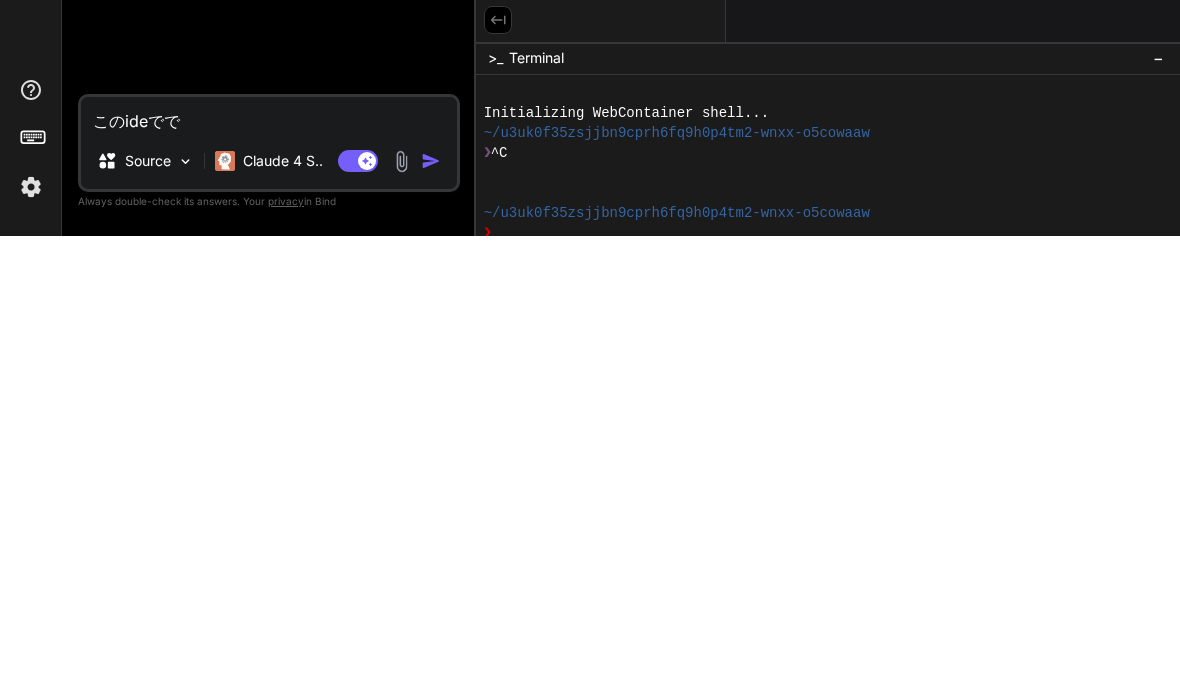 type on "このideででー" 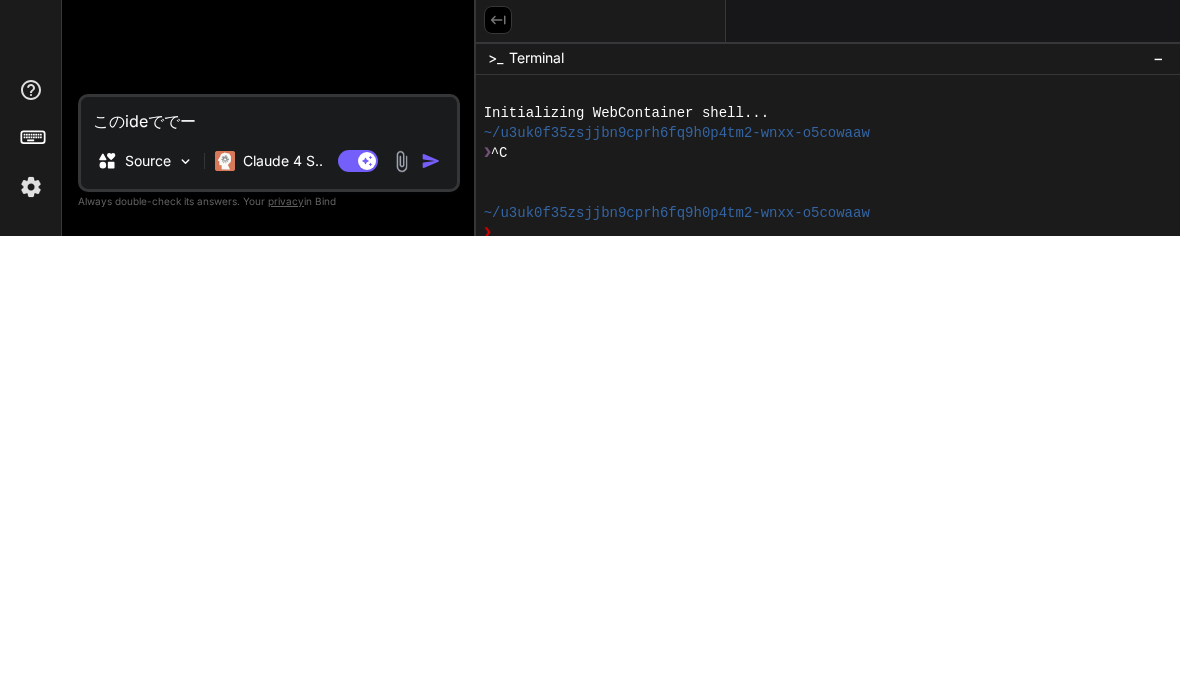 type on "x" 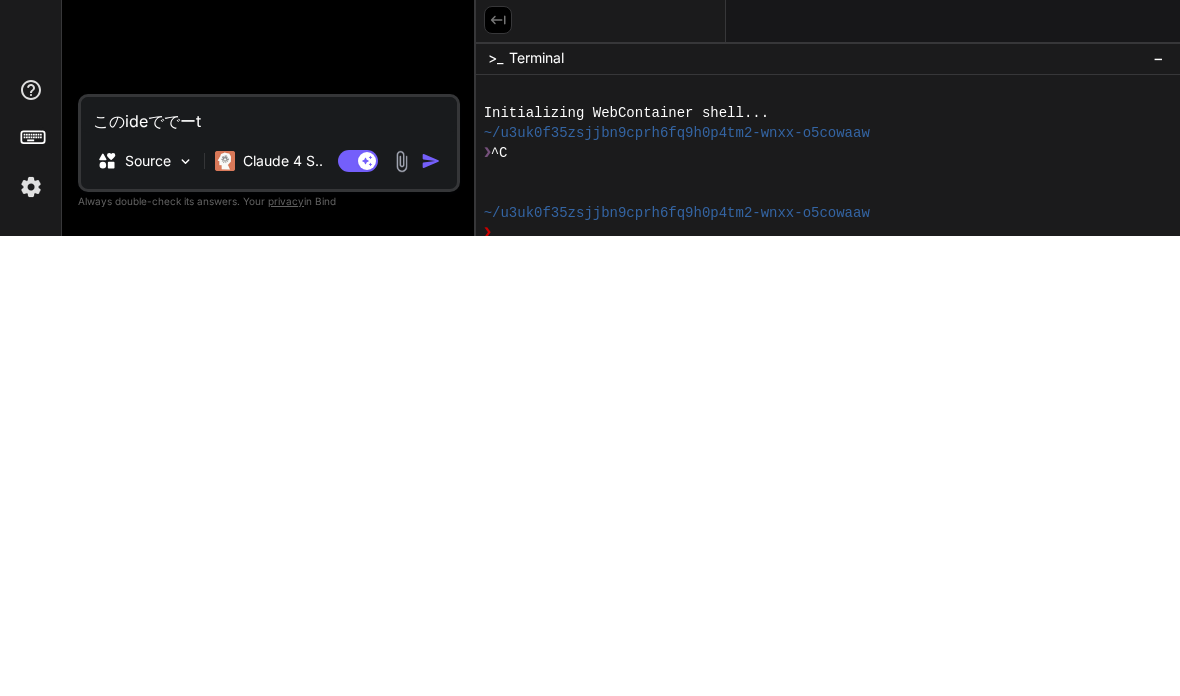 type on "x" 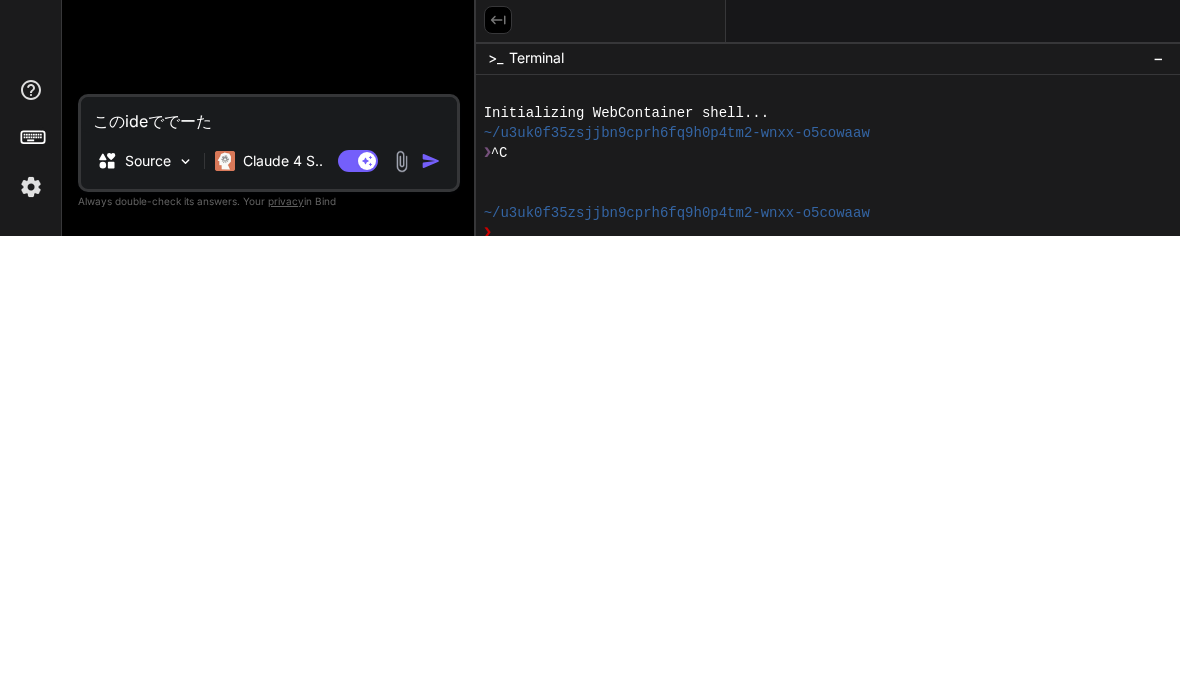 type on "x" 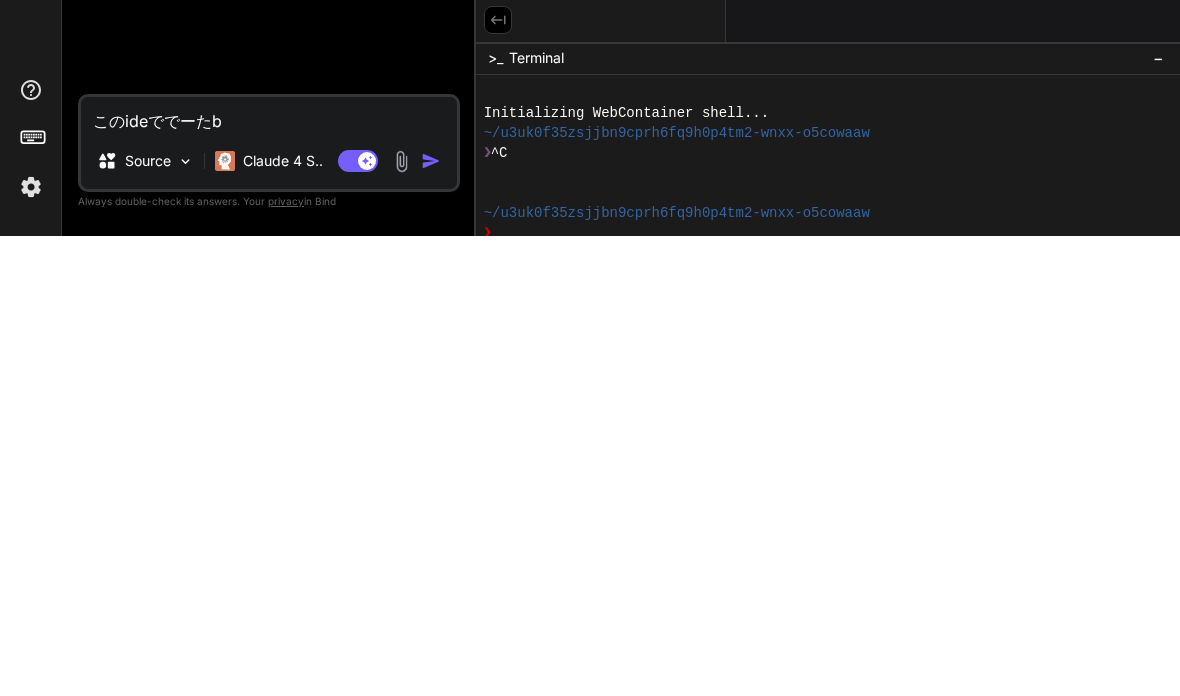 type on "x" 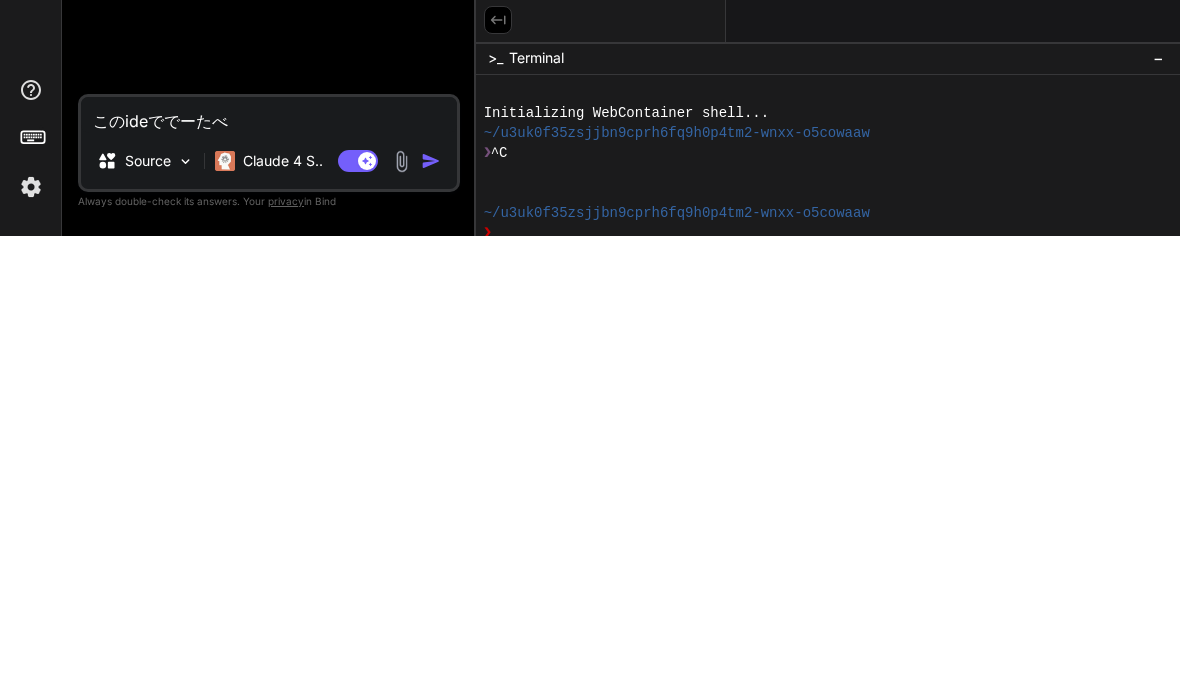 type on "x" 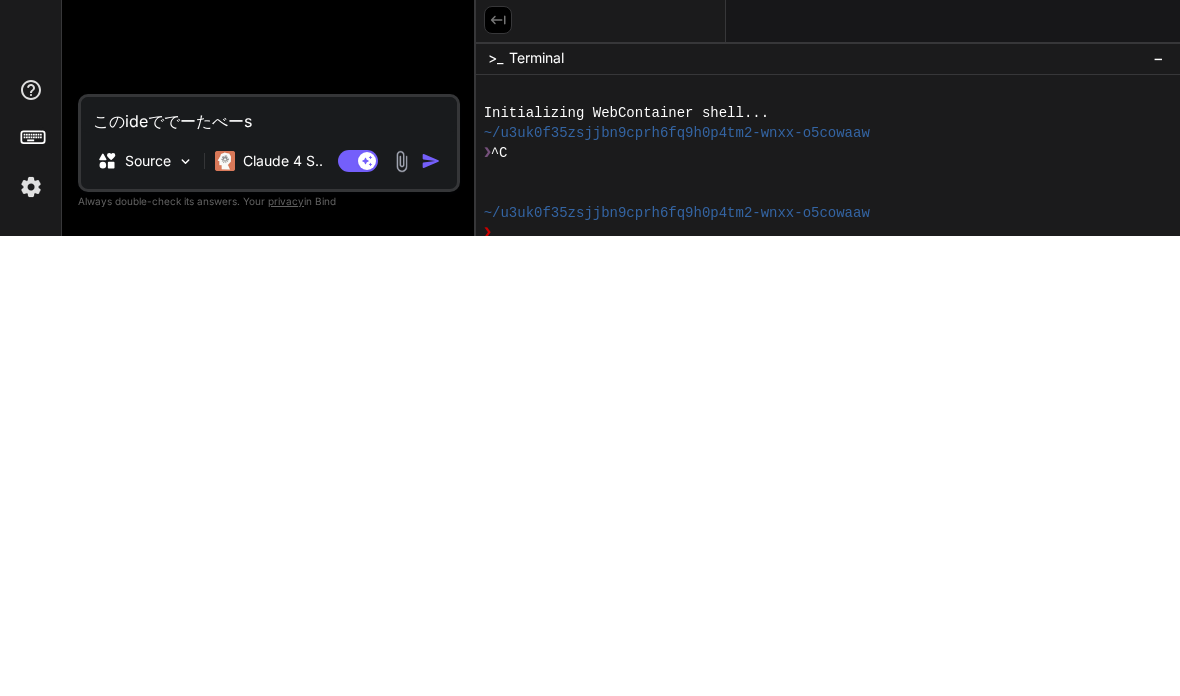 type on "x" 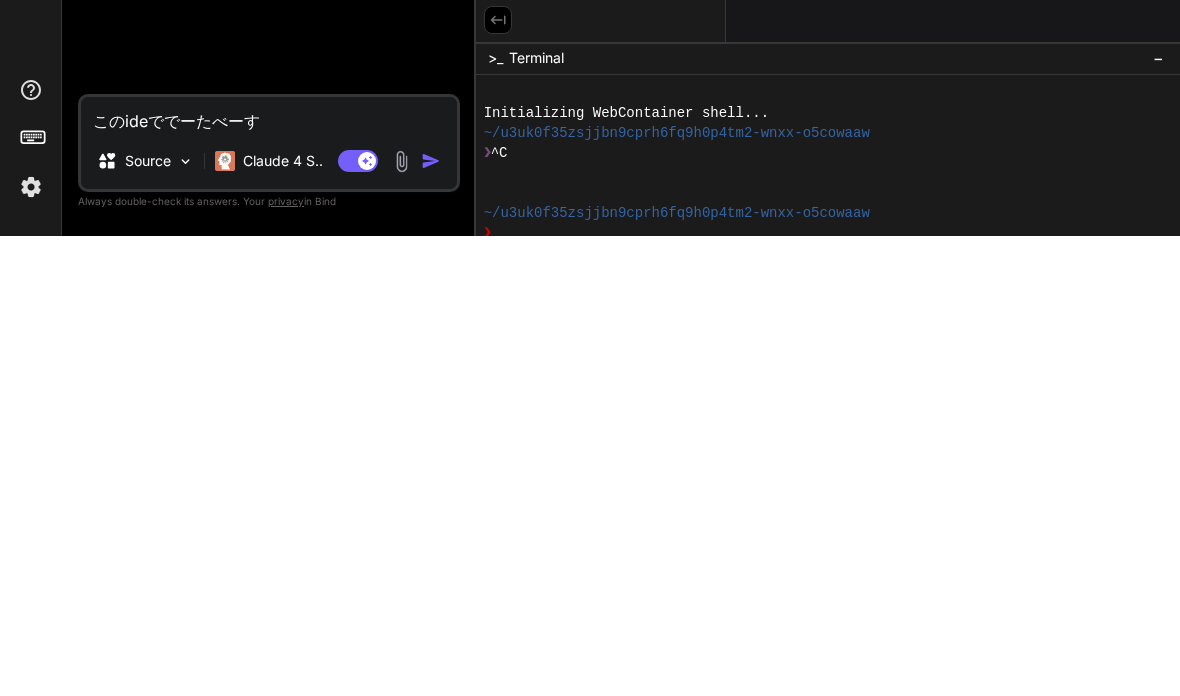 type on "x" 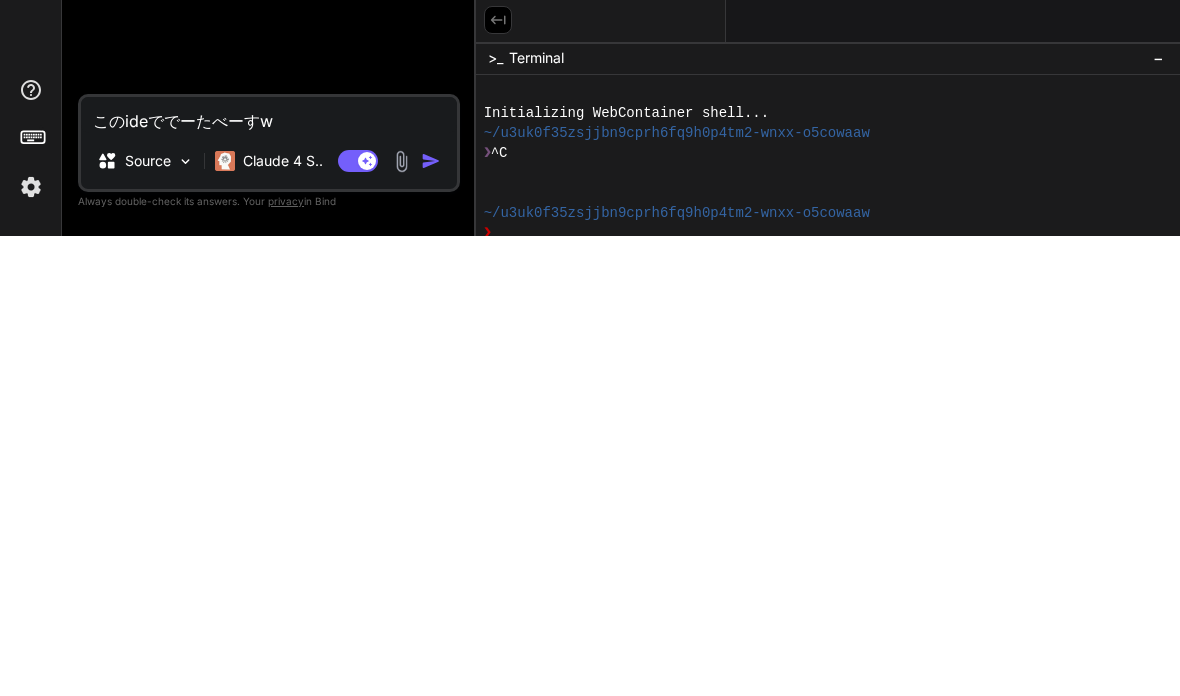 type on "x" 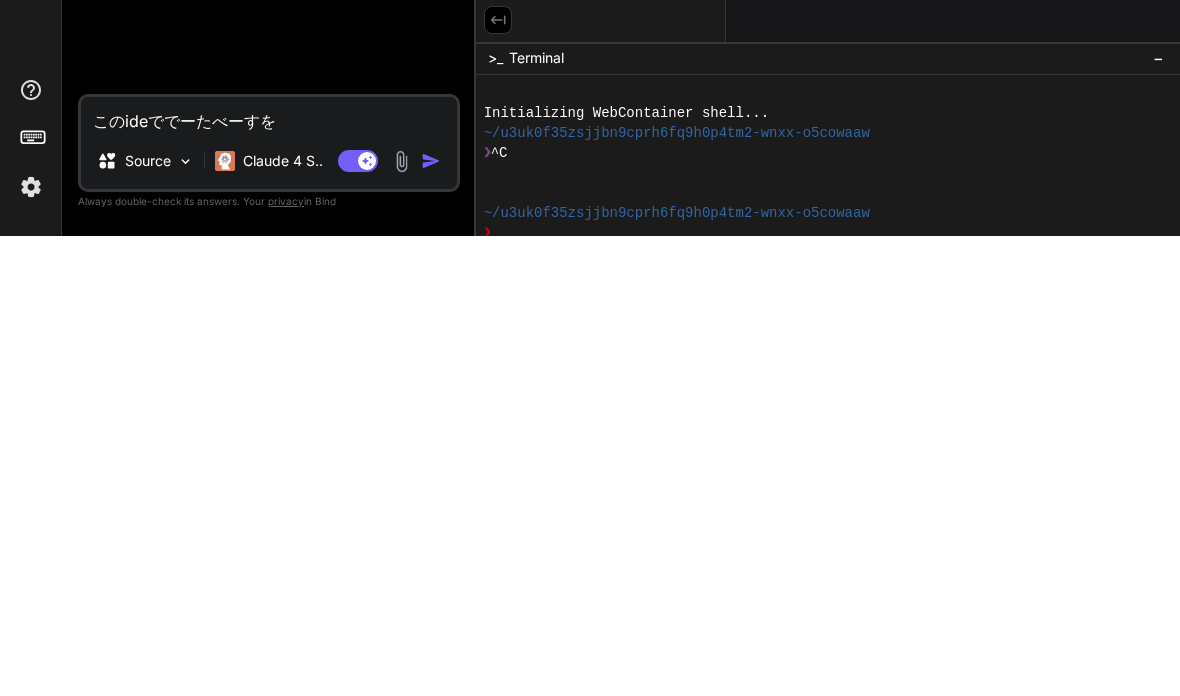 type on "x" 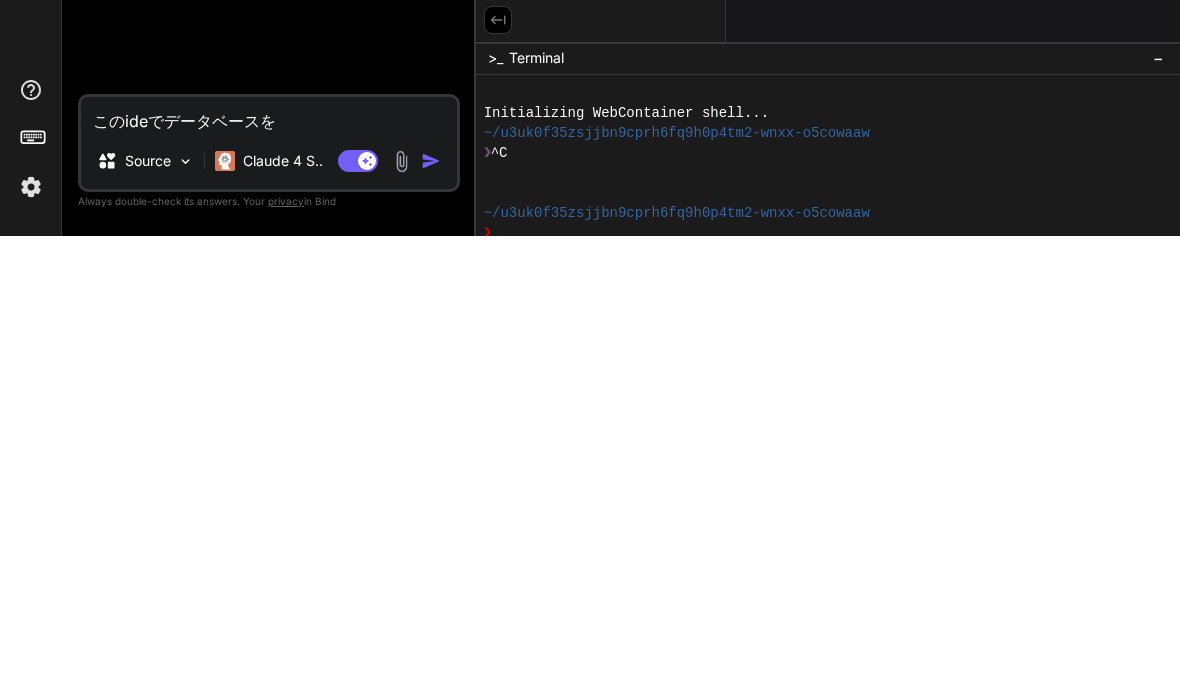 type on "このideでデータベースをc" 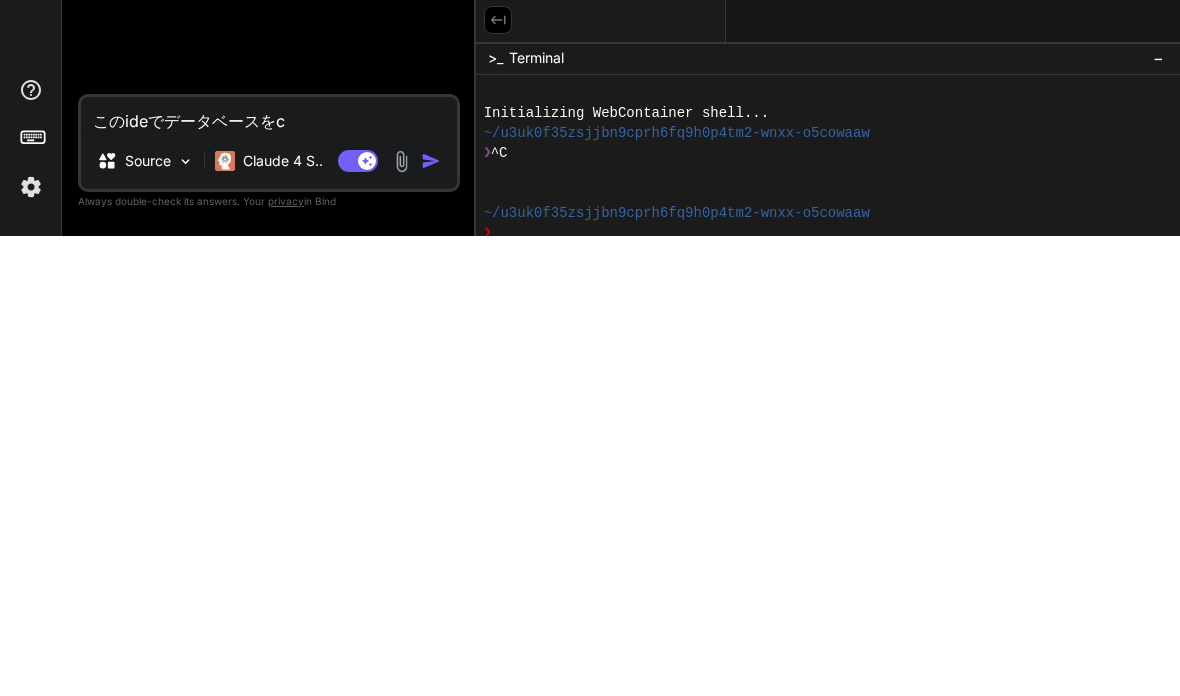 type on "x" 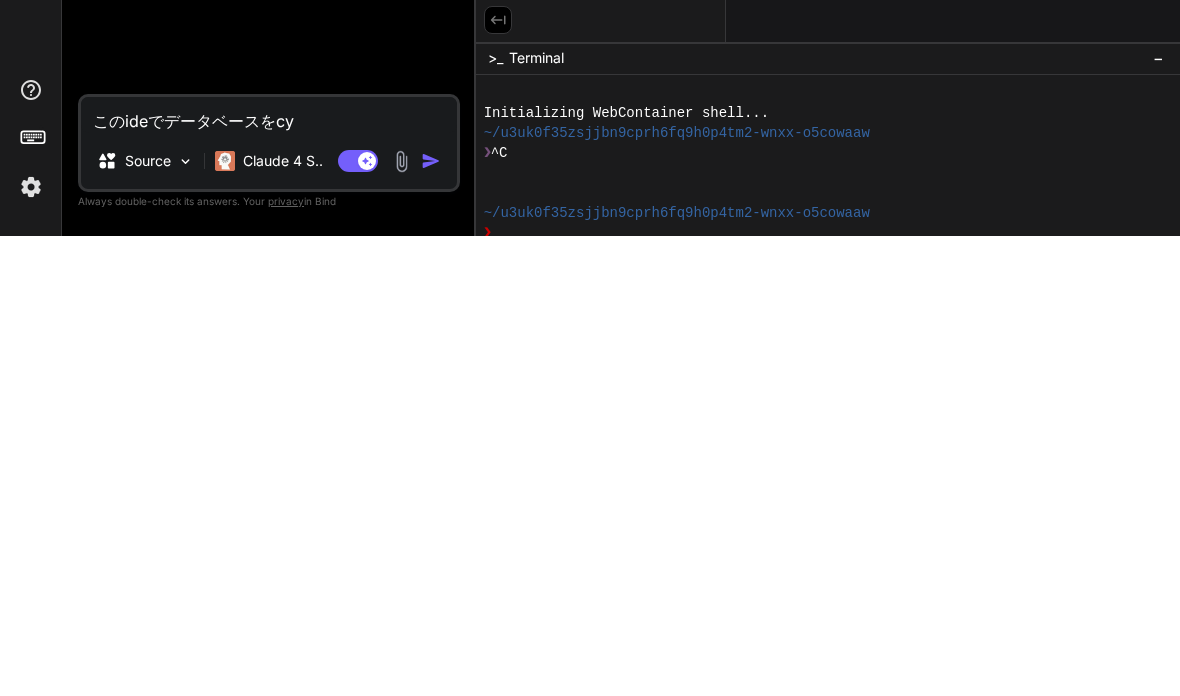 type on "x" 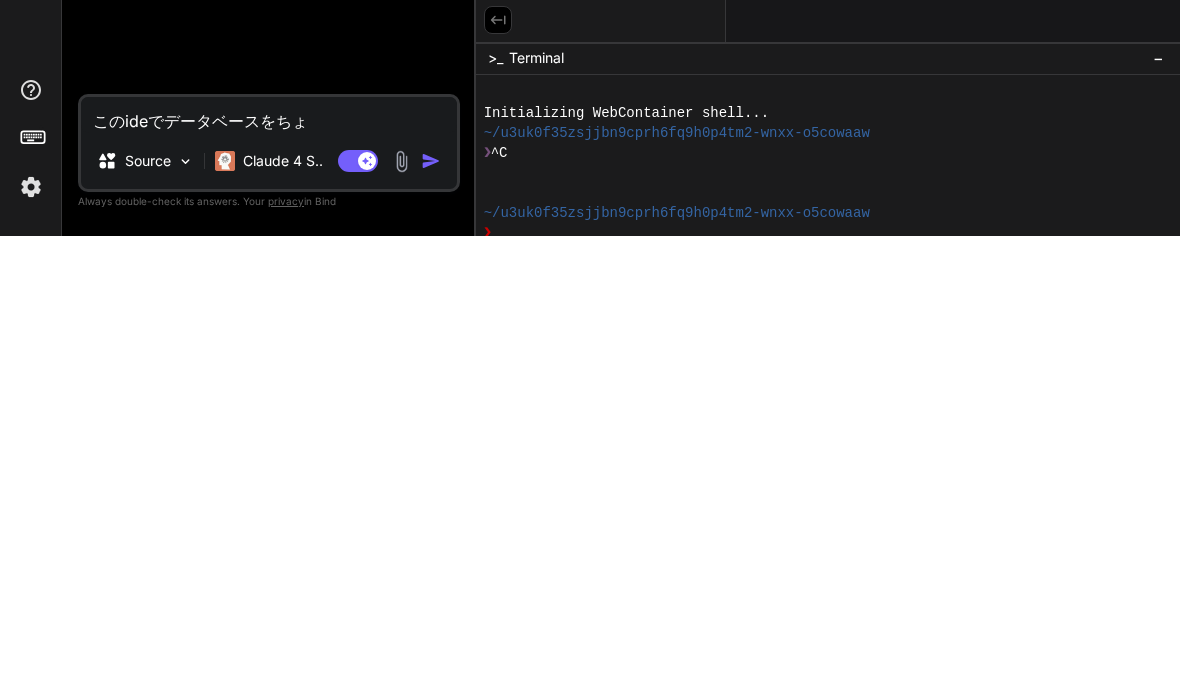 type on "x" 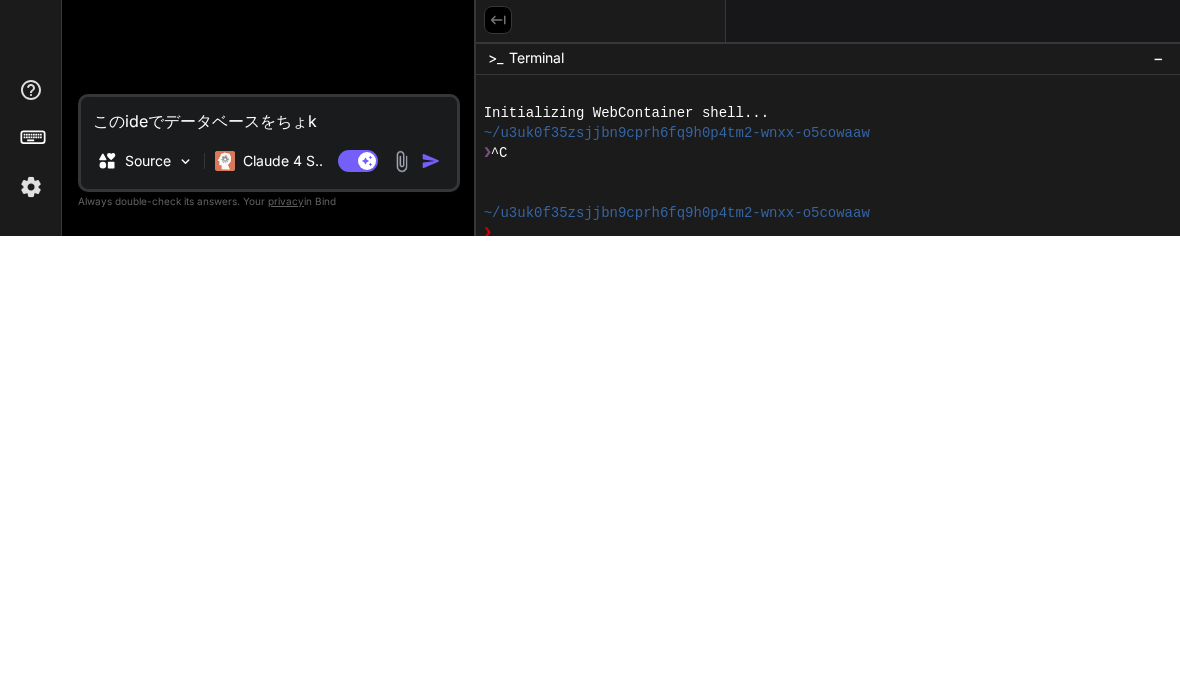 type on "x" 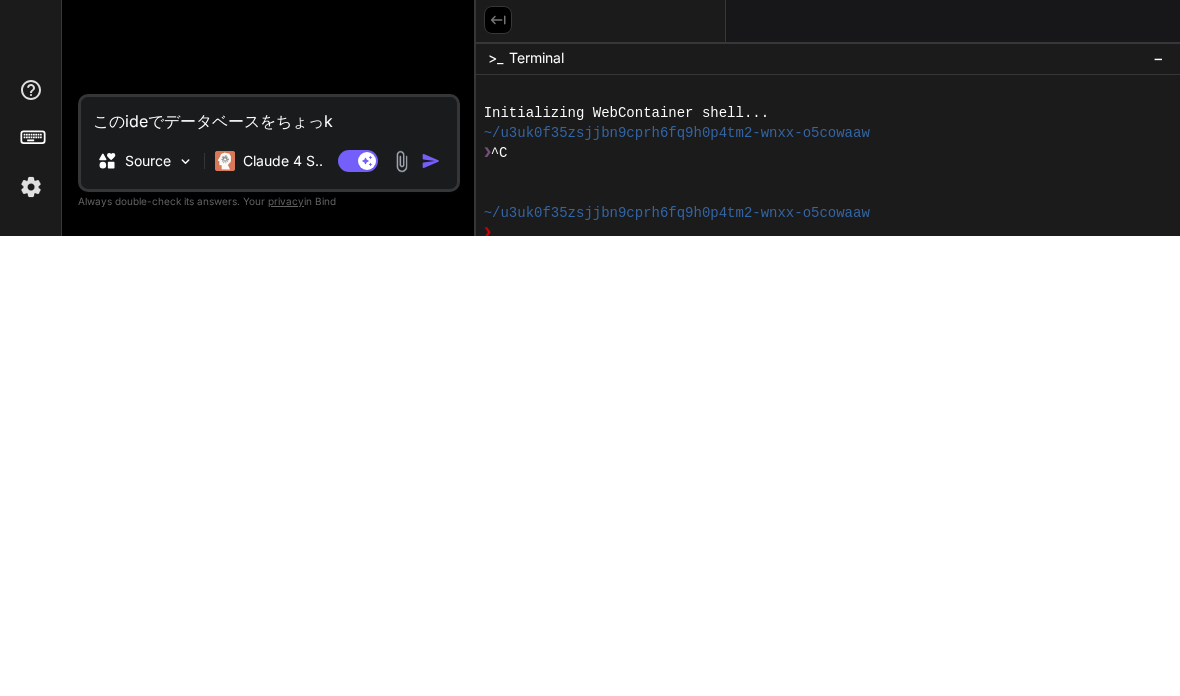 type on "x" 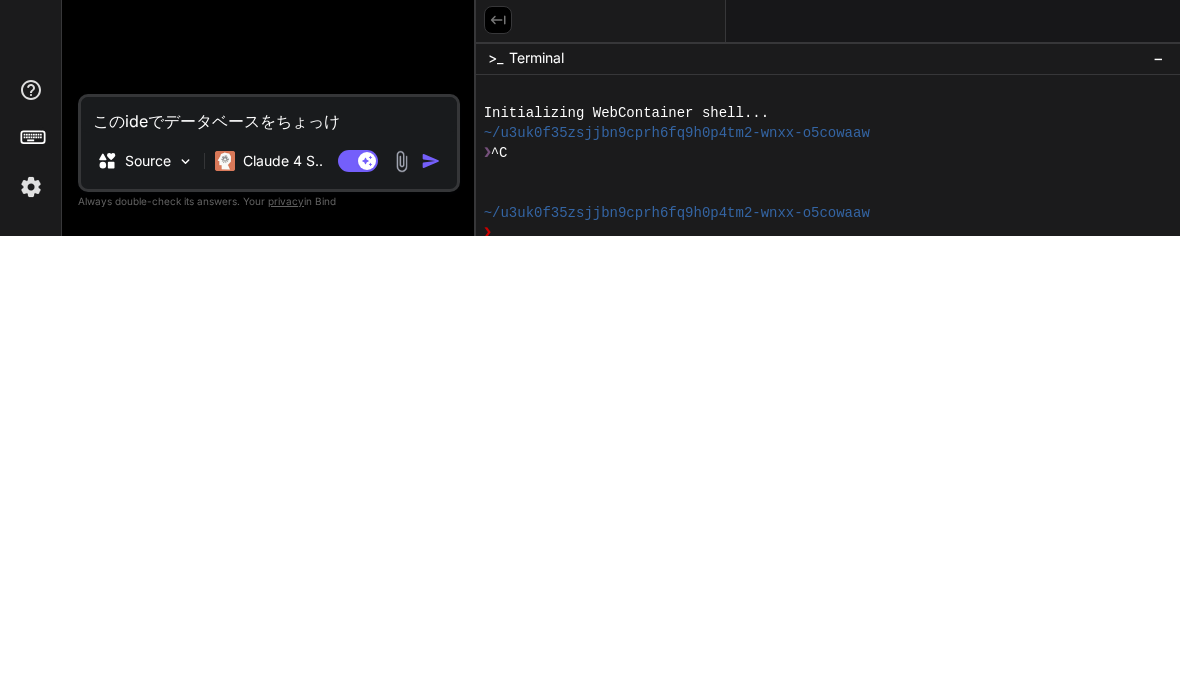 type on "このideでデータベースをちょっけt" 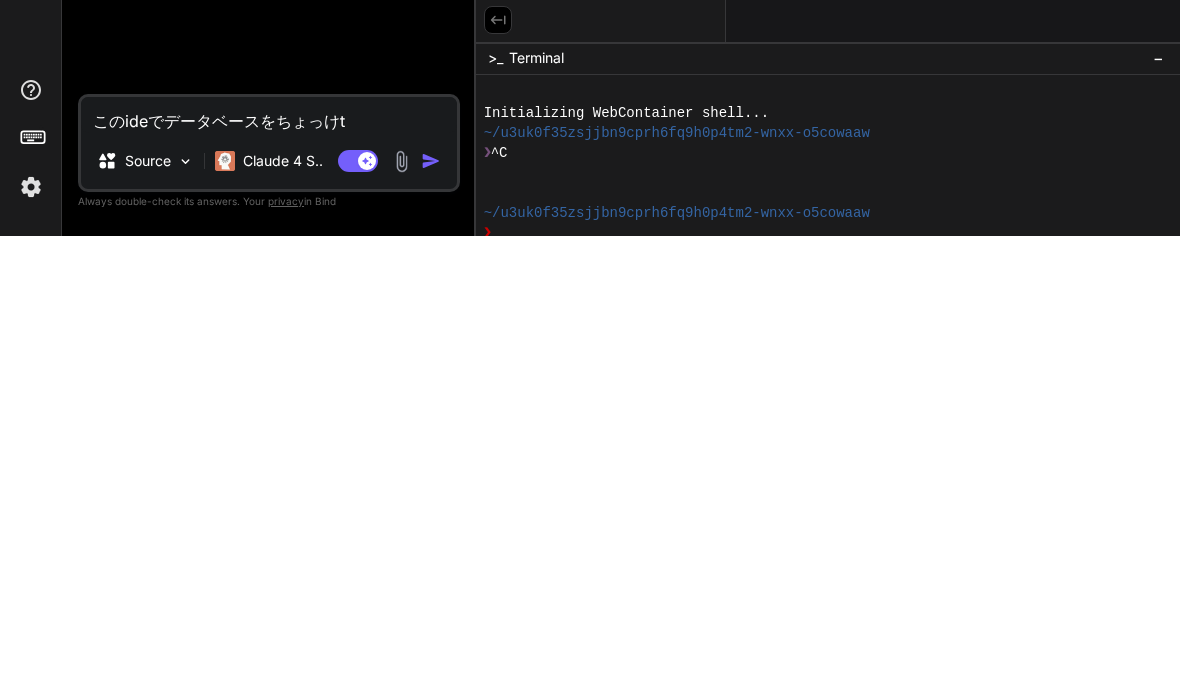 type on "x" 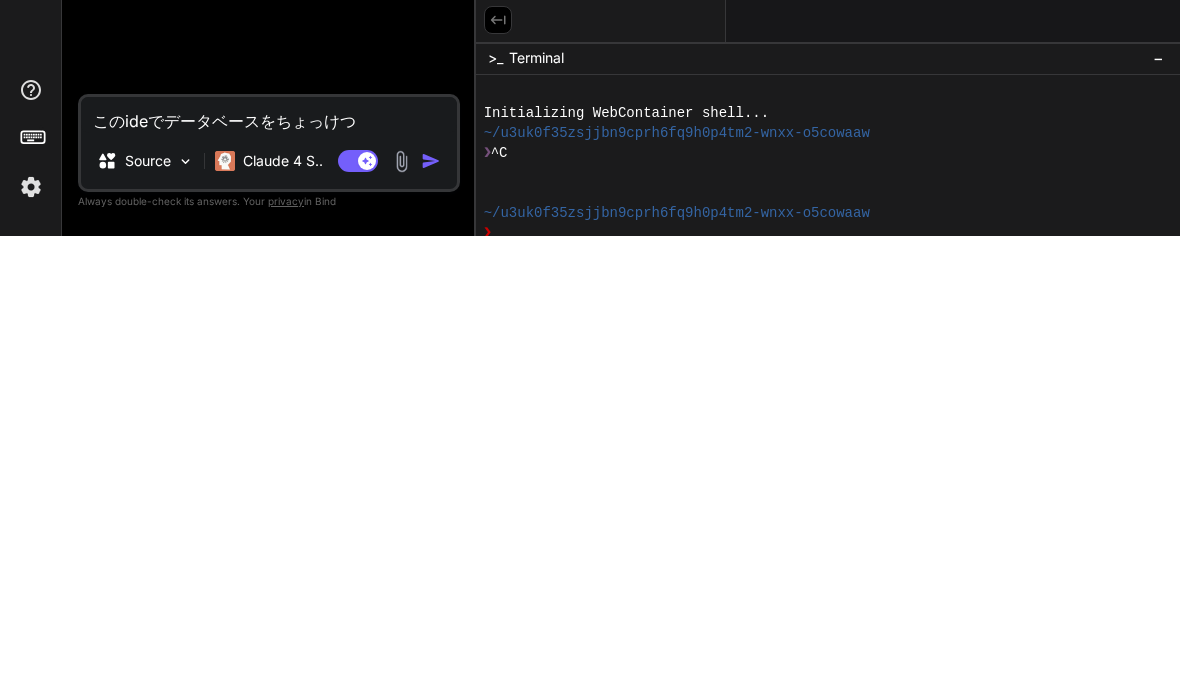 type on "x" 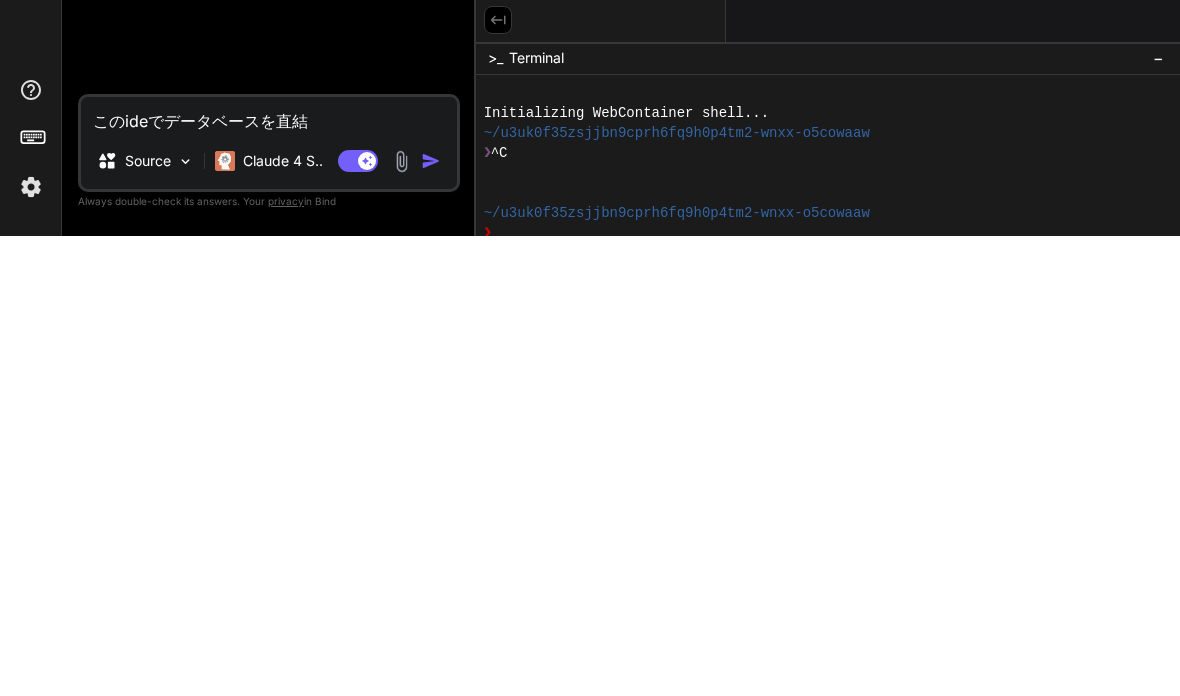 type on "このideでデータベースを直結s" 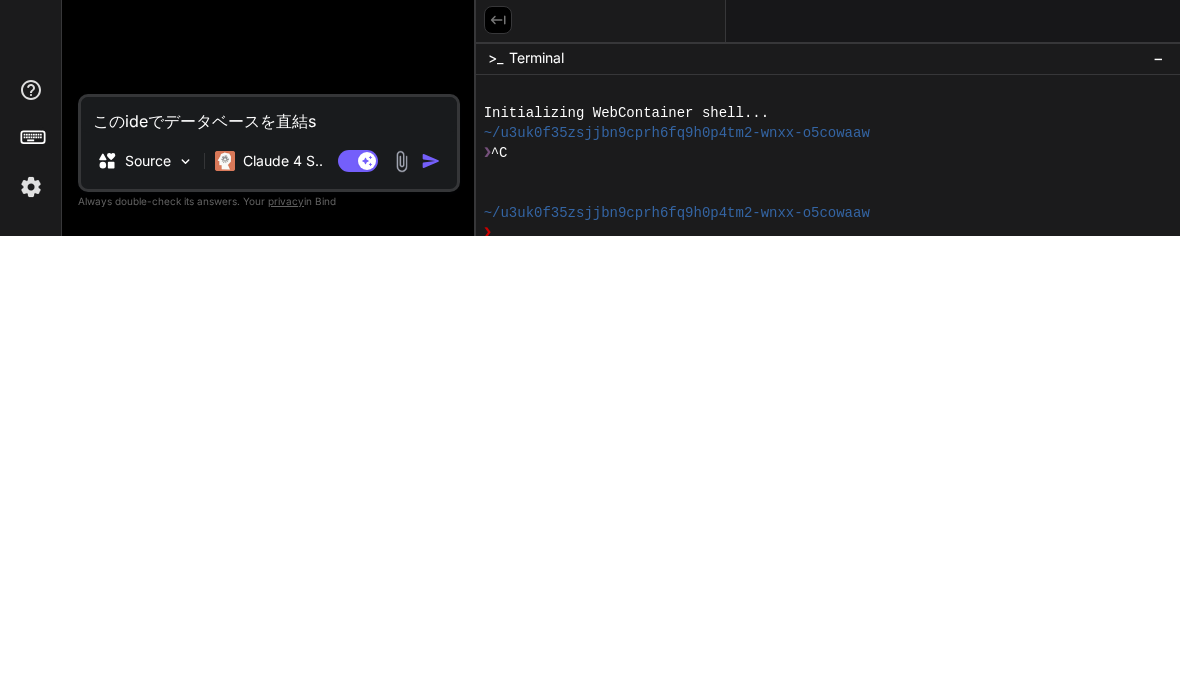 type on "このideでデータベースを直結す" 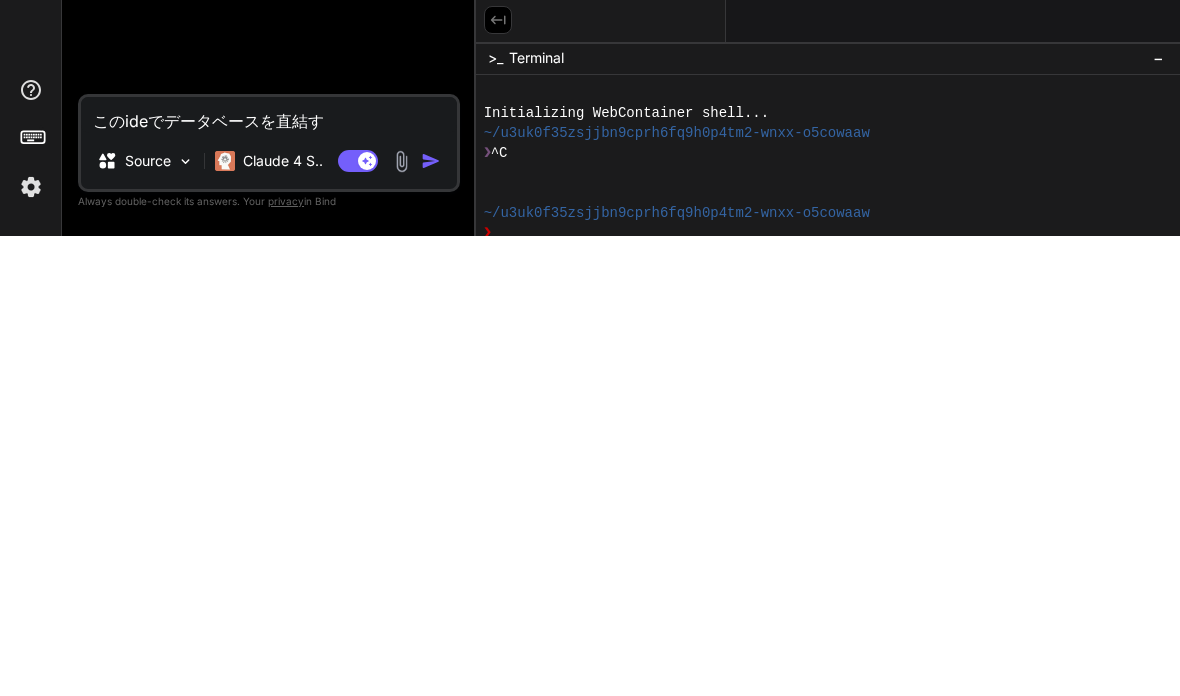 type on "x" 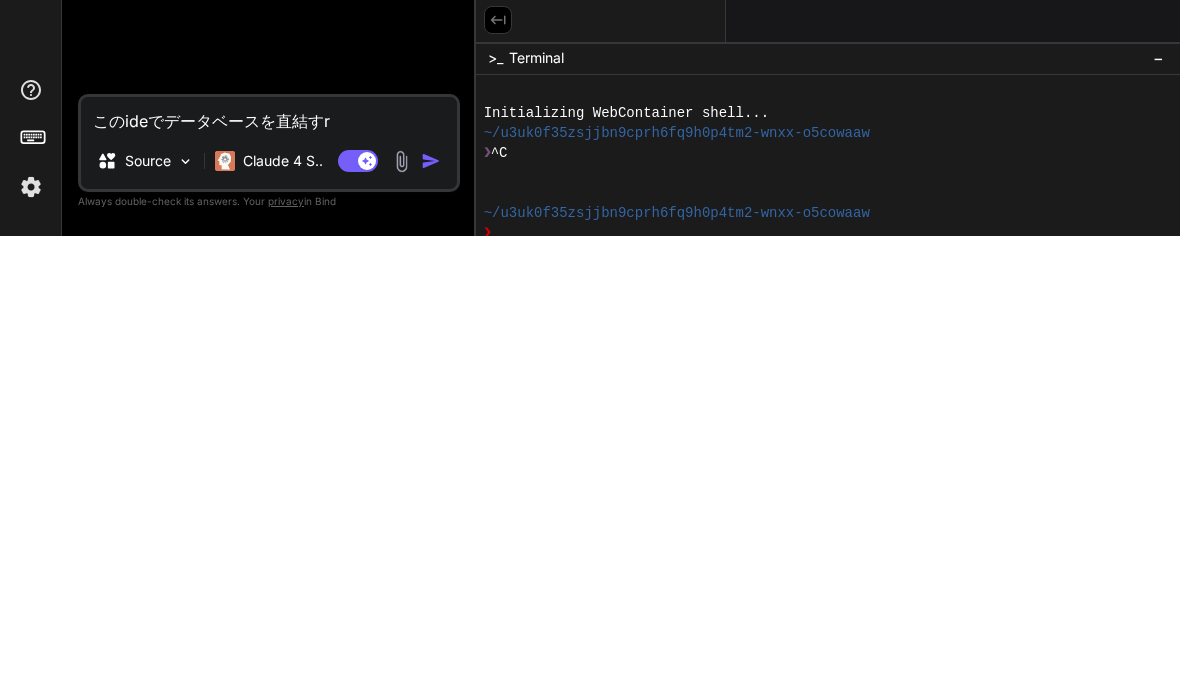 type on "x" 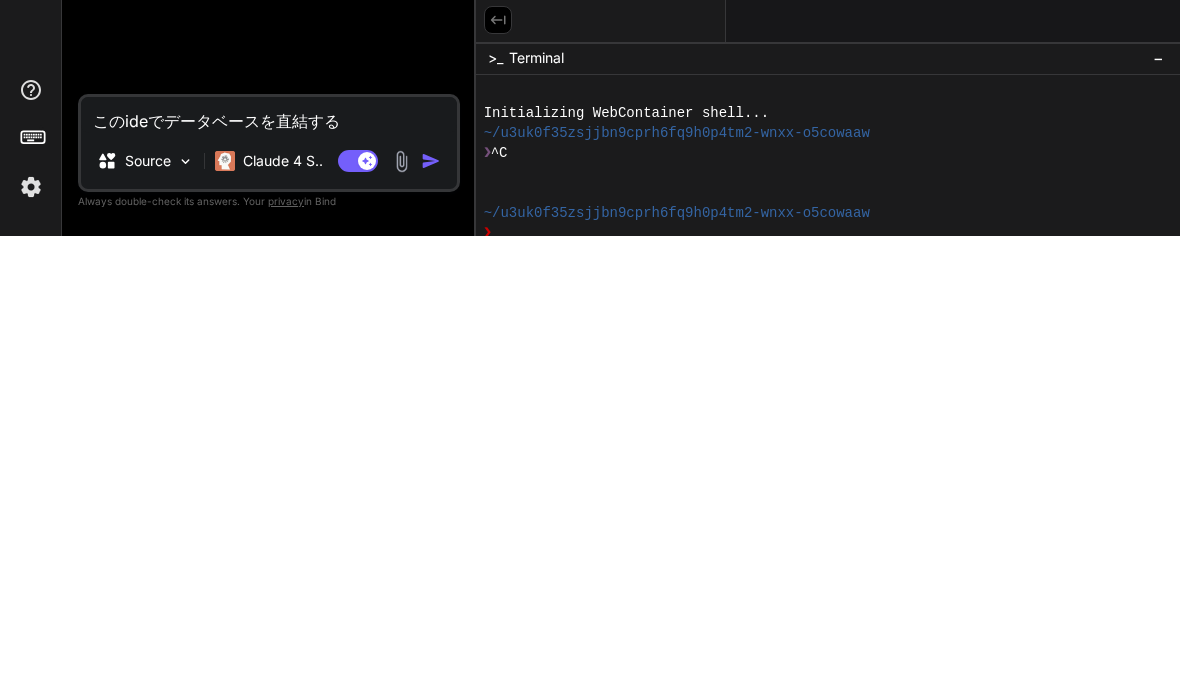 type on "このideでデータベースを直結するh" 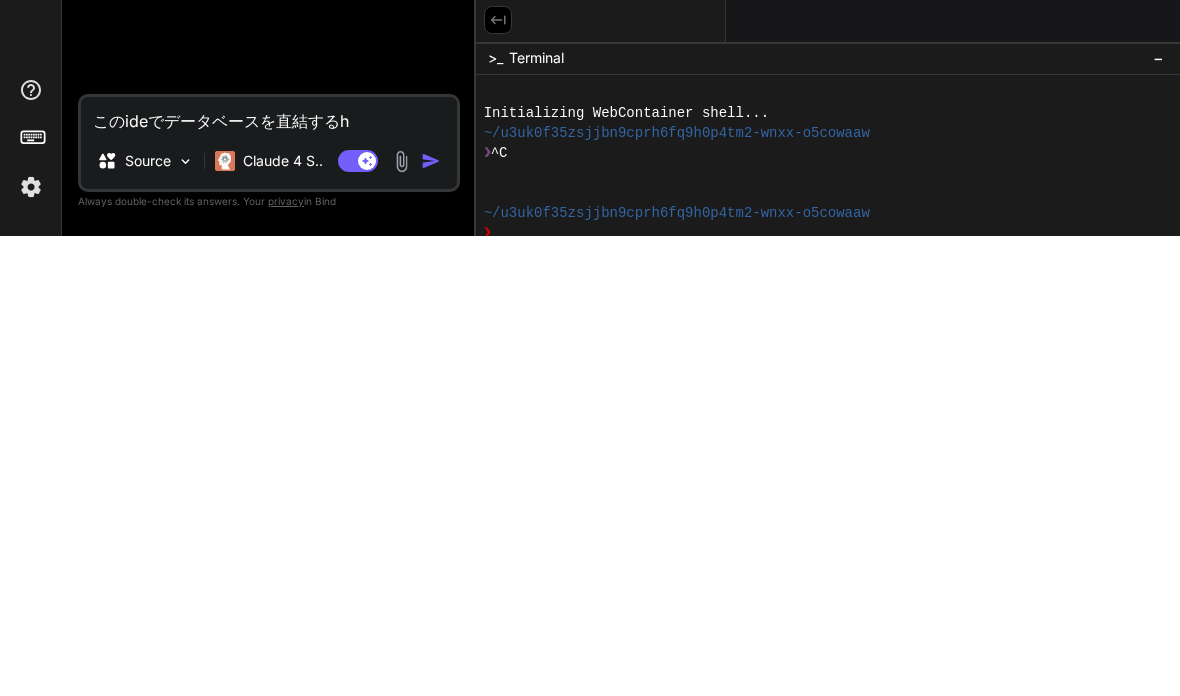 type on "x" 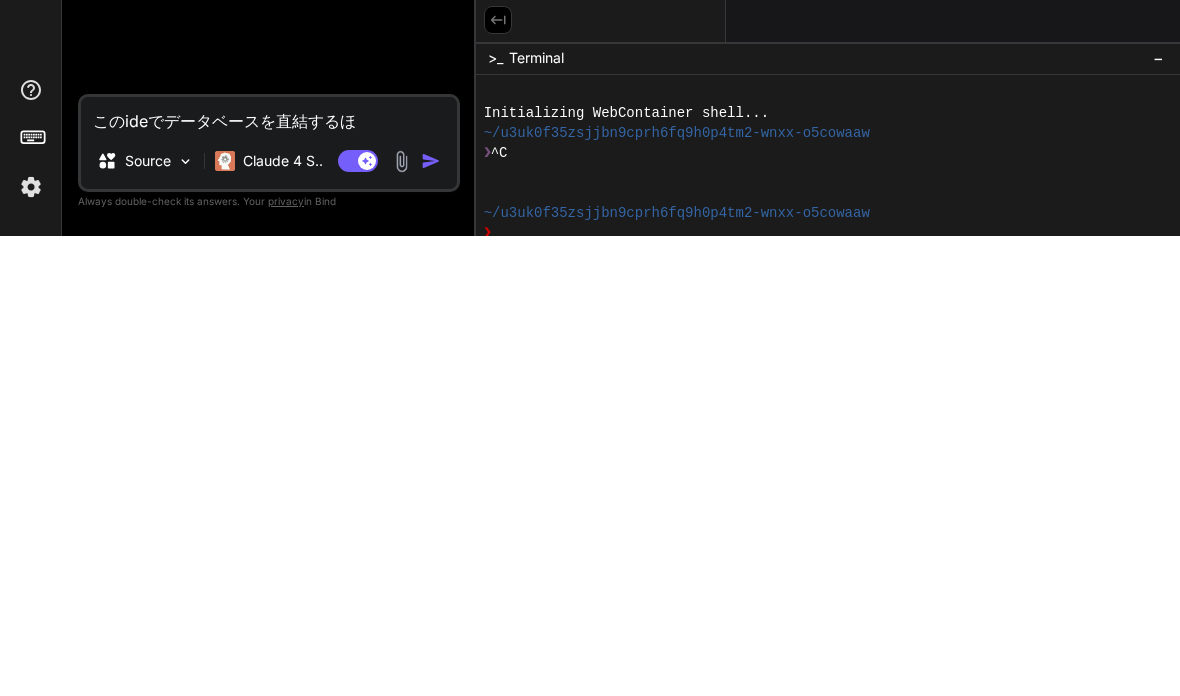type on "x" 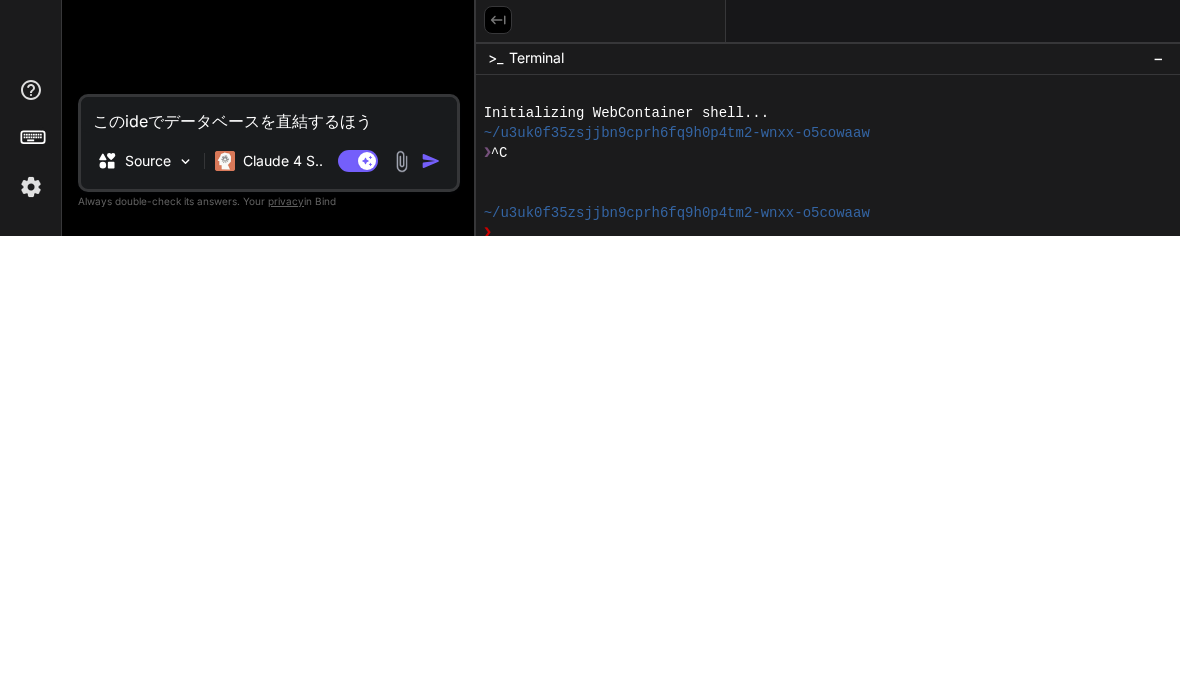 type on "x" 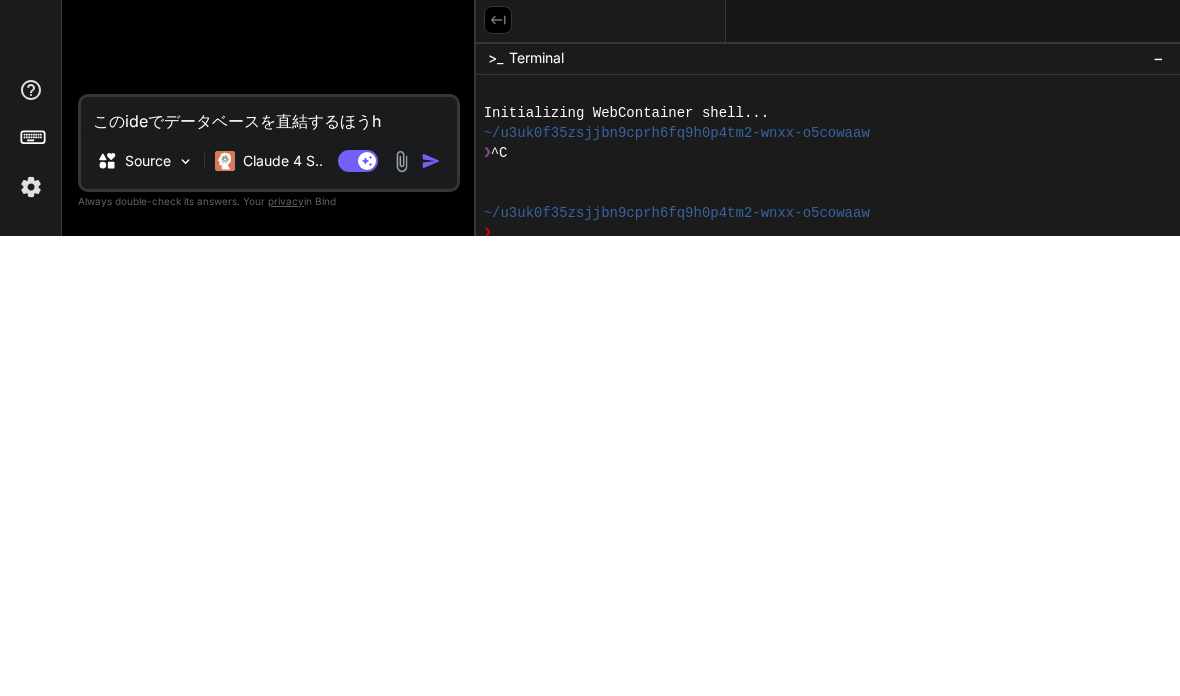 type on "このideでデータベースを直結するほうほ" 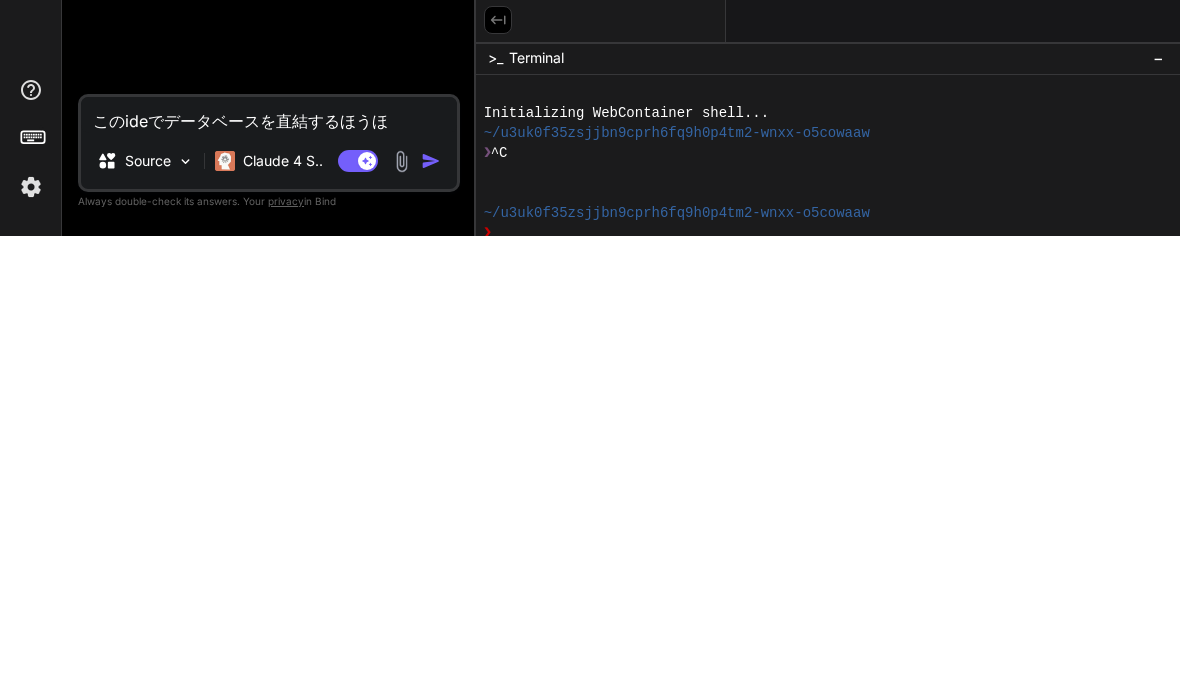 type on "このideでデータベースを直結するほうほう" 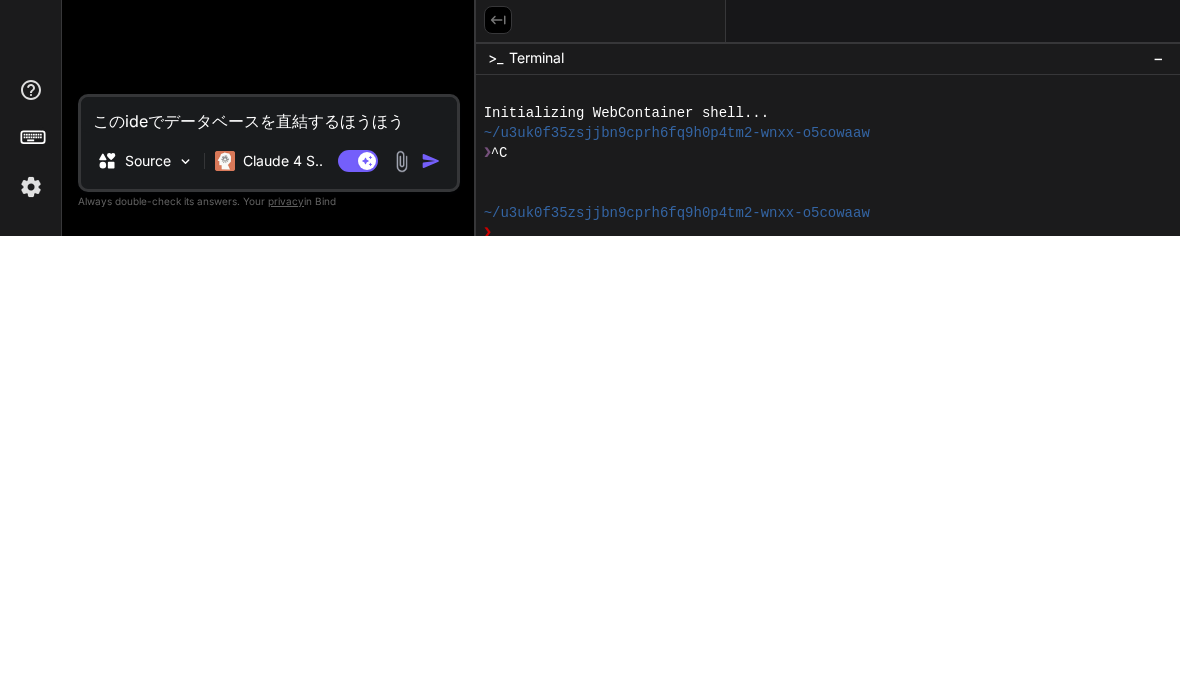 type on "x" 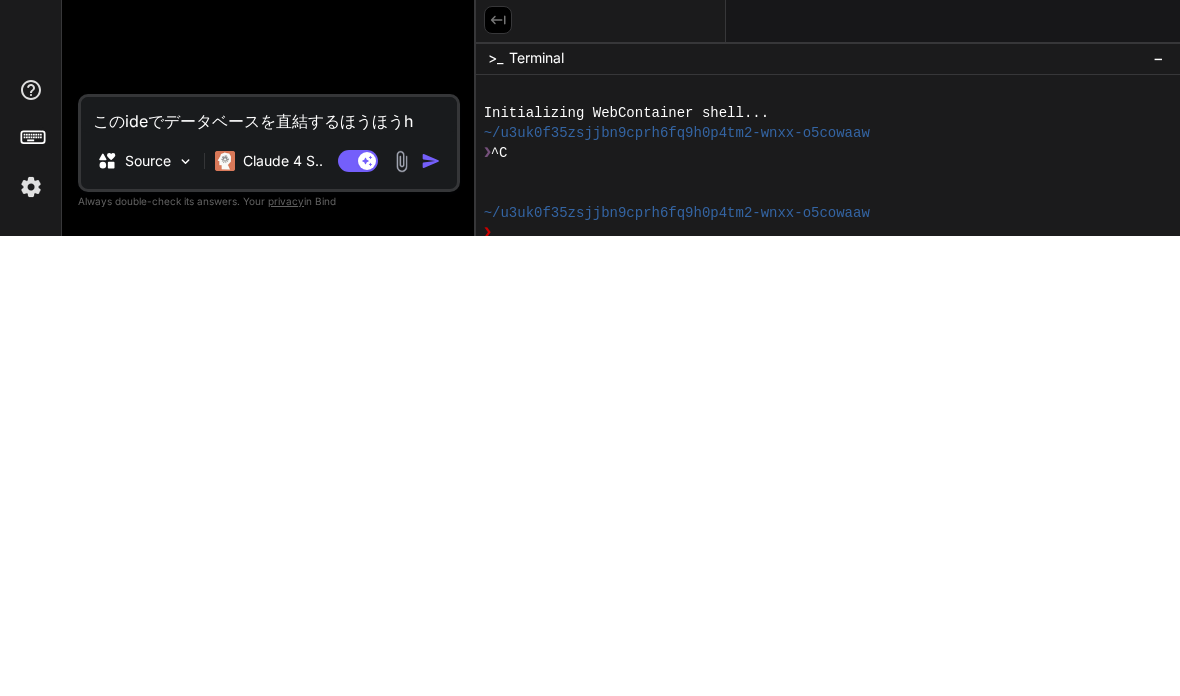 type on "このideでデータベースを直結するほうほうは" 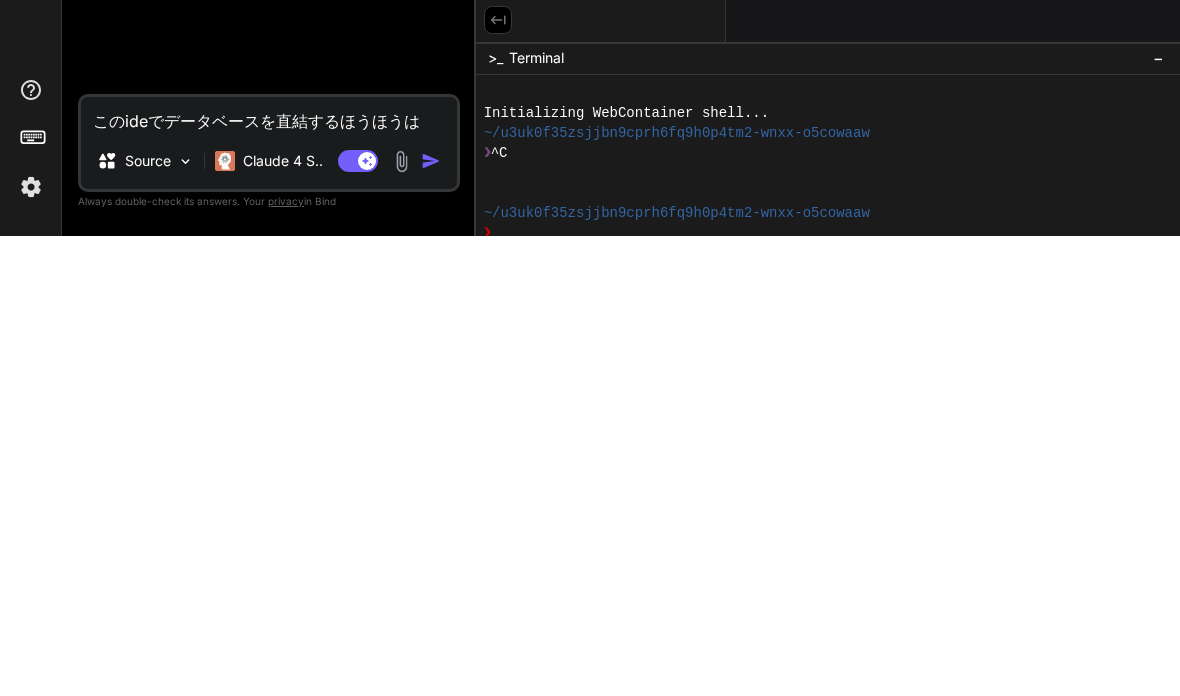 type on "このideでデータベースを直結する方法は" 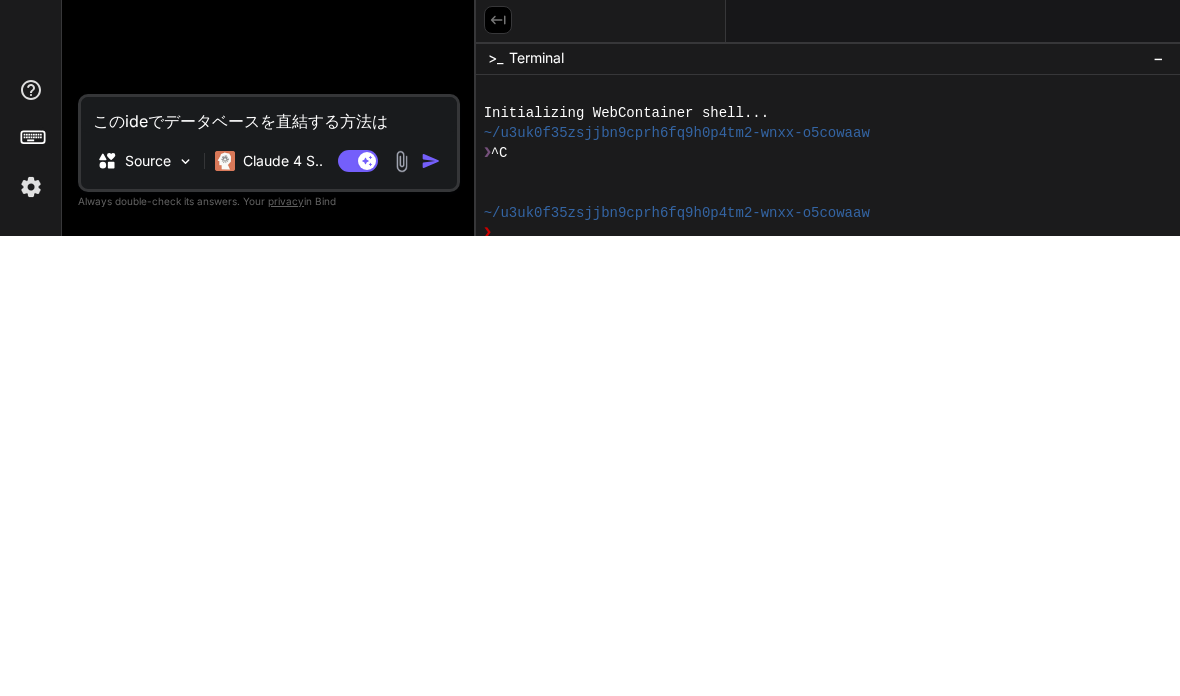 type on "このideでデータベースを直結する方法はー" 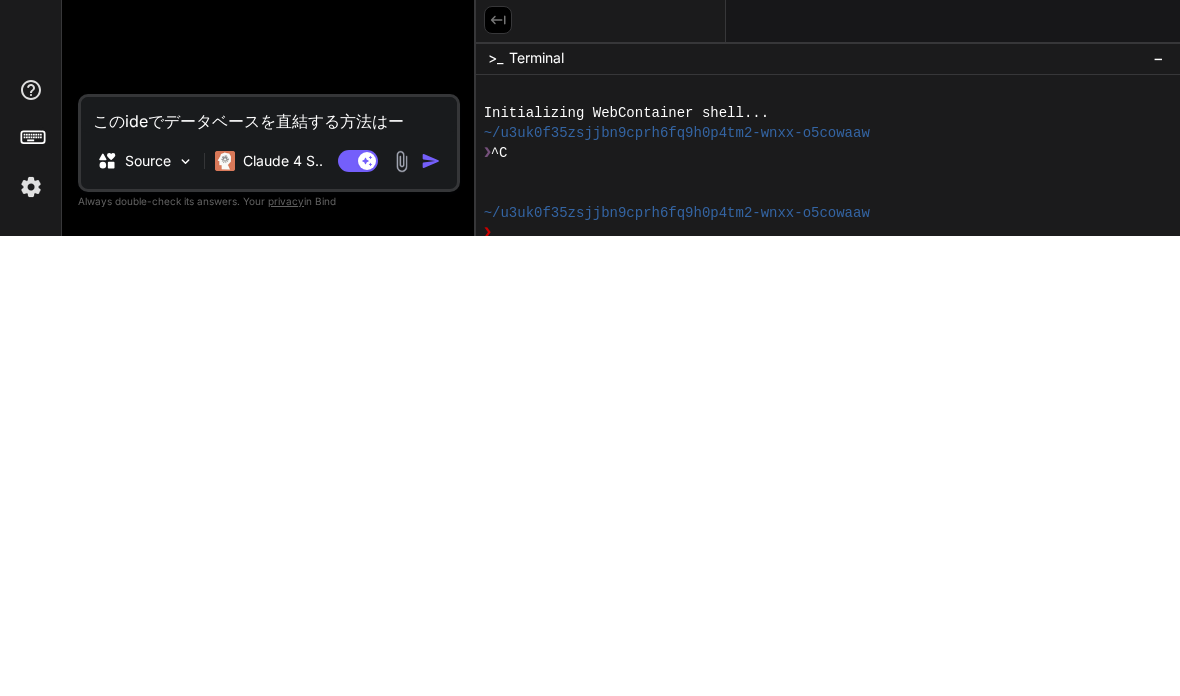 type on "x" 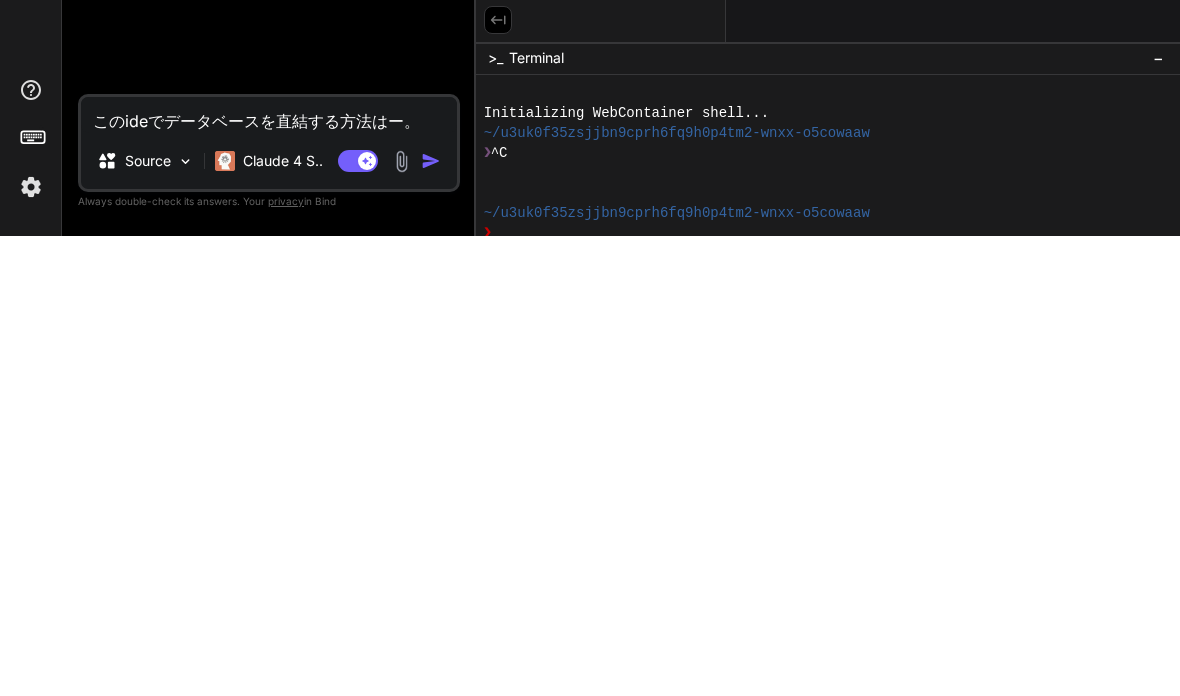 type on "x" 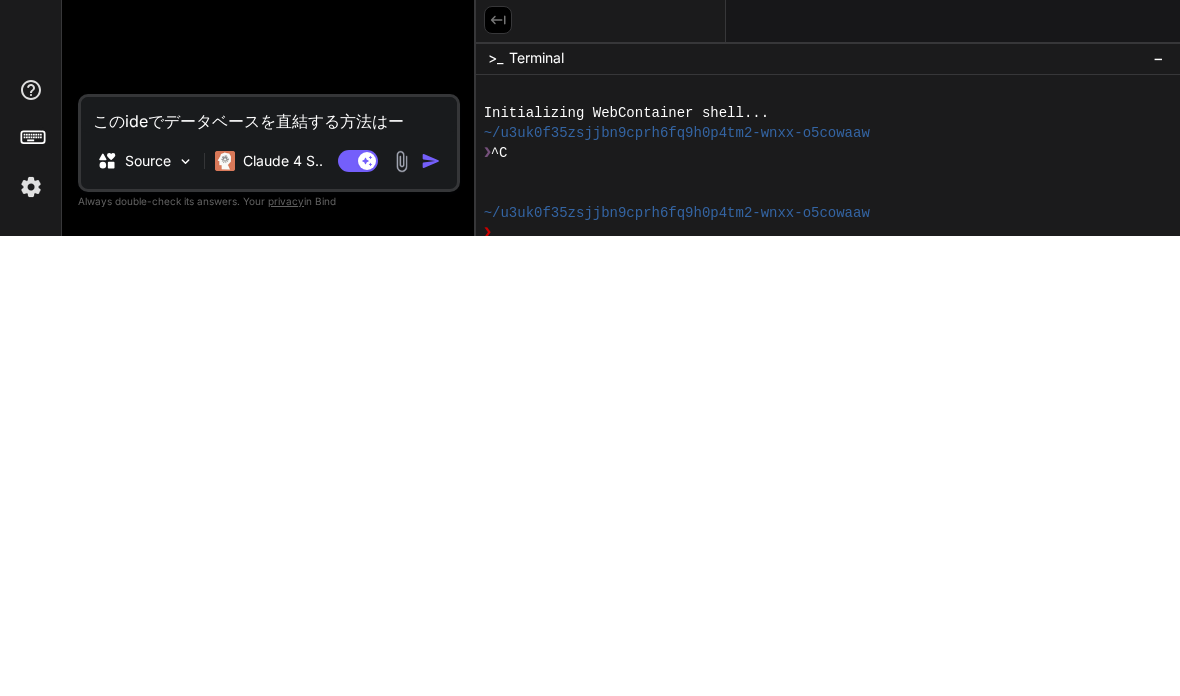 type on "x" 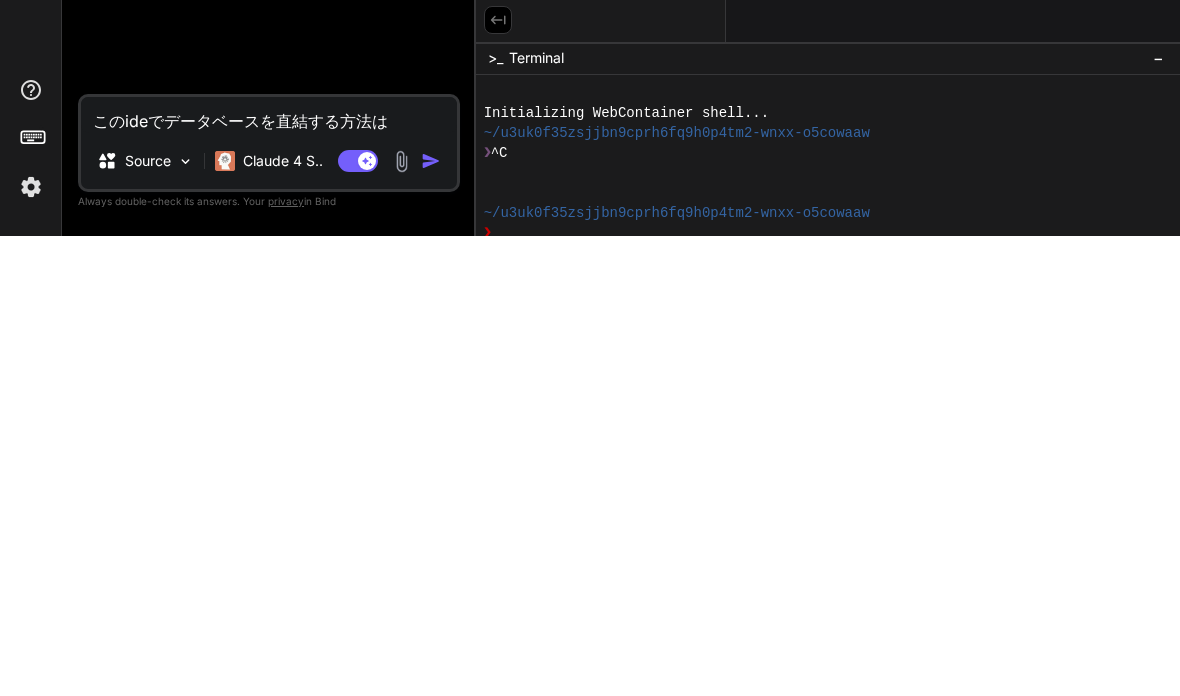 type on "x" 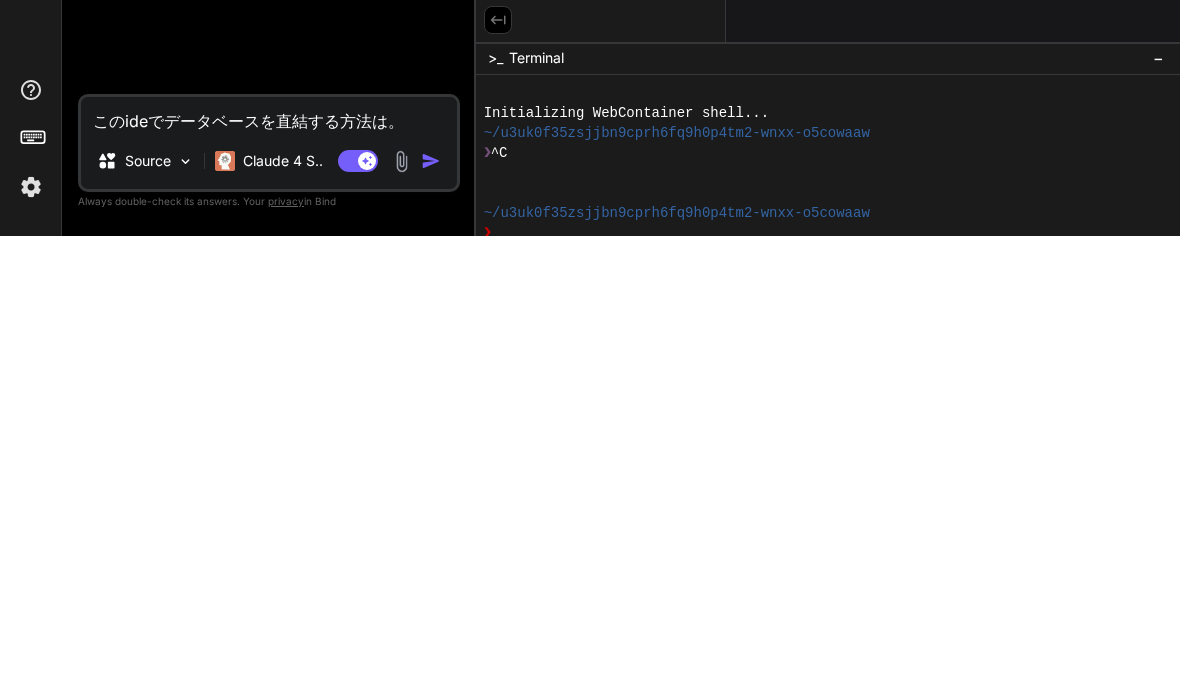 type on "x" 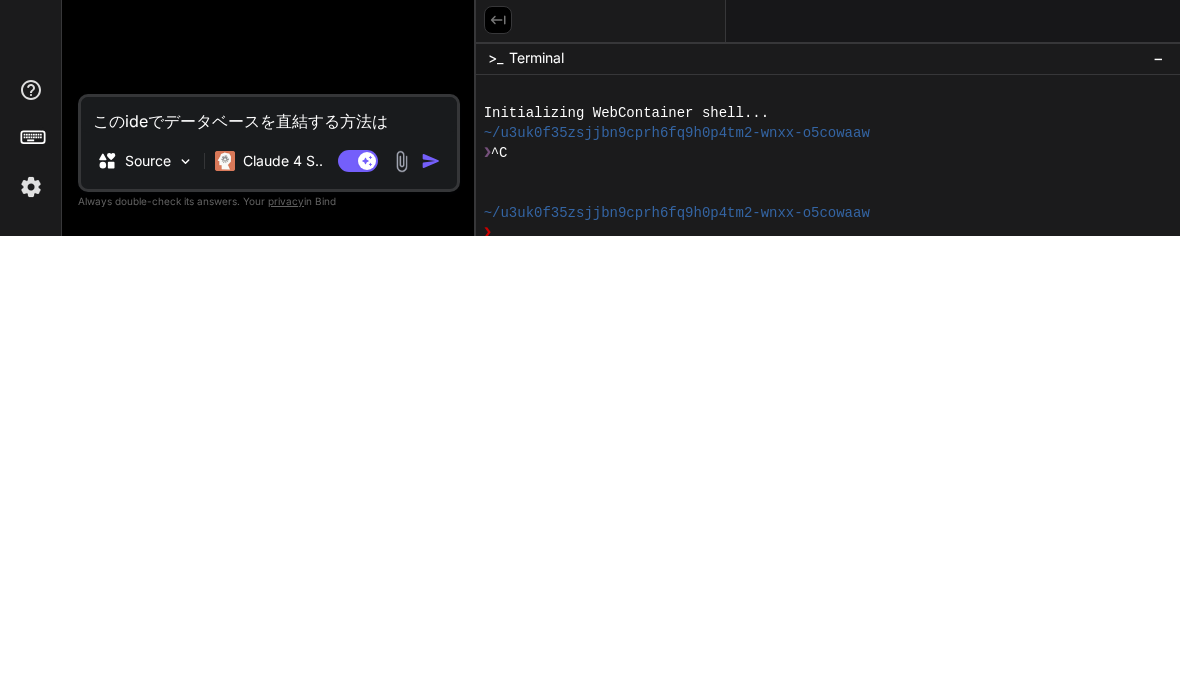 type on "x" 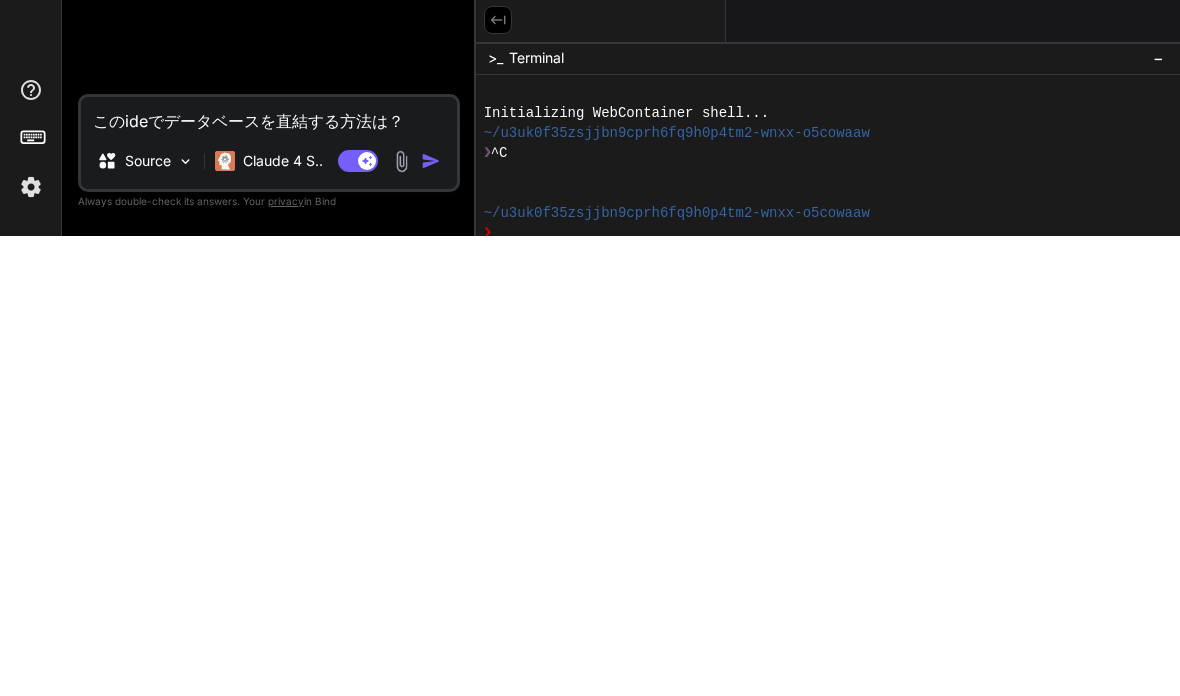 type on "x" 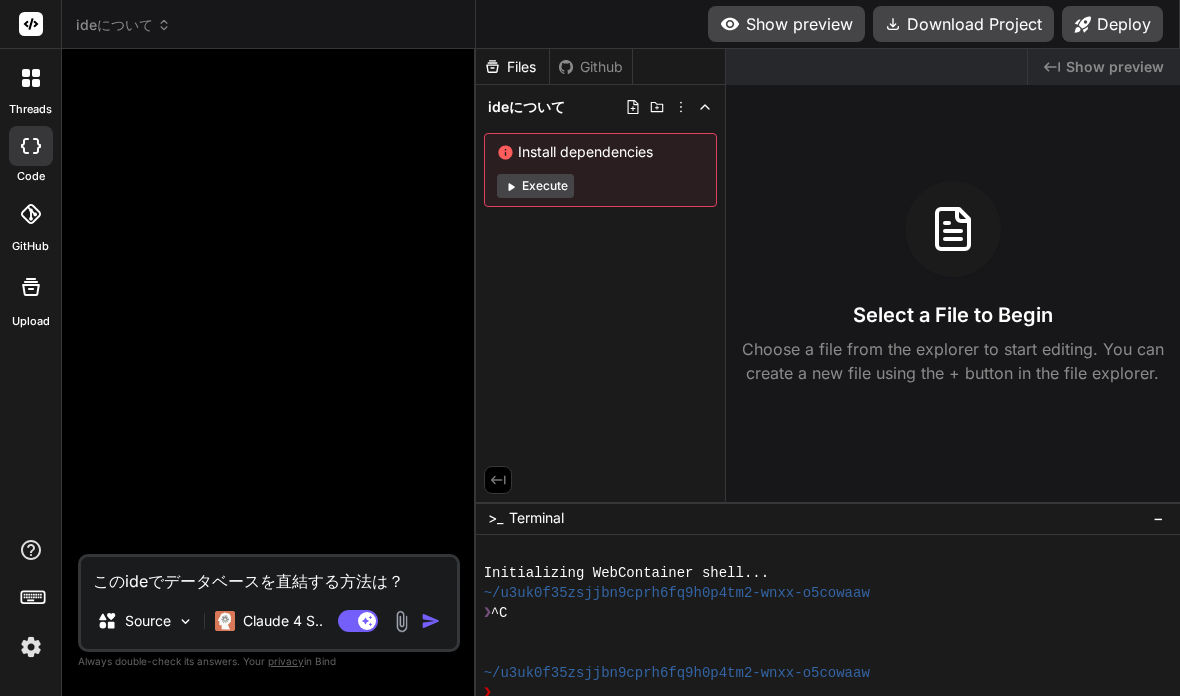 click at bounding box center [431, 621] 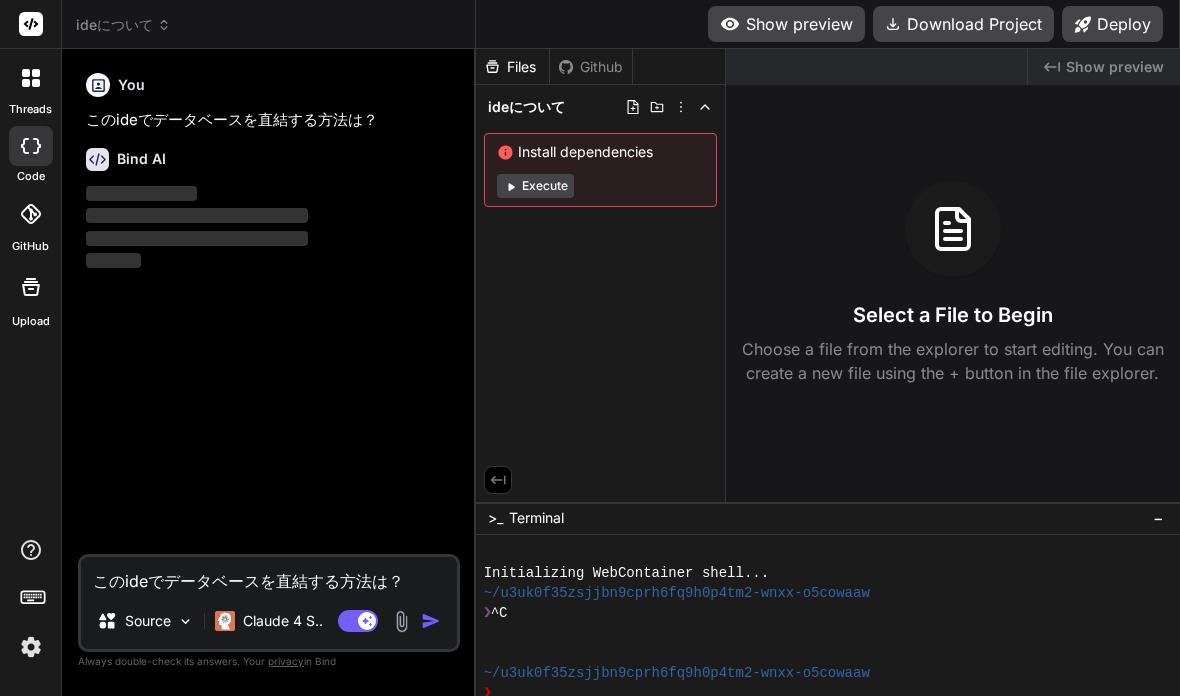 scroll, scrollTop: 65, scrollLeft: 0, axis: vertical 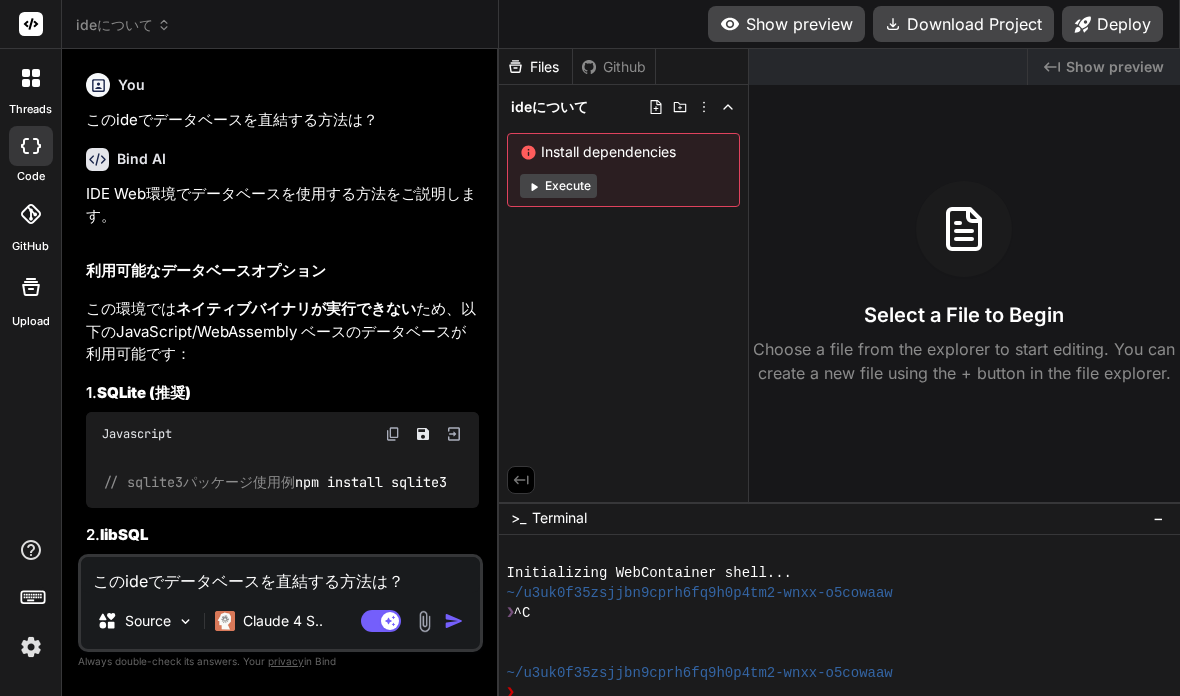 type on "x" 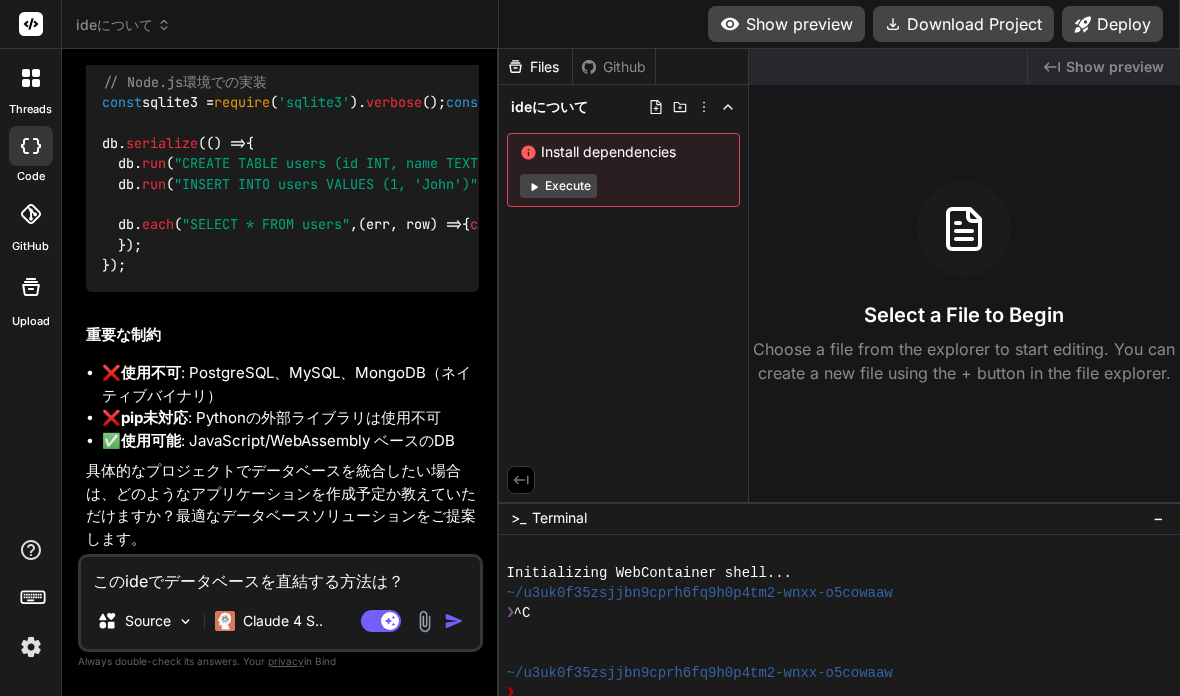 scroll, scrollTop: 1061, scrollLeft: 0, axis: vertical 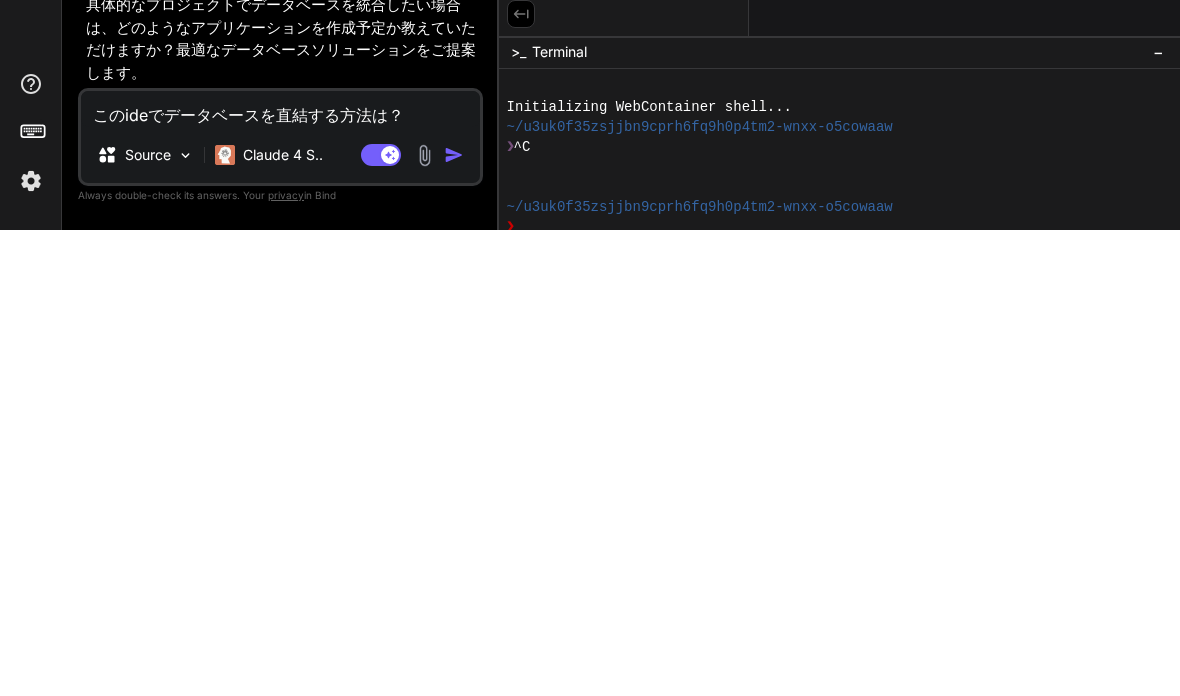 click on "このideでデータベースを直結する方法は？" at bounding box center [280, 575] 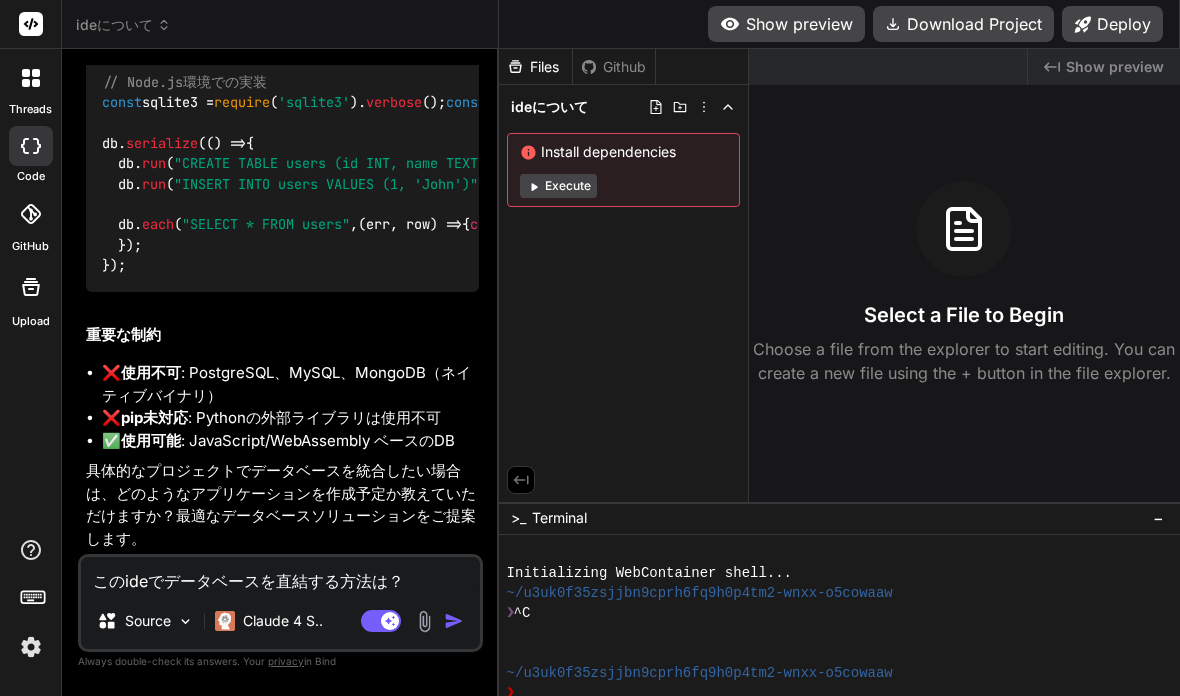 click on "このideでデータベースを直結する方法は？" at bounding box center [280, 575] 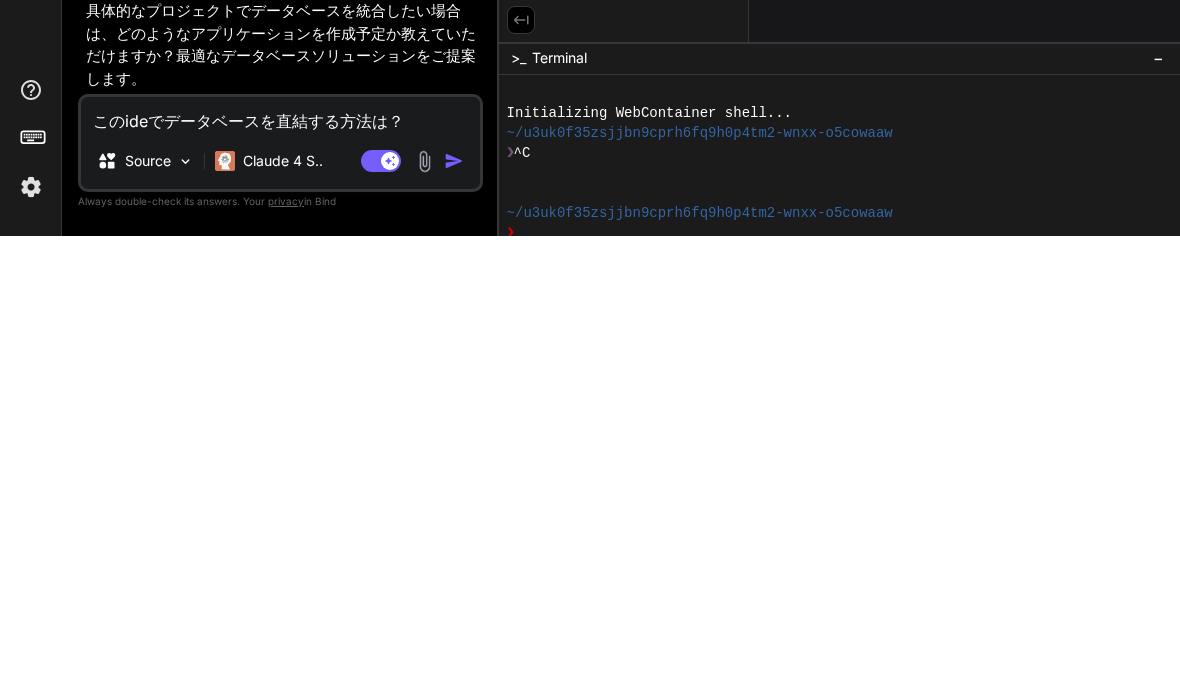 click on "このideでデータベースを直結する方法は？" at bounding box center [280, 575] 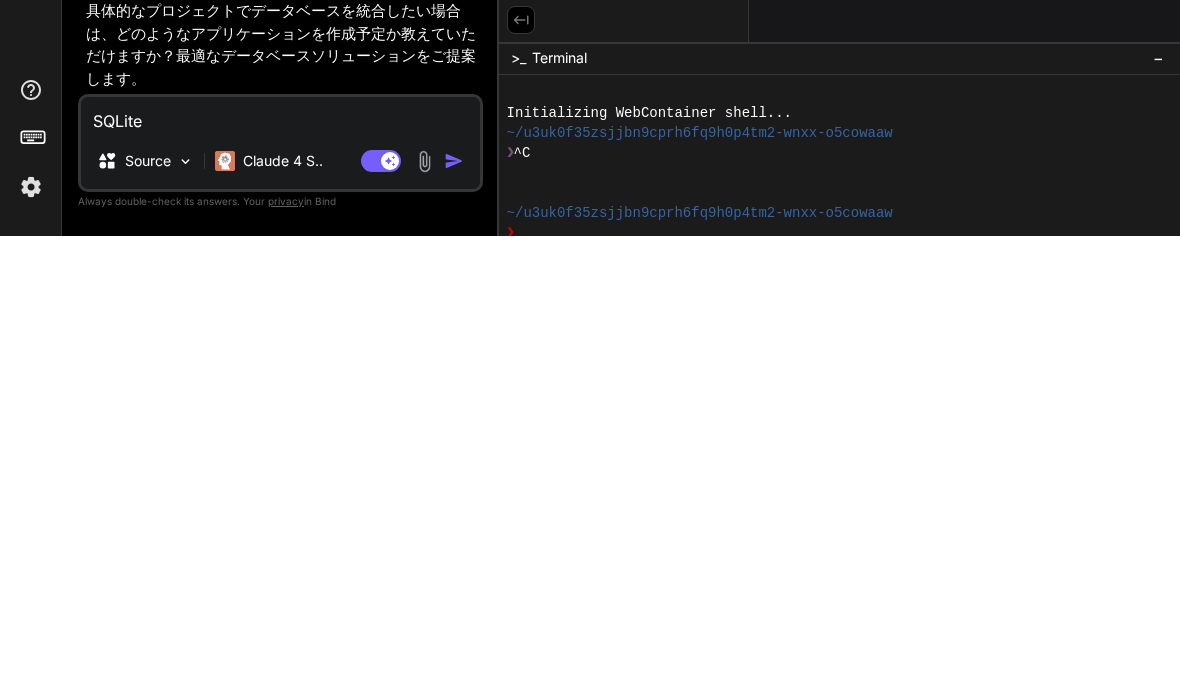 type on "SQLite n" 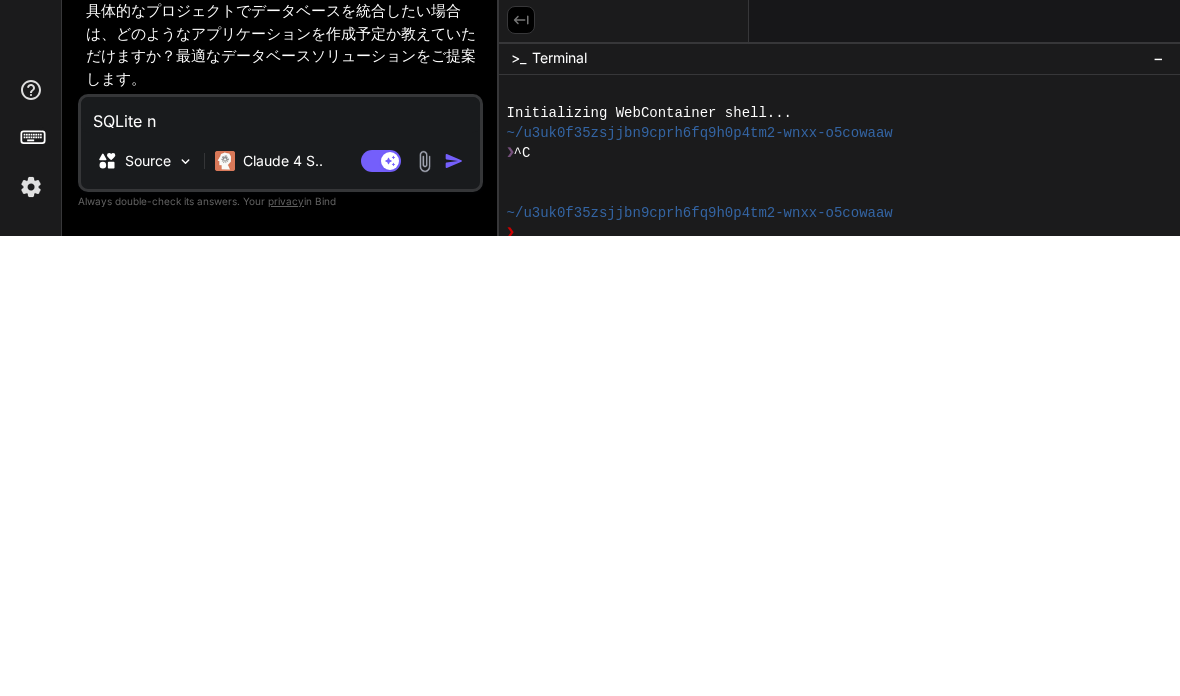 type on "x" 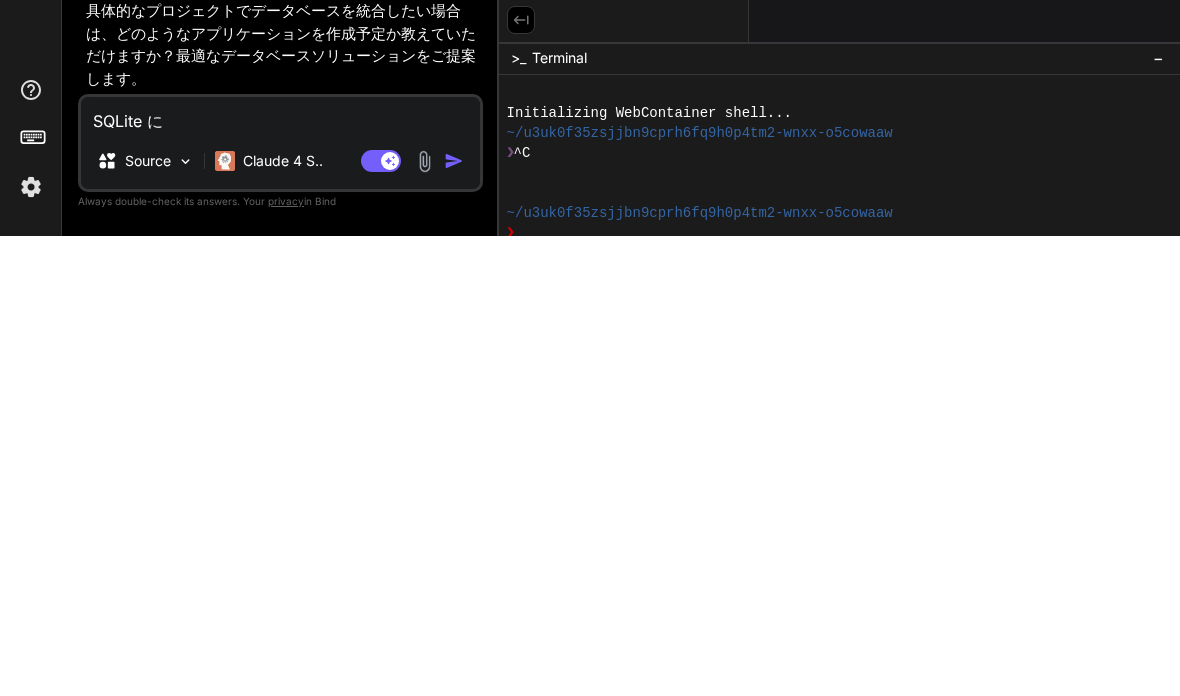 type on "x" 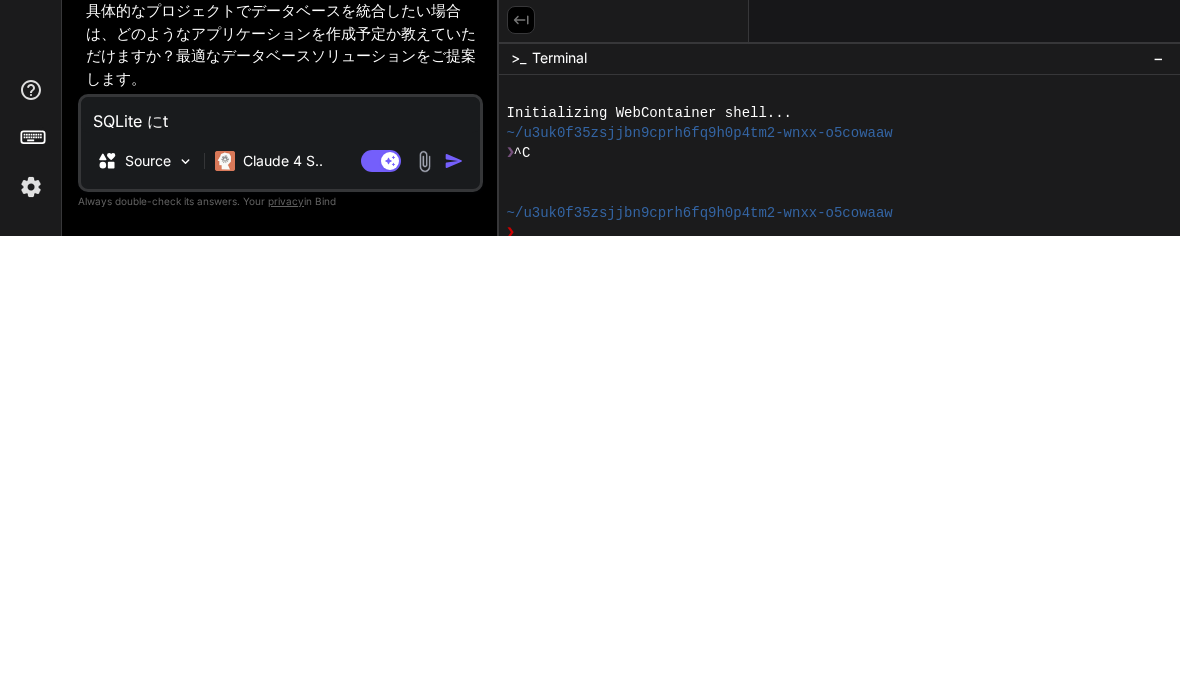 type on "x" 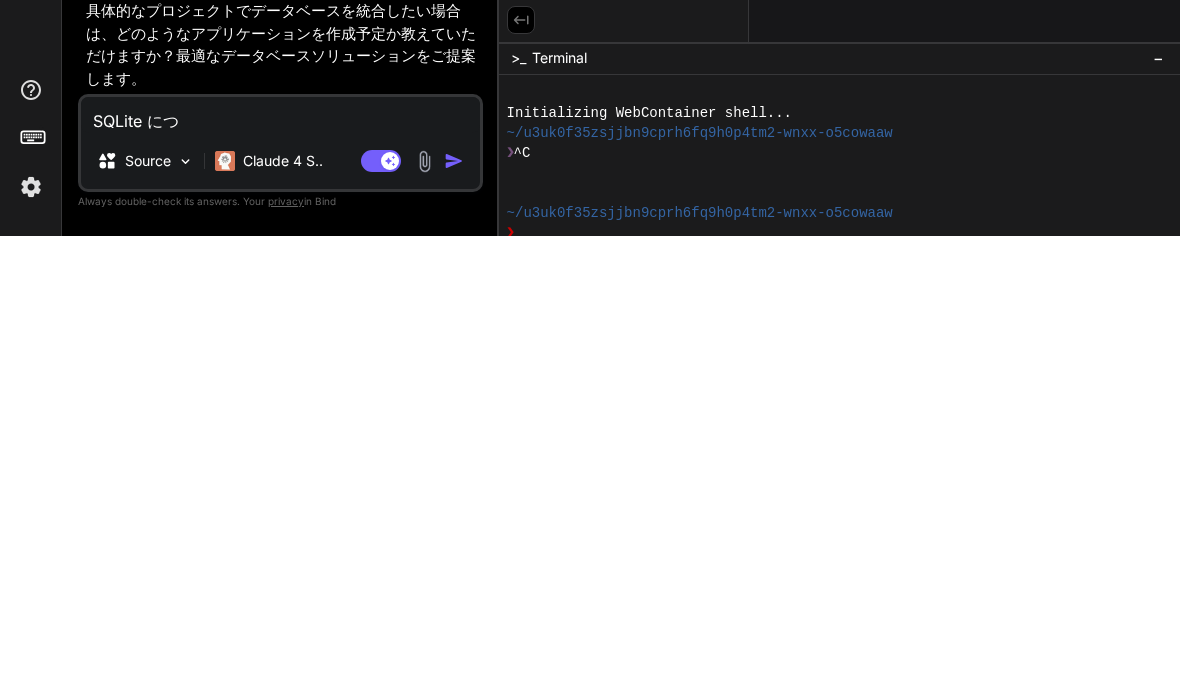 type on "x" 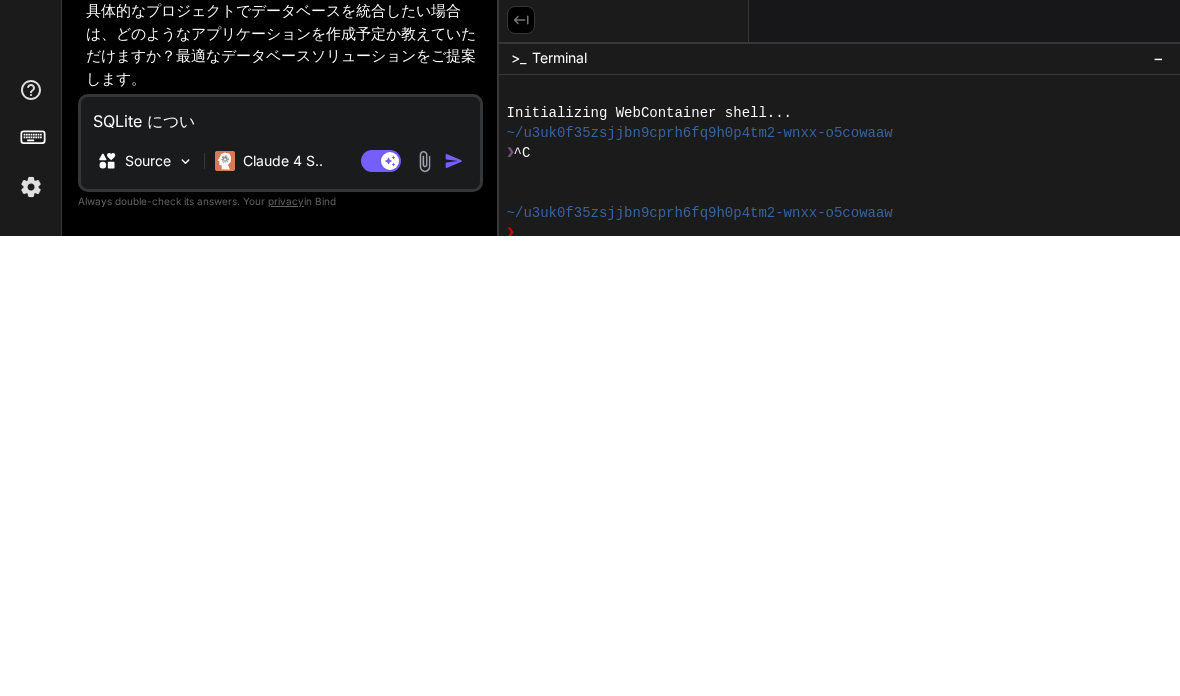 type on "x" 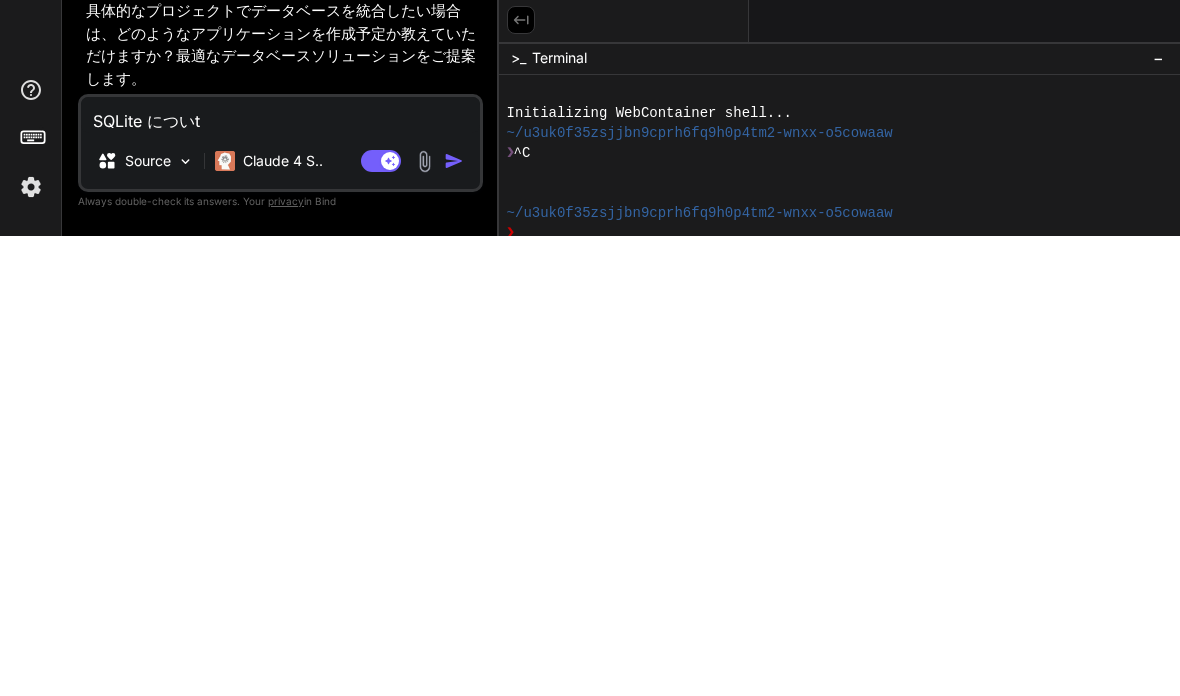 type on "x" 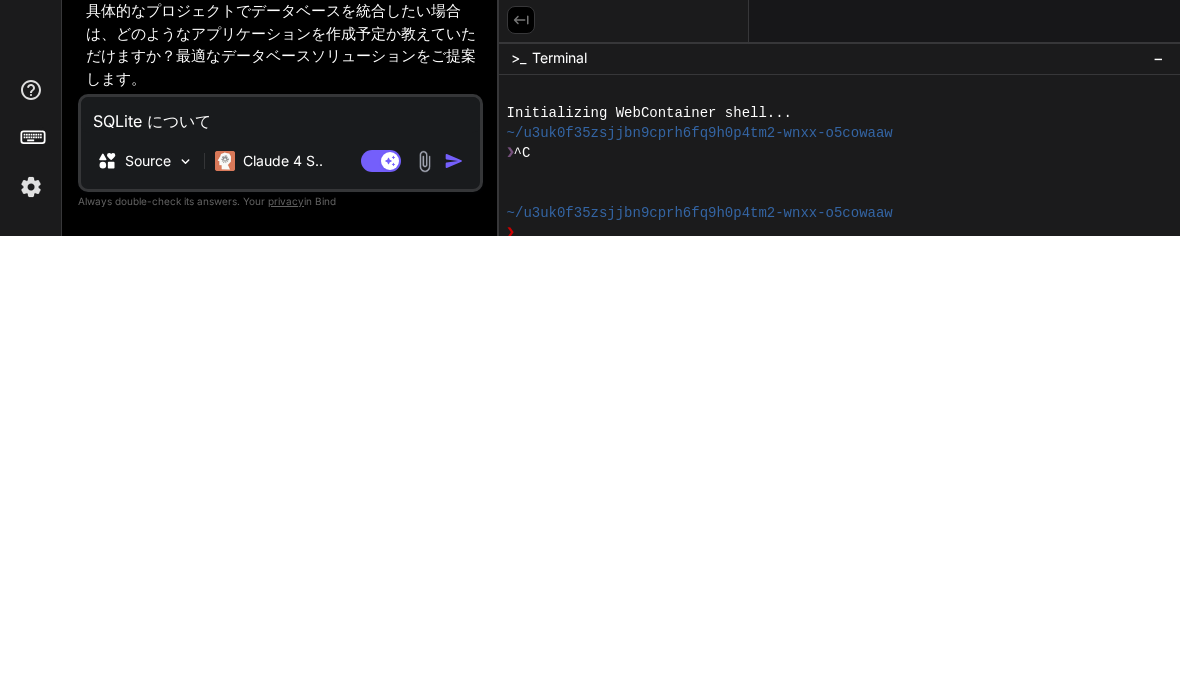 type on "x" 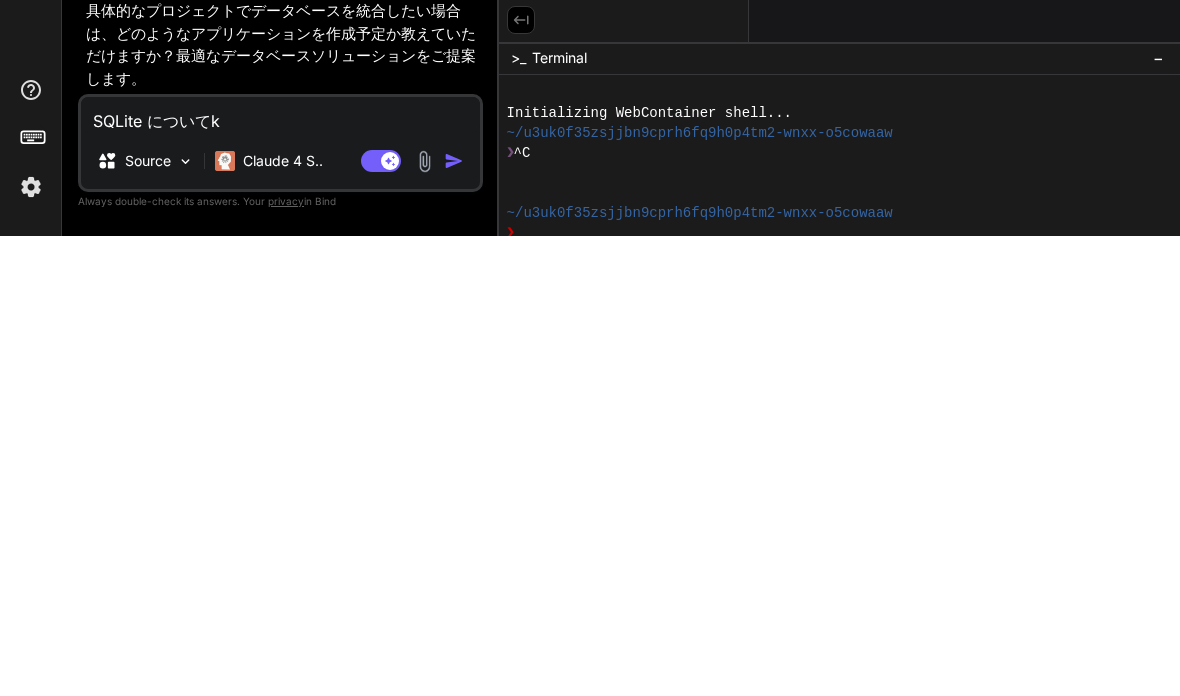 type on "x" 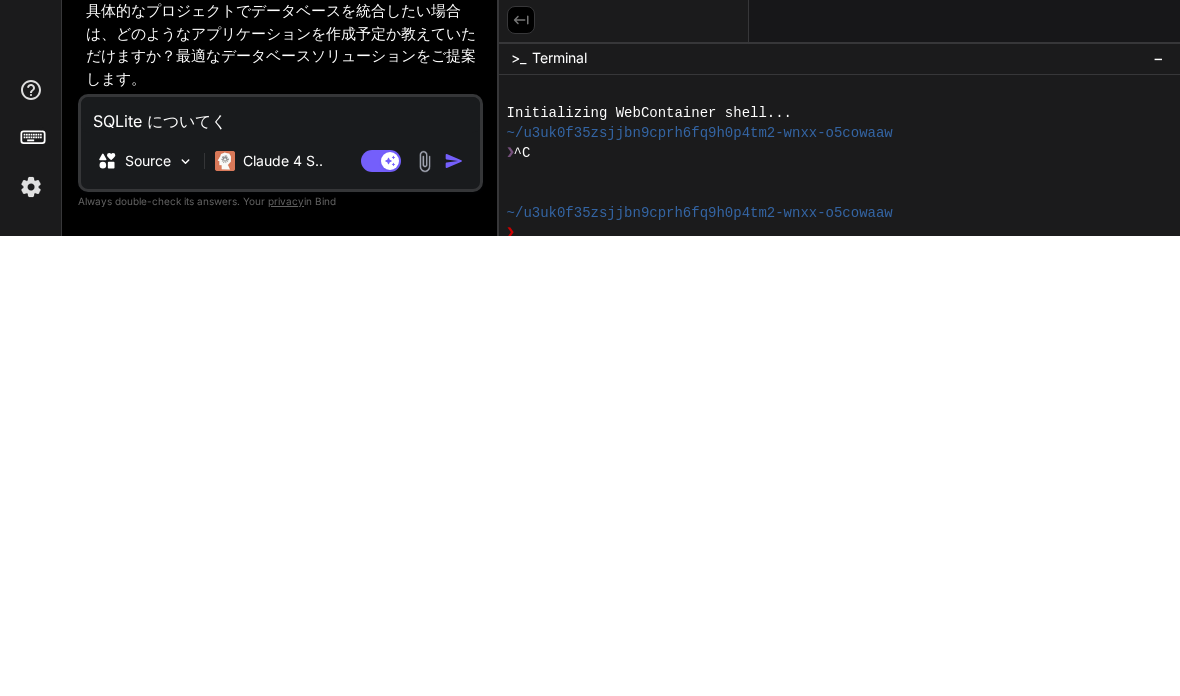 type 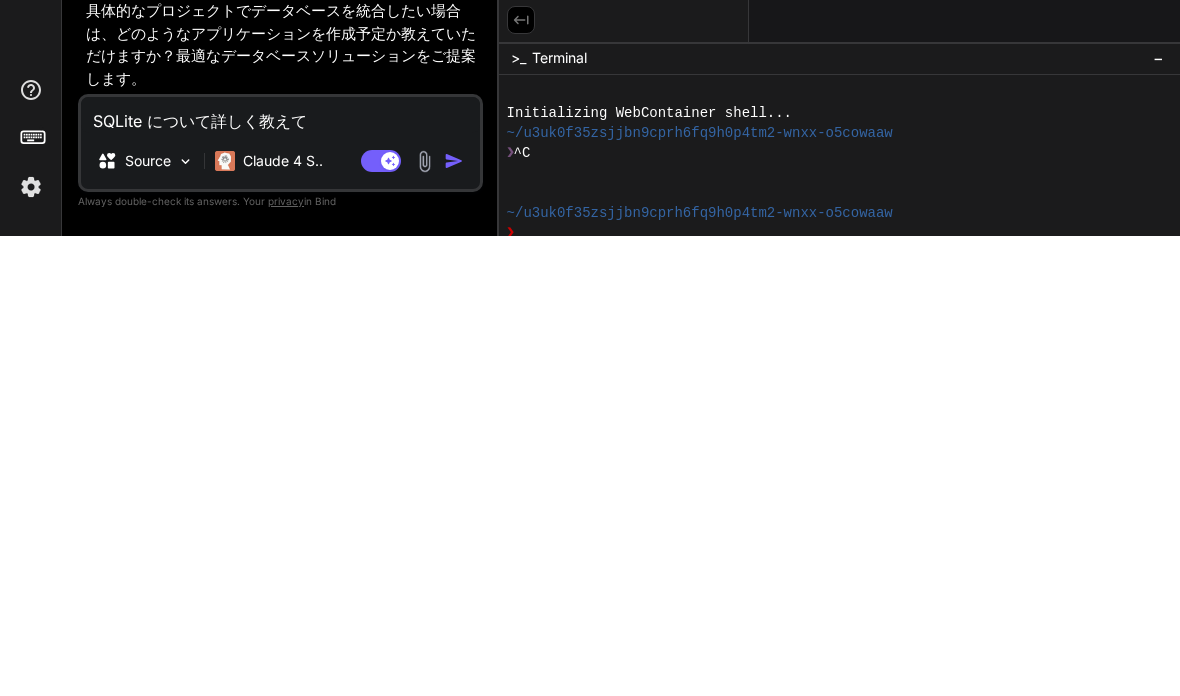 click at bounding box center (454, 621) 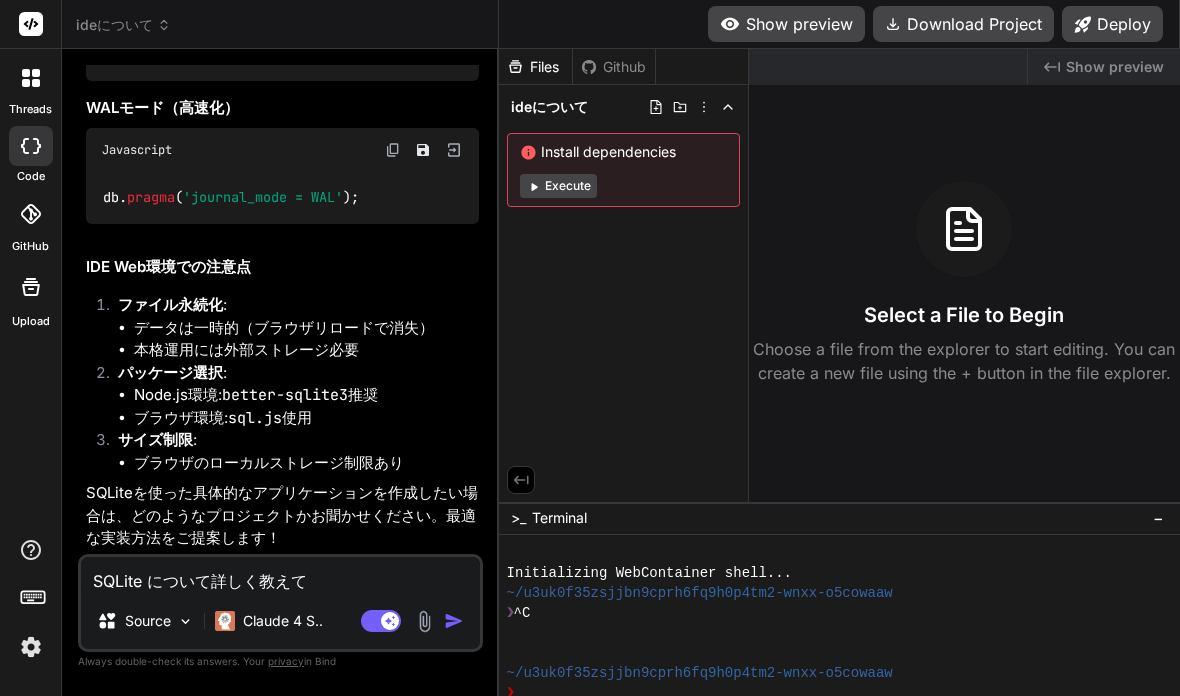 scroll, scrollTop: 5525, scrollLeft: 0, axis: vertical 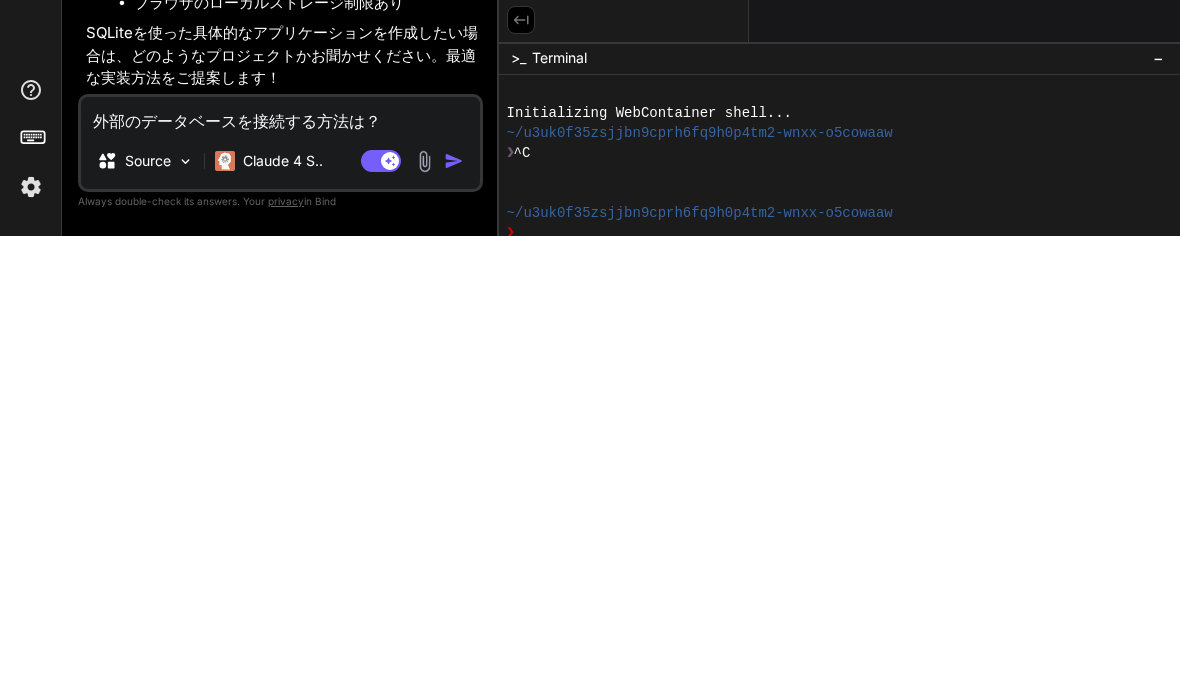 click at bounding box center (454, 621) 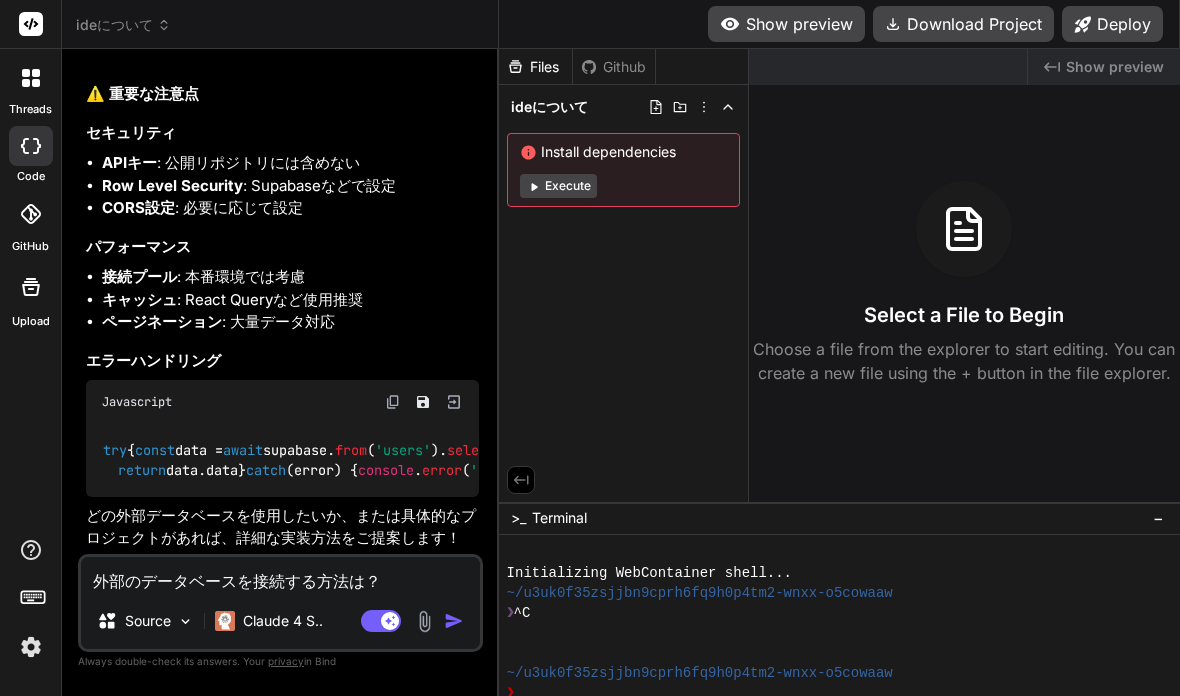 scroll, scrollTop: 11464, scrollLeft: 0, axis: vertical 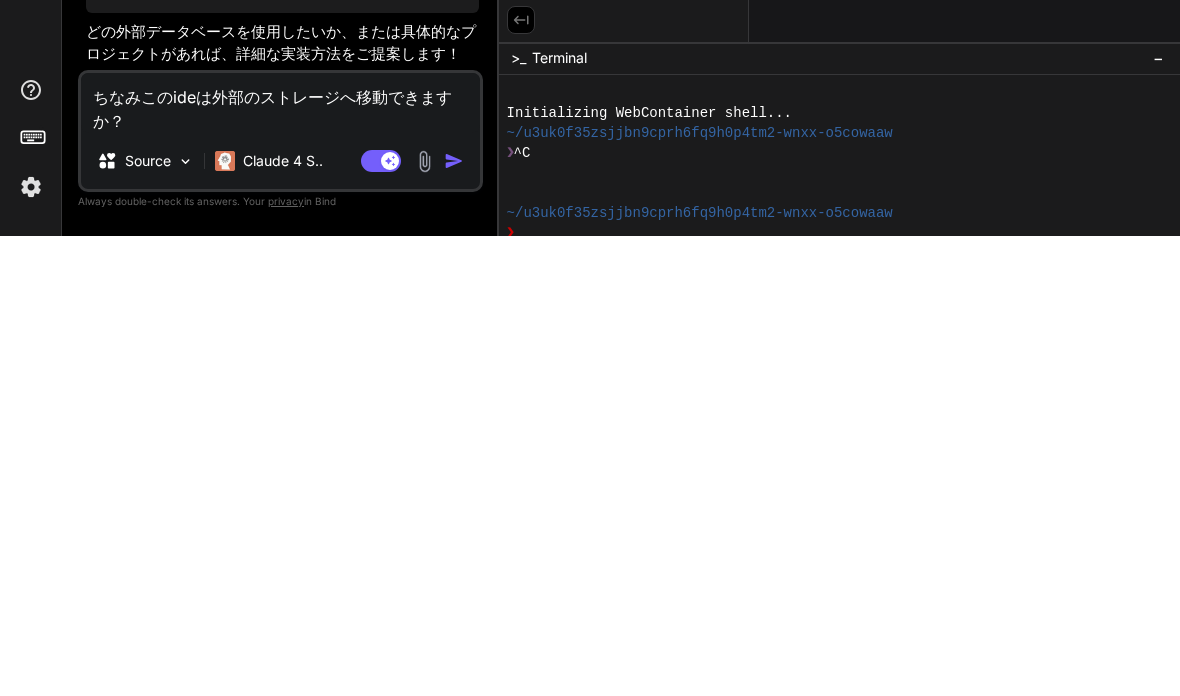click at bounding box center (454, 621) 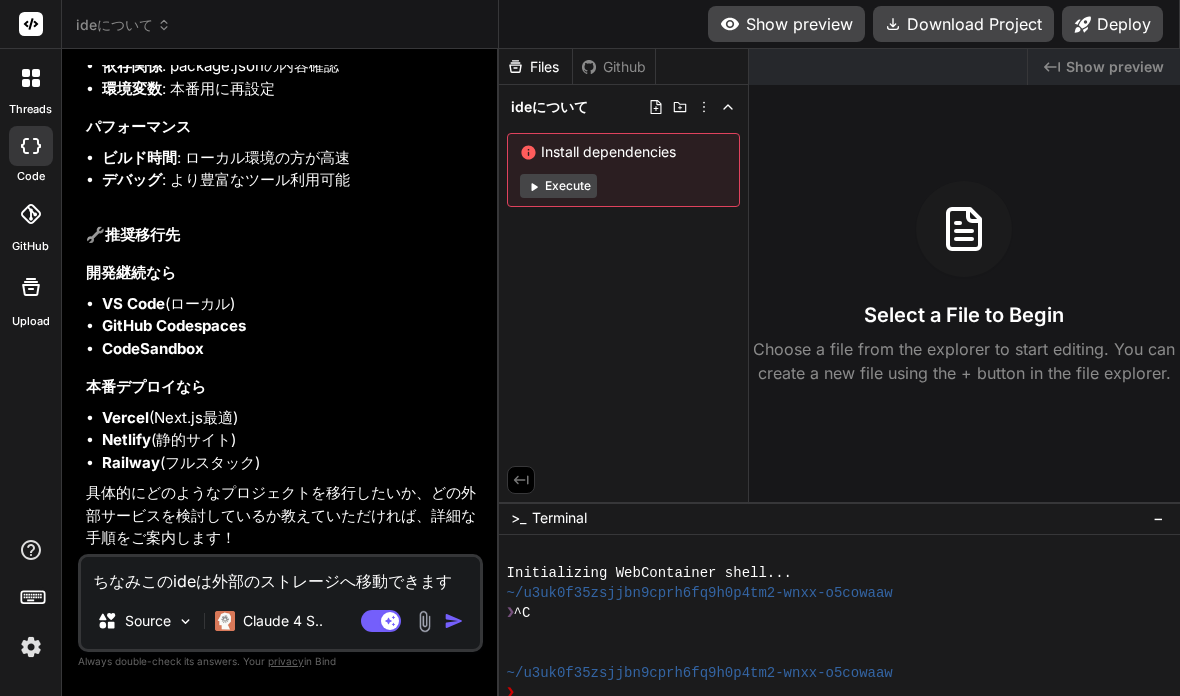 scroll, scrollTop: 14299, scrollLeft: 0, axis: vertical 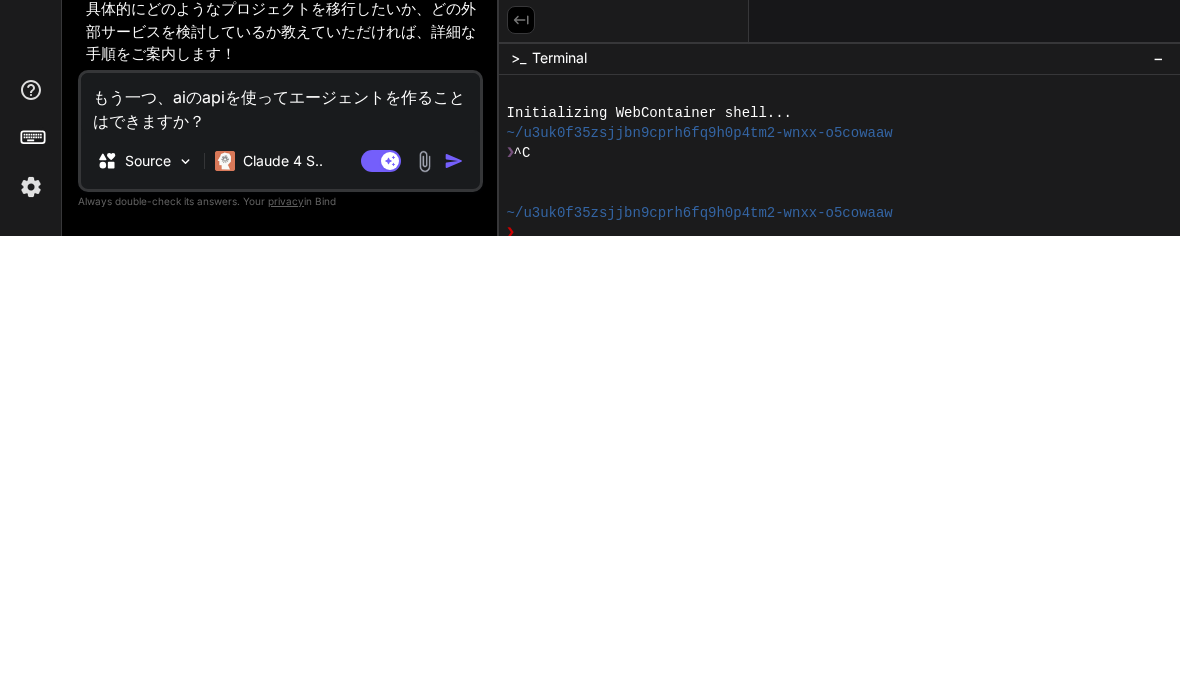 click at bounding box center (454, 621) 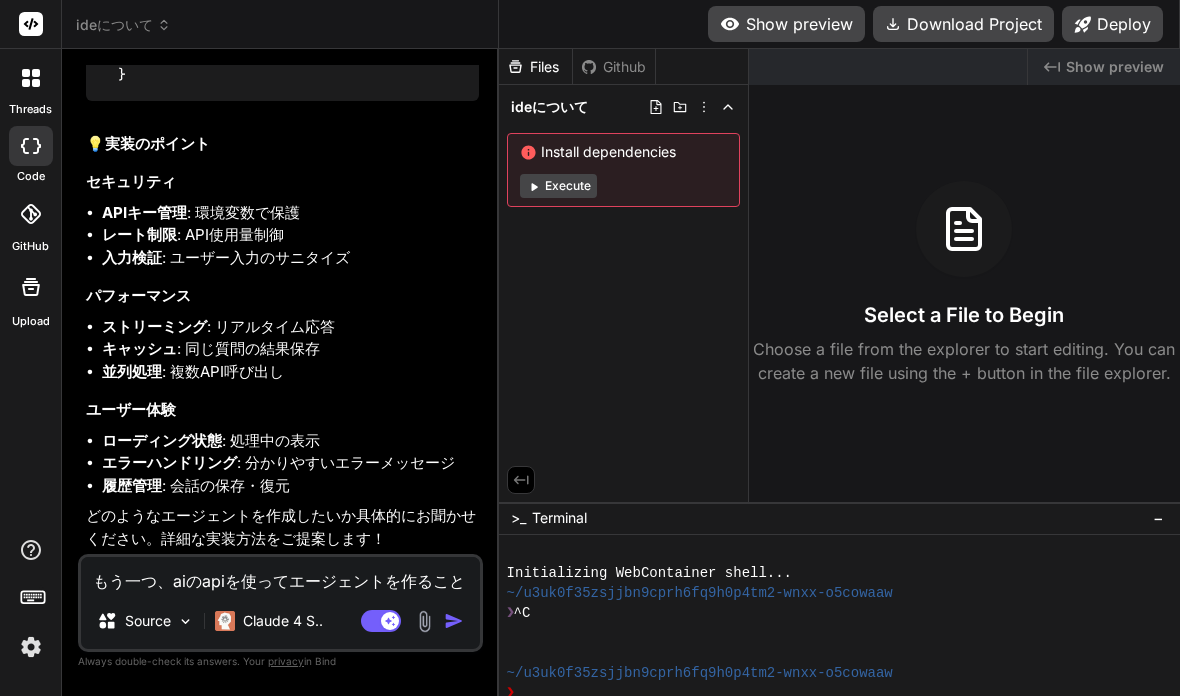 scroll, scrollTop: 17601, scrollLeft: 0, axis: vertical 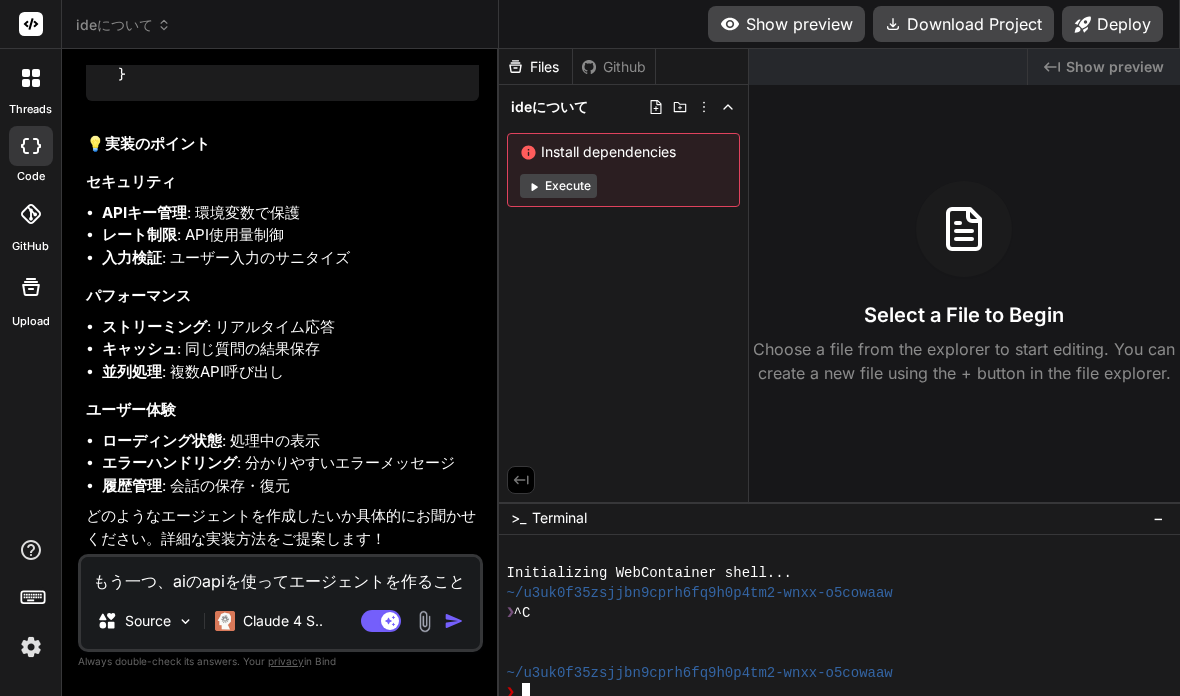 click on "Select a File to Begin Choose a file from the explorer to start editing. You can create a new file using the + button in the file explorer." at bounding box center (964, 283) 